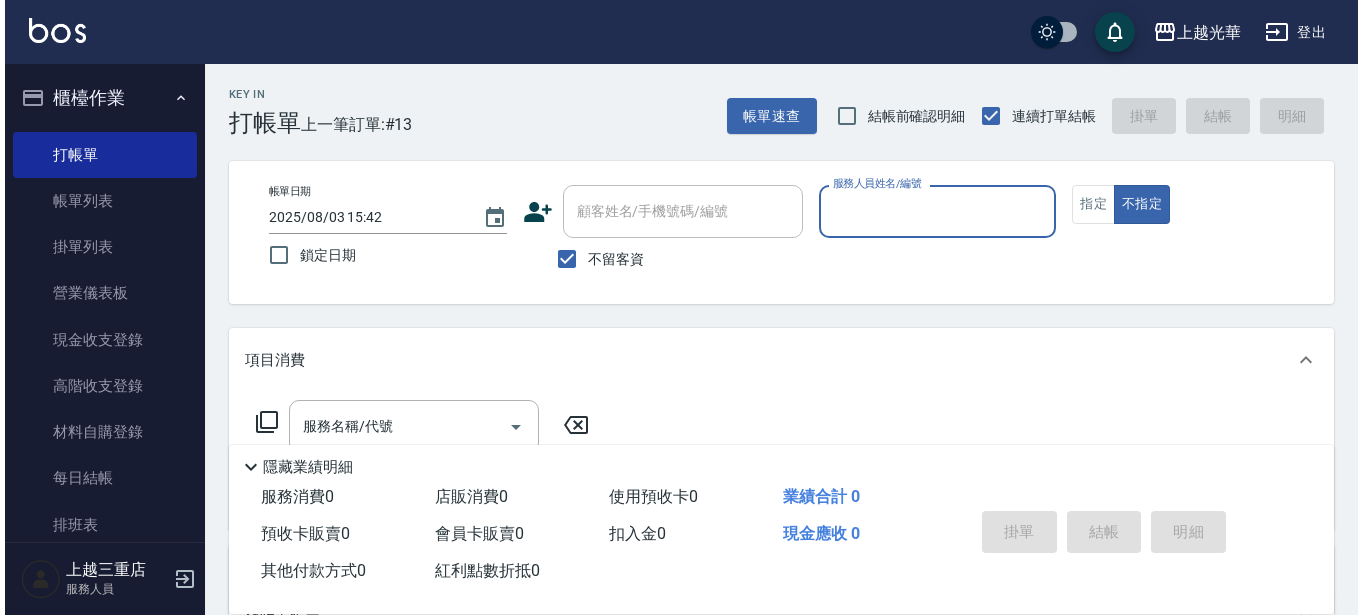 scroll, scrollTop: 0, scrollLeft: 0, axis: both 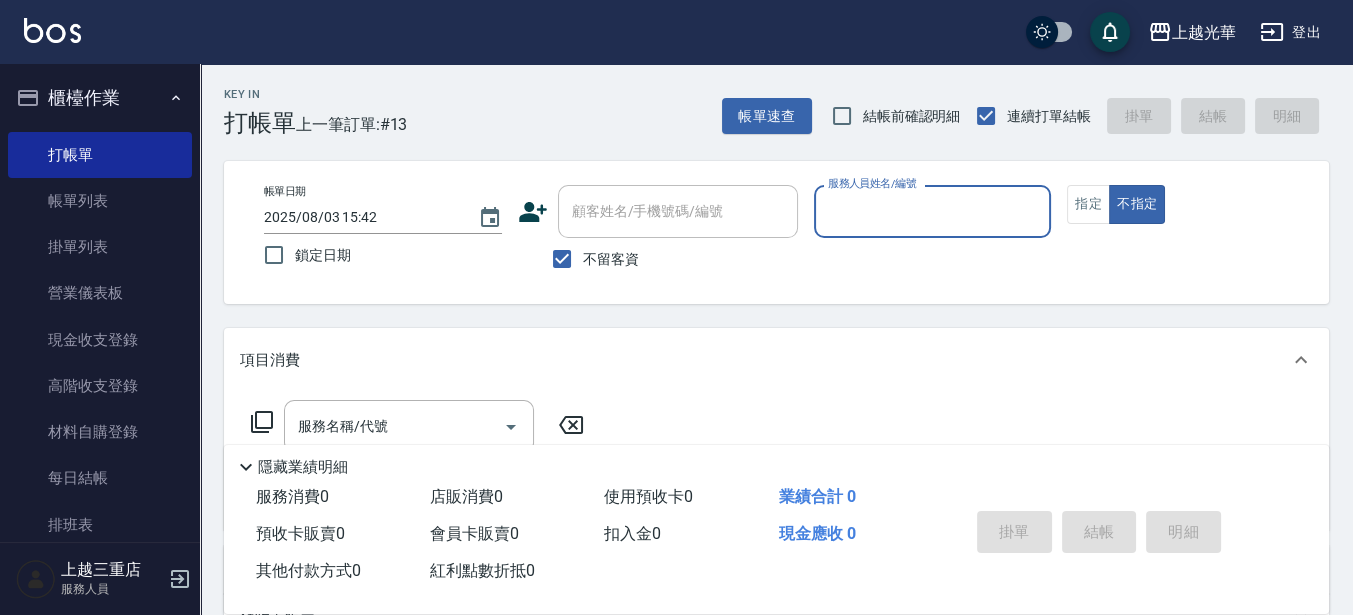click 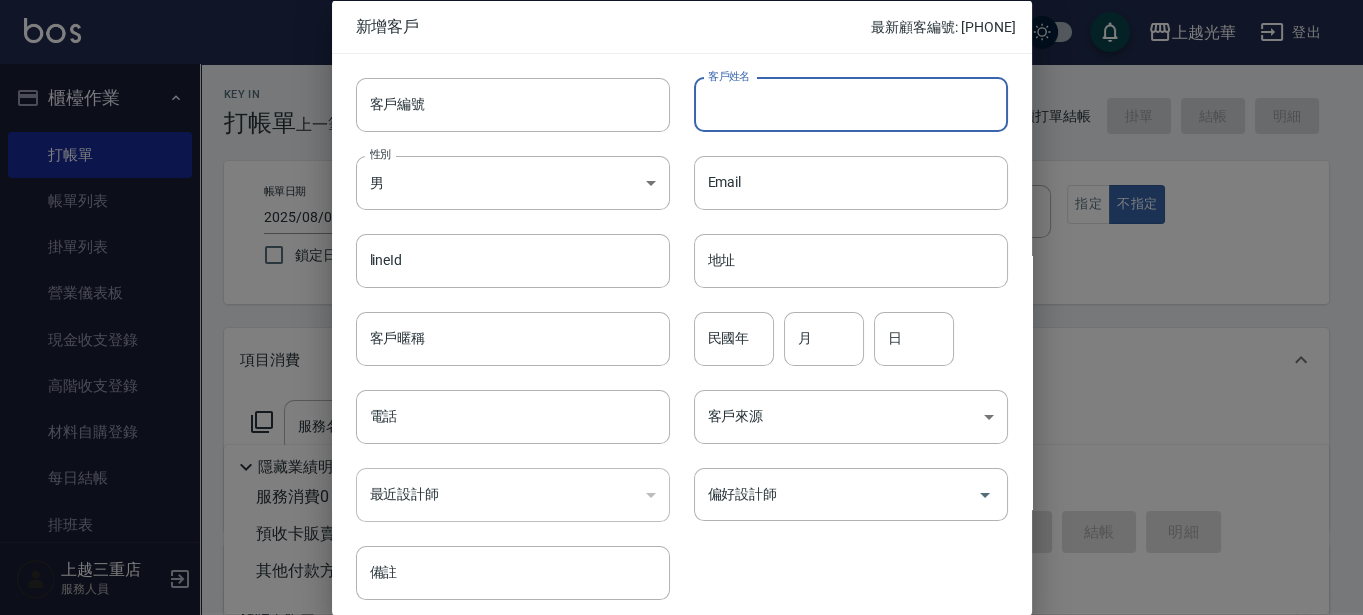 click on "客戶姓名" at bounding box center (851, 104) 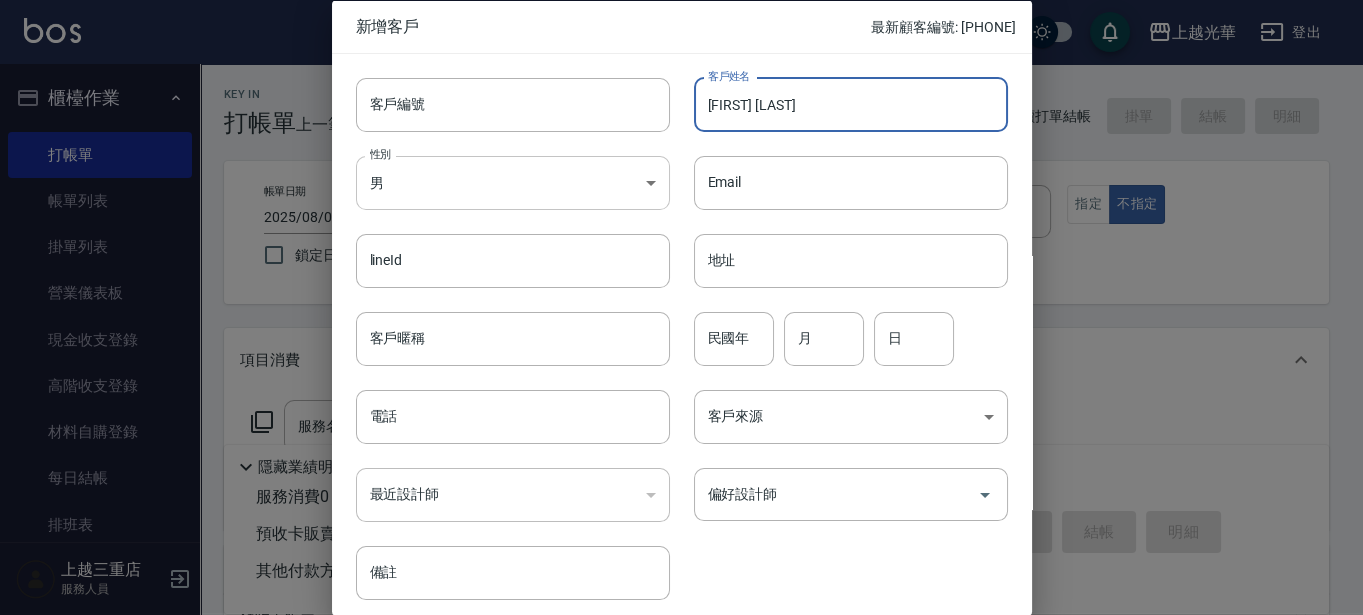 type on "[FIRST] [LAST]" 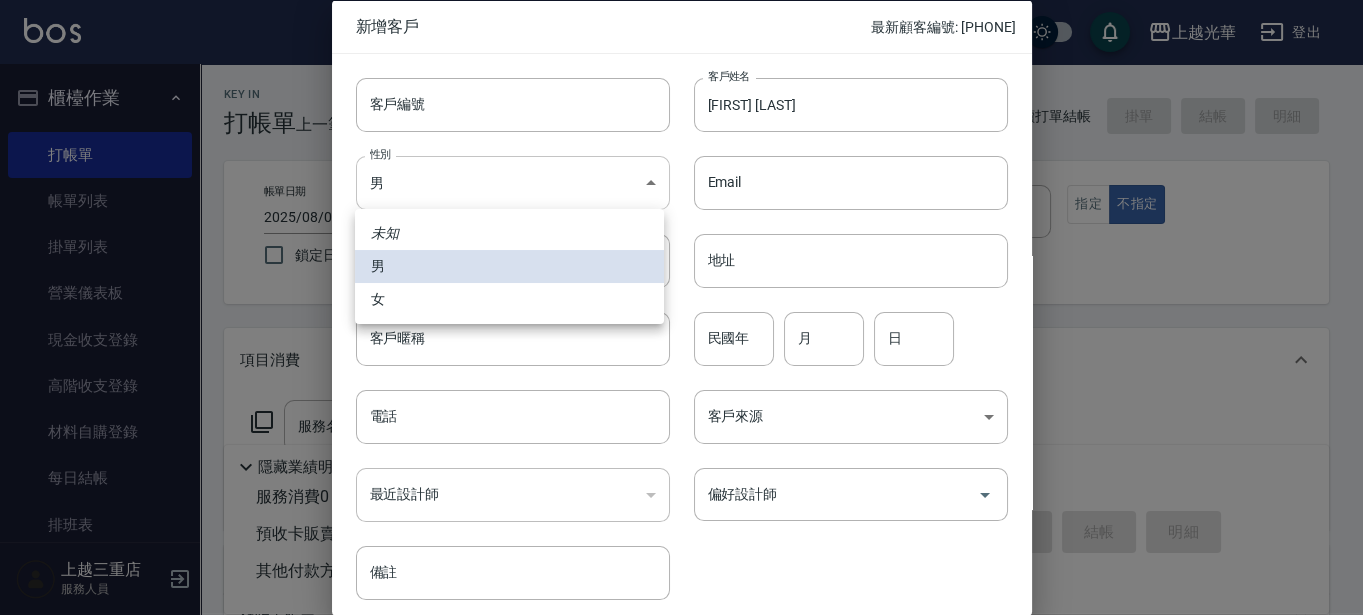 click on "上越光華 登出 櫃檯作業 打帳單 帳單列表 掛單列表 營業儀表板 現金收支登錄 高階收支登錄 材料自購登錄 每日結帳 排班表 現場電腦打卡 預約管理 預約管理 單日預約紀錄 單週預約紀錄 報表及分析 報表目錄 店家日報表 互助日報表 互助排行榜 互助點數明細 互助業績報表 全店業績分析表 設計師日報表 設計師業績分析表 設計師業績月報表 設計師排行榜 商品銷售排行榜 商品消耗明細 店販抽成明細 顧客入金餘額表 每日非現金明細 每日收支明細 收支分類明細表 客戶管理 客戶列表 卡券管理 入金管理 員工及薪資 員工列表 全店打卡記錄 上越三重店 服務人員 Key In 打帳單 上一筆訂單:#13 帳單速查 結帳前確認明細 連續打單結帳 掛單 結帳 明細 帳單日期 [DATE] [TIME] 鎖定日期 顧客姓名/手機號碼/編號 顧客姓名/手機號碼/編號 不留客資 服務人員姓名/編號 指定 不指定" at bounding box center [681, 463] 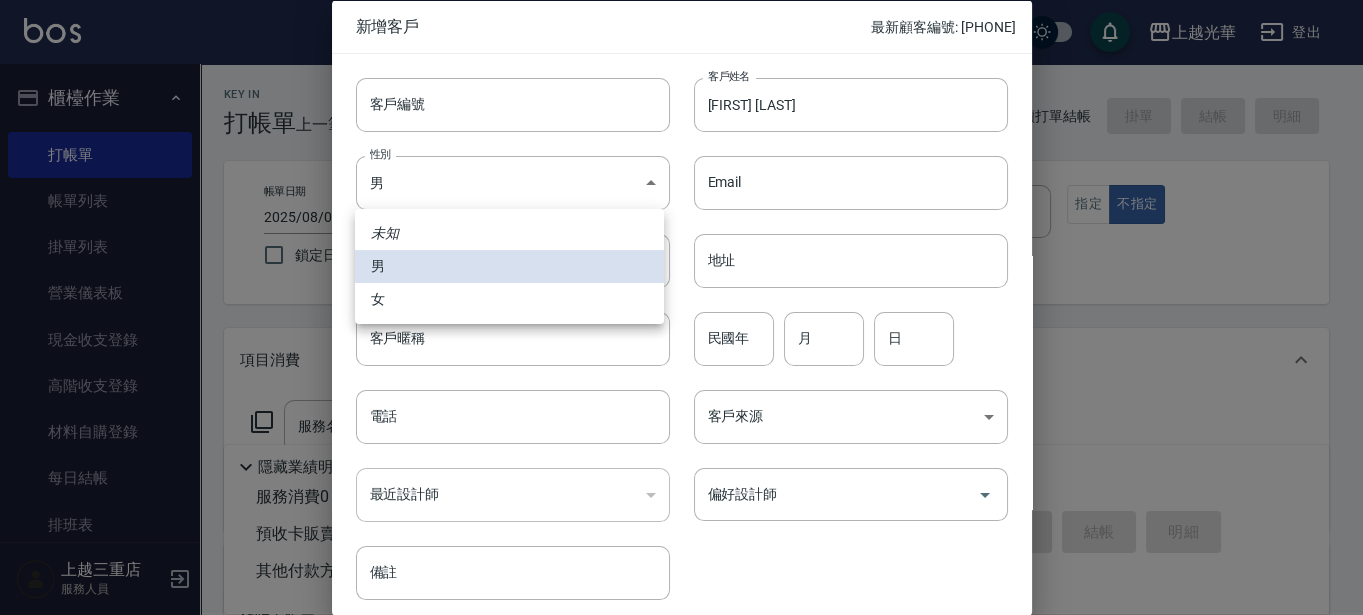 click on "女" at bounding box center (509, 299) 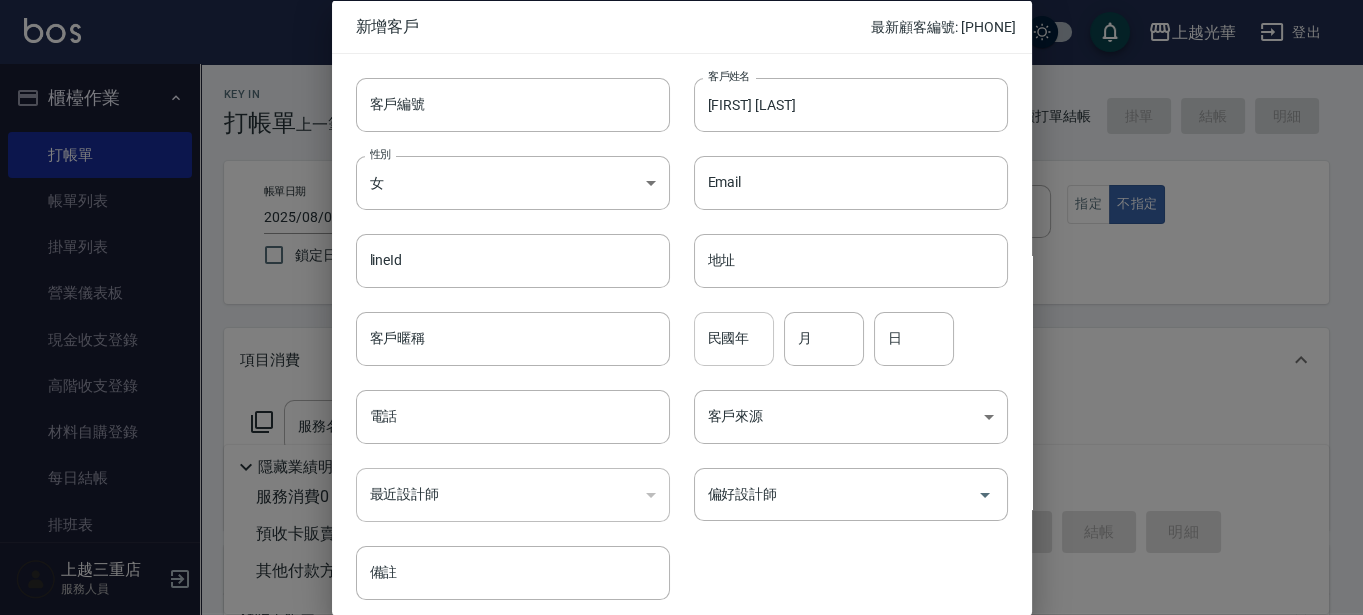 click on "民國年" at bounding box center (734, 338) 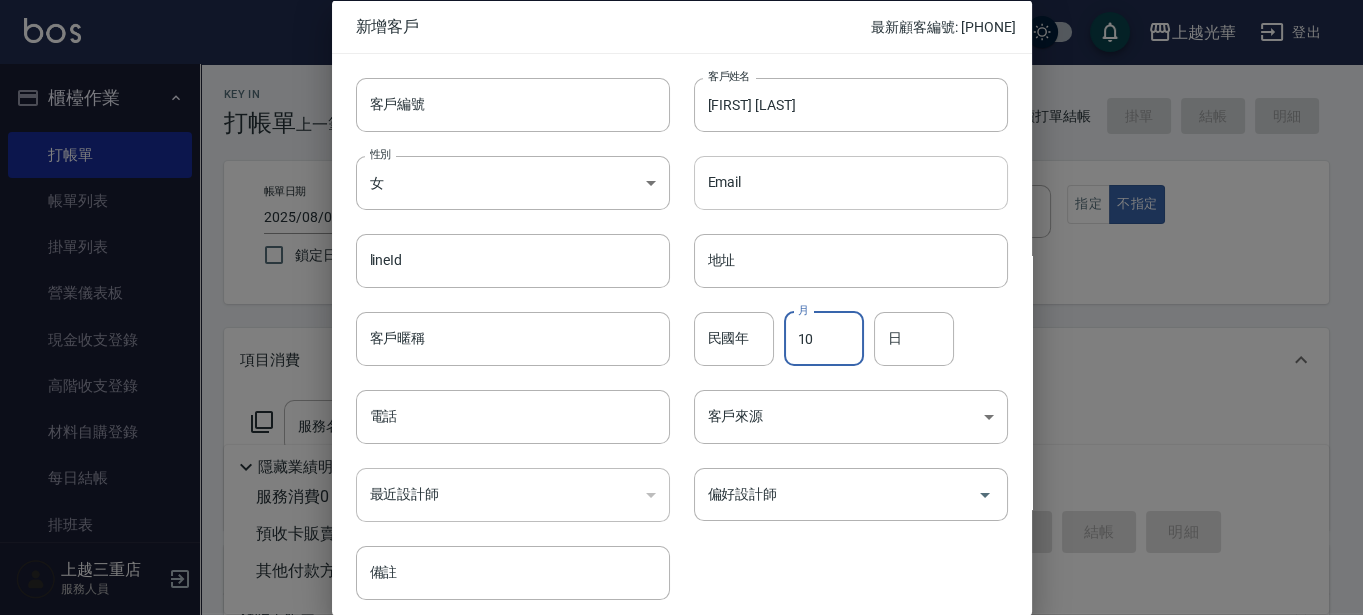 type on "10" 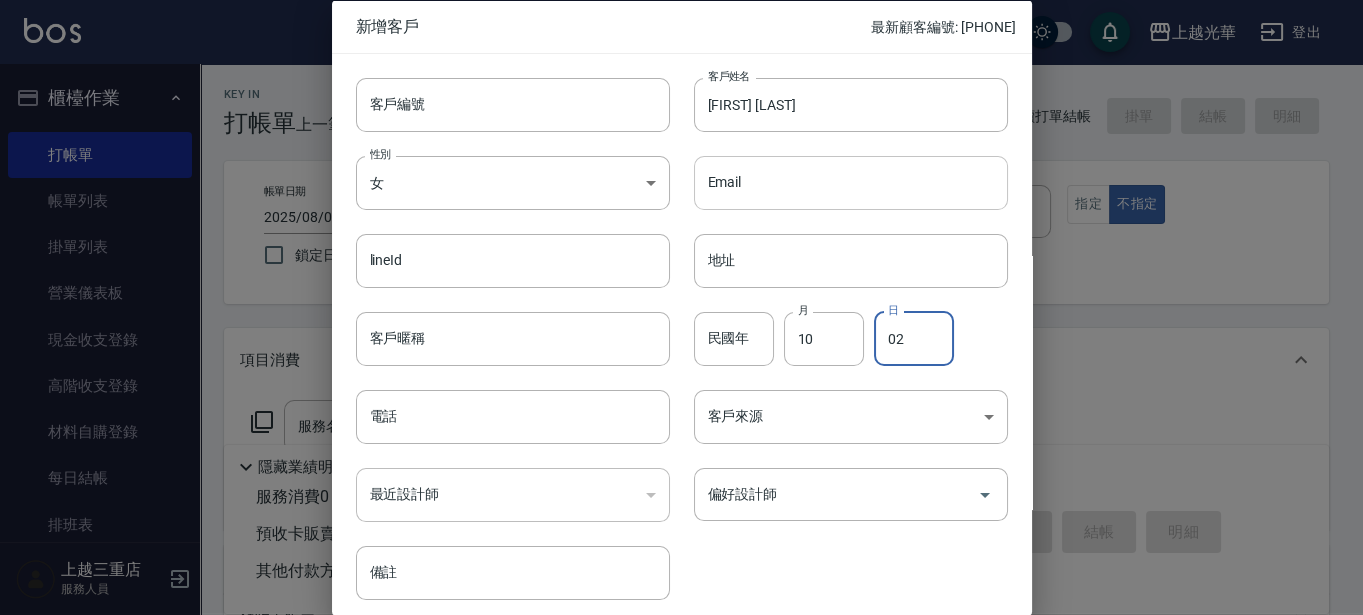 type on "02" 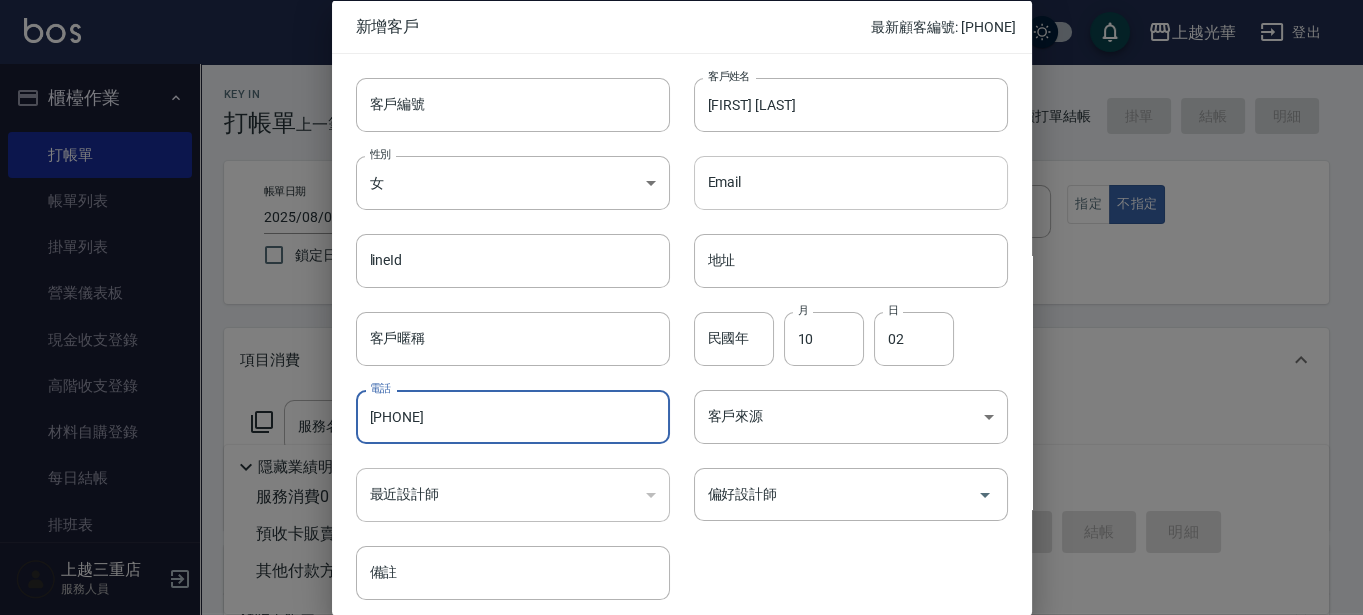 type on "[PHONE]" 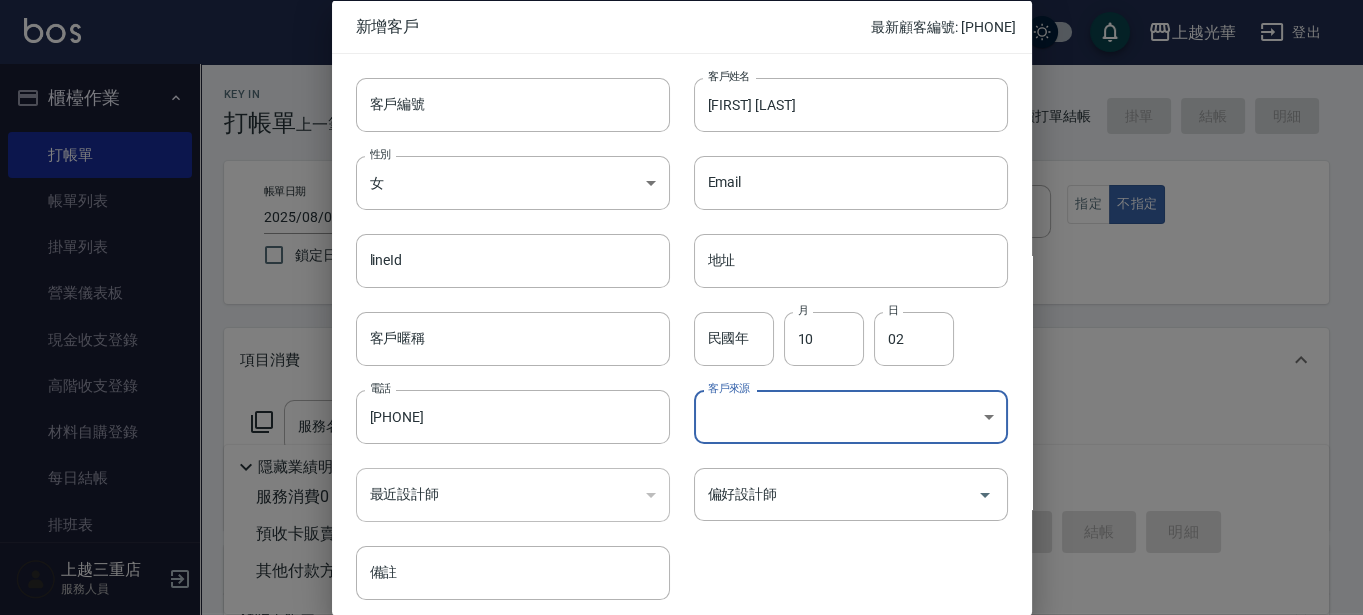 click on "上越光華 登出 櫃檯作業 打帳單 帳單列表 掛單列表 營業儀表板 現金收支登錄 高階收支登錄 材料自購登錄 每日結帳 排班表 現場電腦打卡 預約管理 預約管理 單日預約紀錄 單週預約紀錄 報表及分析 報表目錄 店家日報表 互助日報表 互助排行榜 互助點數明細 互助業績報表 全店業績分析表 設計師日報表 設計師業績分析表 設計師業績月報表 設計師排行榜 商品銷售排行榜 商品消耗明細 店販抽成明細 顧客入金餘額表 每日非現金明細 每日收支明細 收支分類明細表 客戶管理 客戶列表 卡券管理 入金管理 員工及薪資 員工列表 全店打卡記錄 上越三重店 服務人員 Key In 打帳單 上一筆訂單:#13 帳單速查 結帳前確認明細 連續打單結帳 掛單 結帳 明細 帳單日期 [DATE] [TIME] 鎖定日期 顧客姓名/手機號碼/編號 顧客姓名/手機號碼/編號 不留客資 服務人員姓名/編號 指定 不指定" at bounding box center (681, 463) 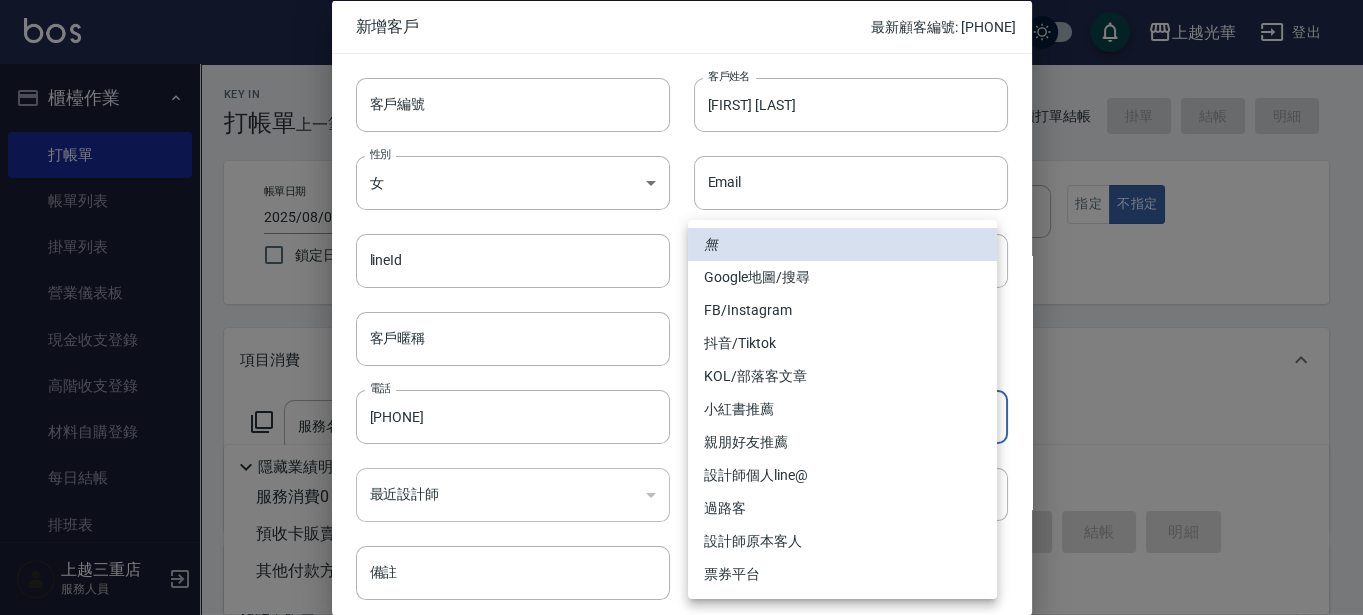 click on "FB/Instagram" at bounding box center (842, 310) 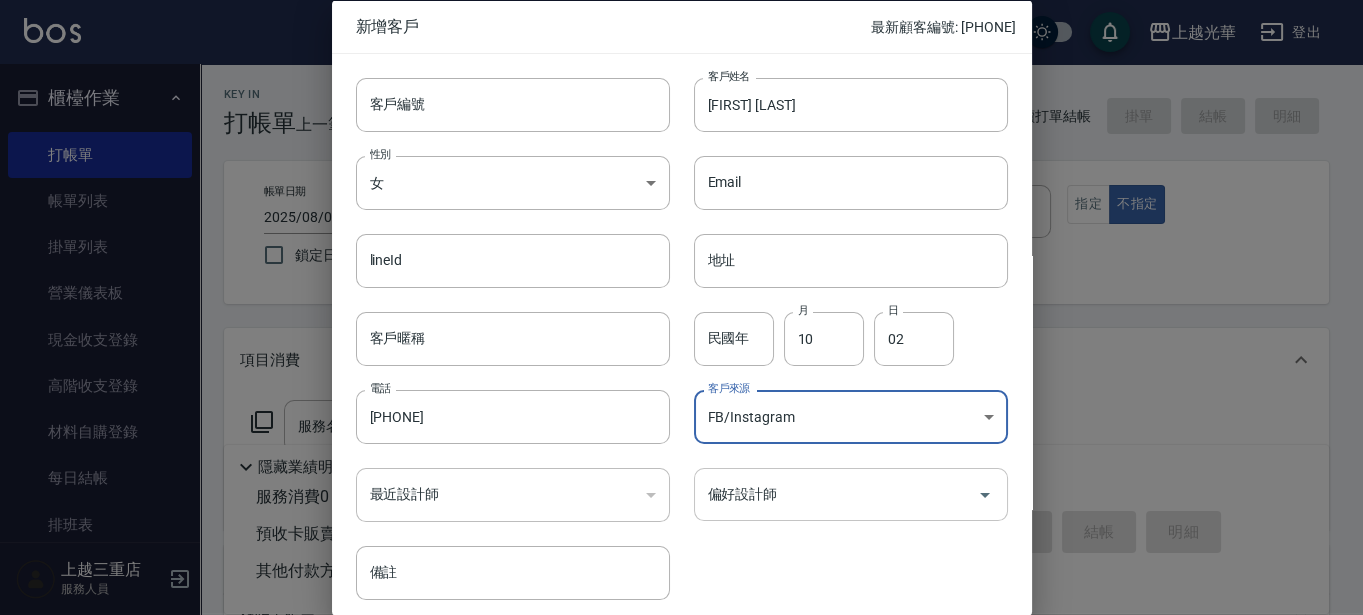 click on "偏好設計師" at bounding box center (851, 494) 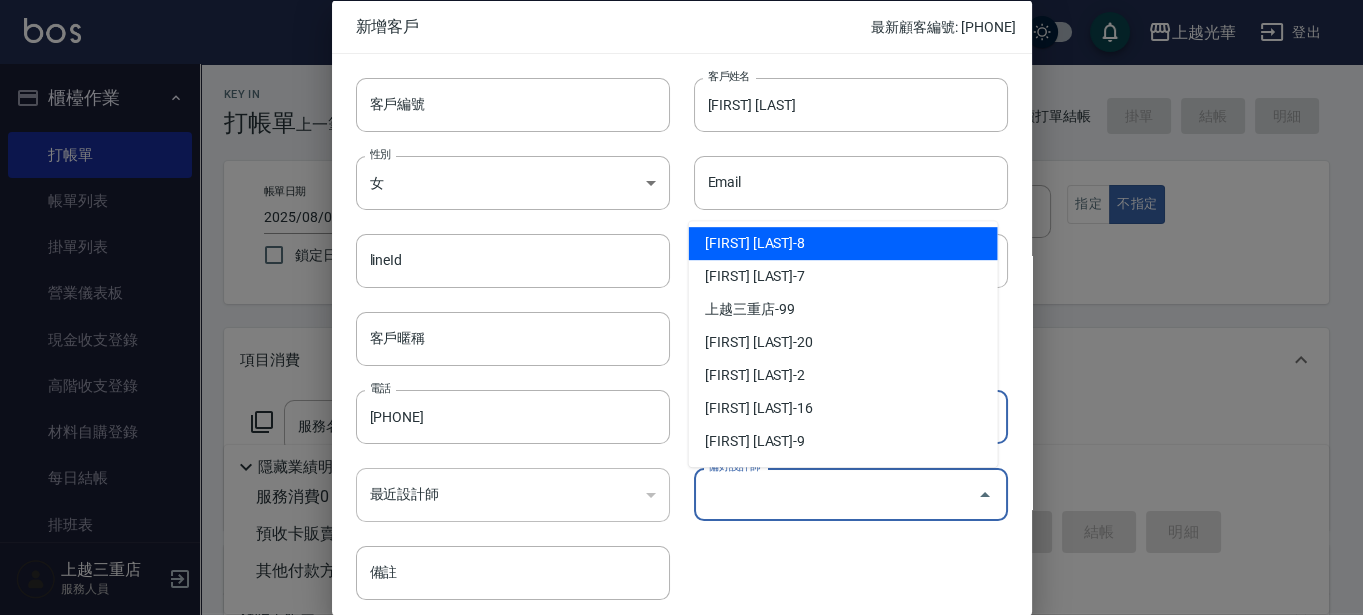 scroll, scrollTop: 297, scrollLeft: 0, axis: vertical 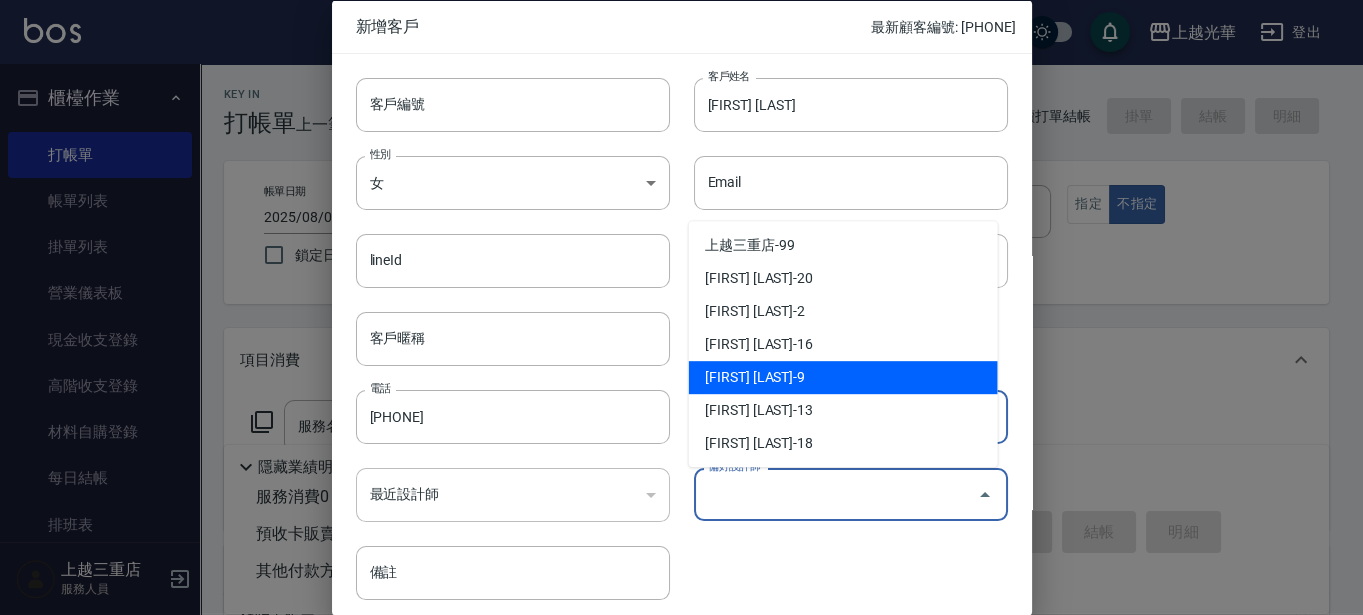 click on "[FIRST] [LAST]-9" at bounding box center (843, 377) 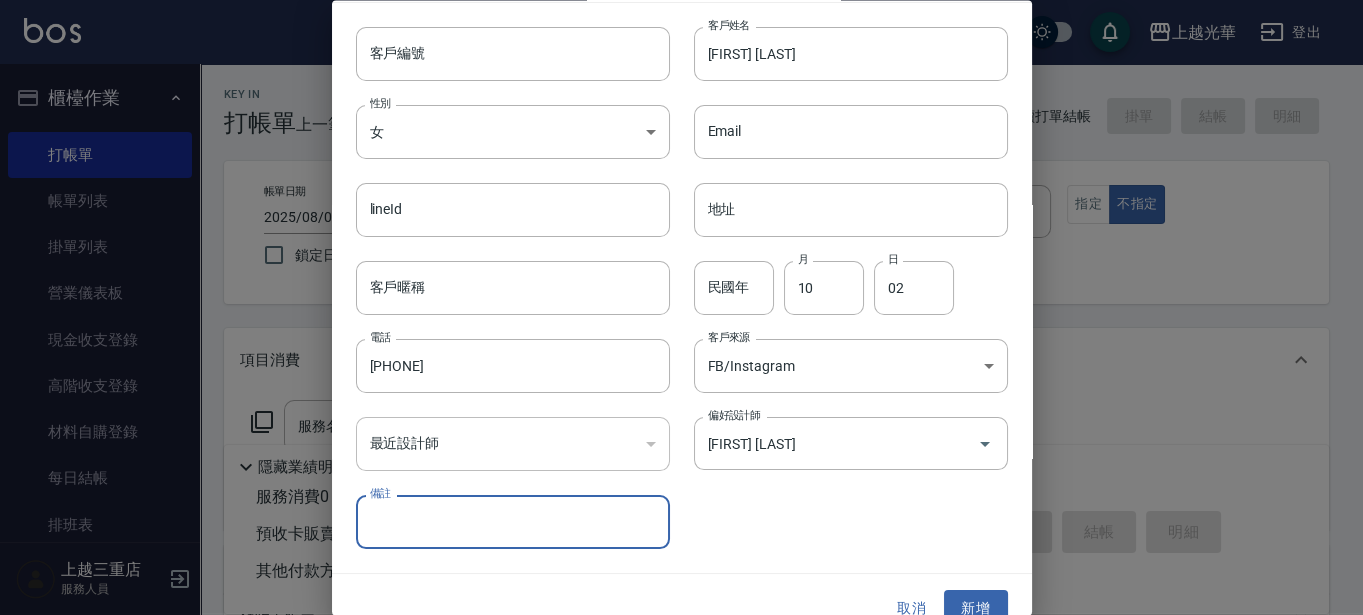 scroll, scrollTop: 77, scrollLeft: 0, axis: vertical 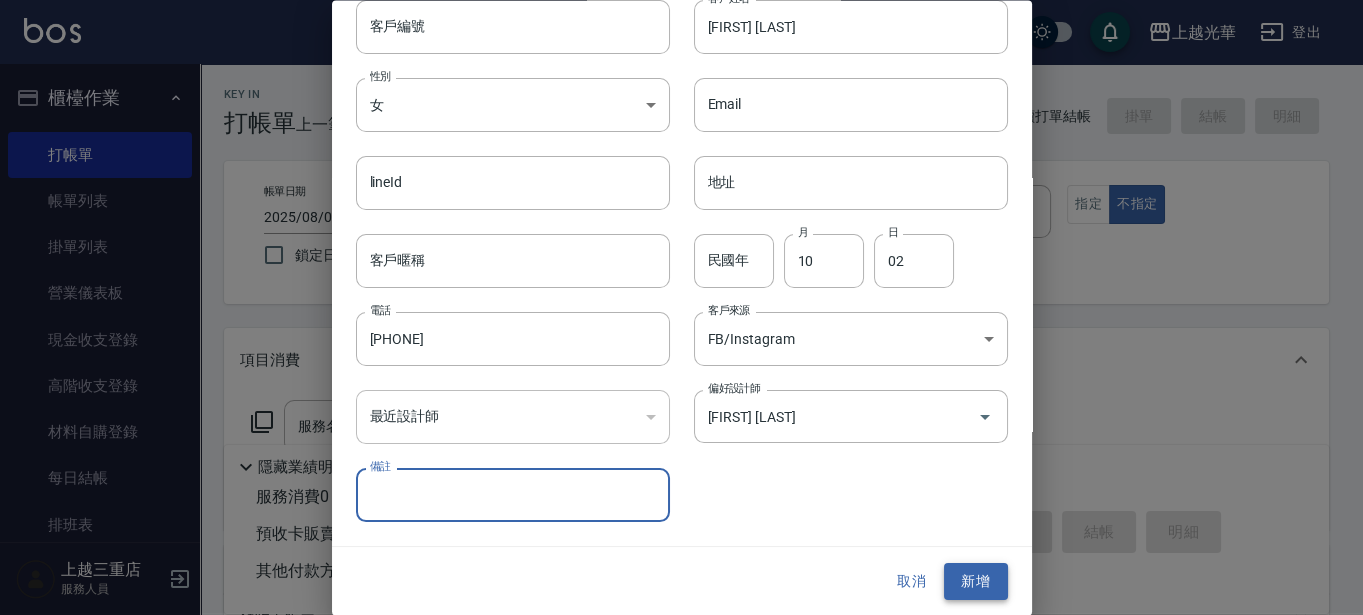 click on "新增" at bounding box center (976, 582) 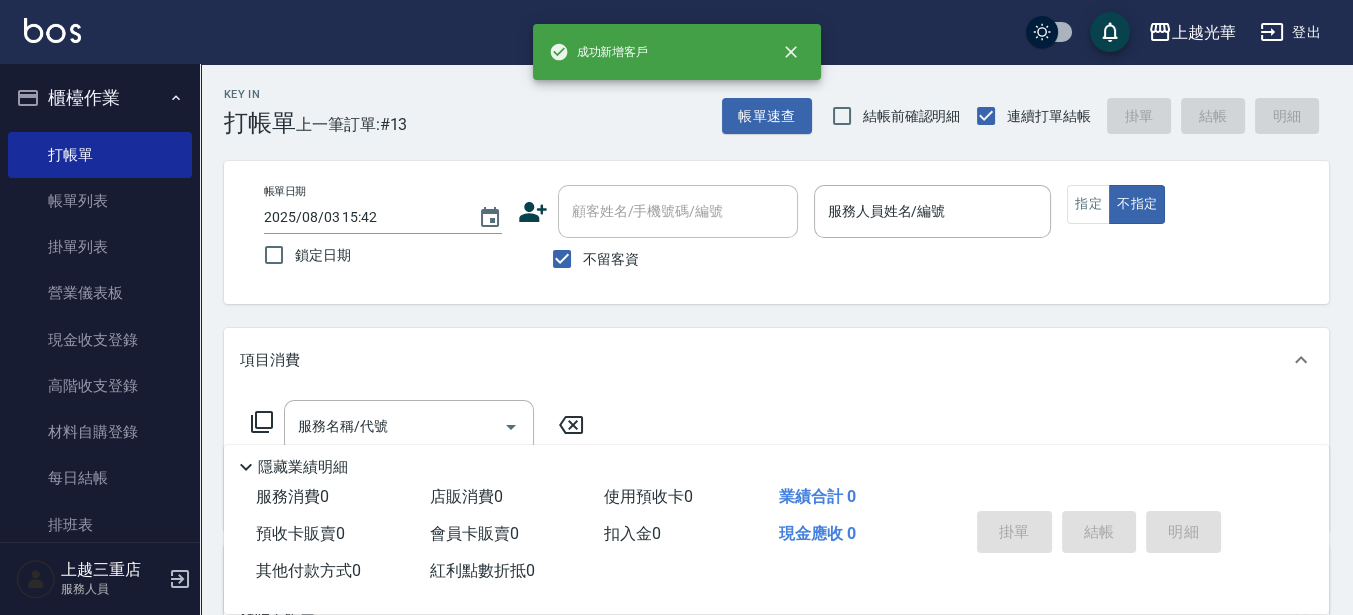 click 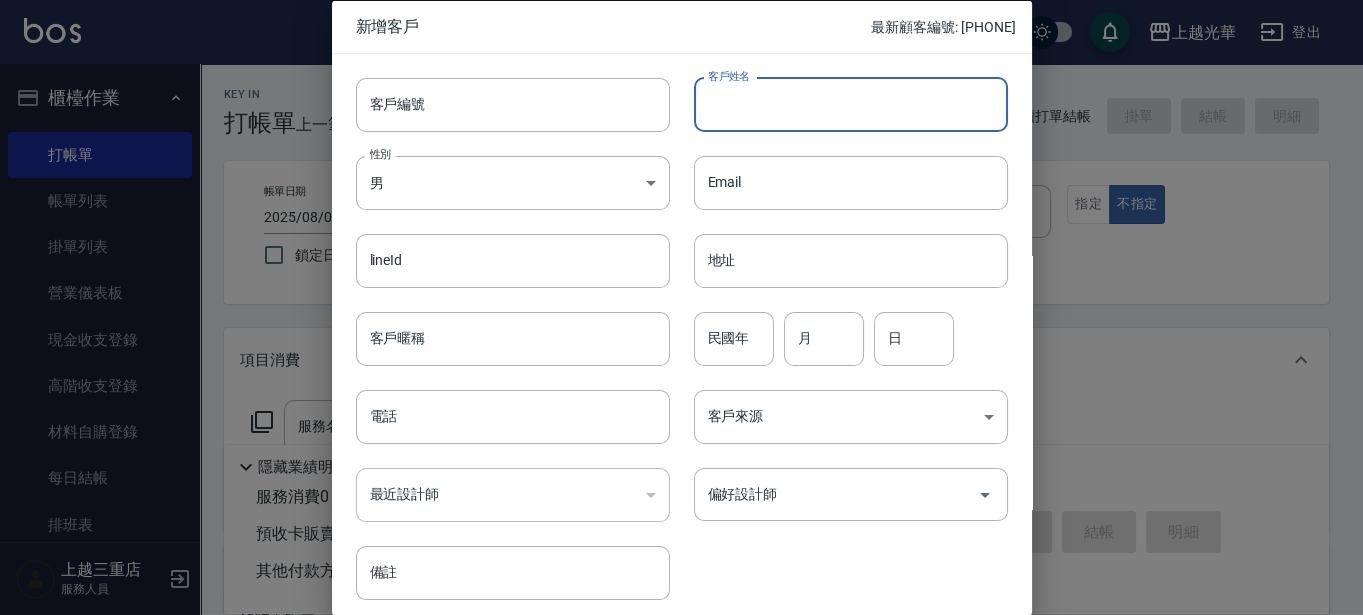 click on "客戶姓名" at bounding box center [851, 104] 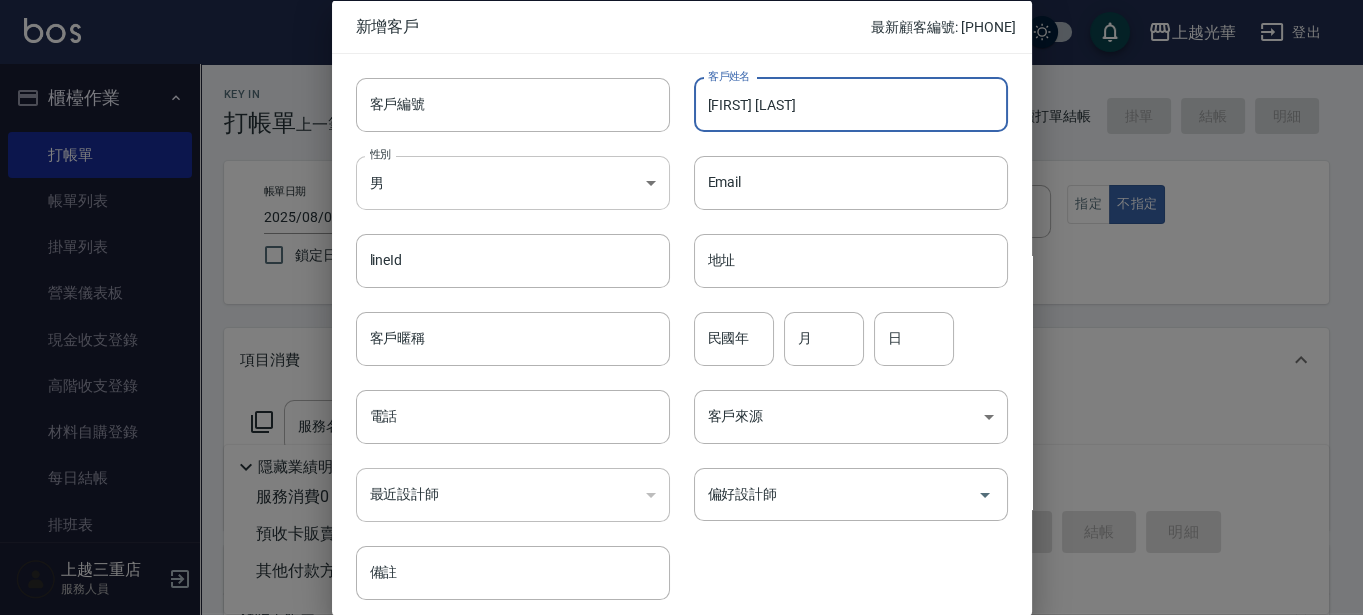 type on "[FIRST] [LAST]" 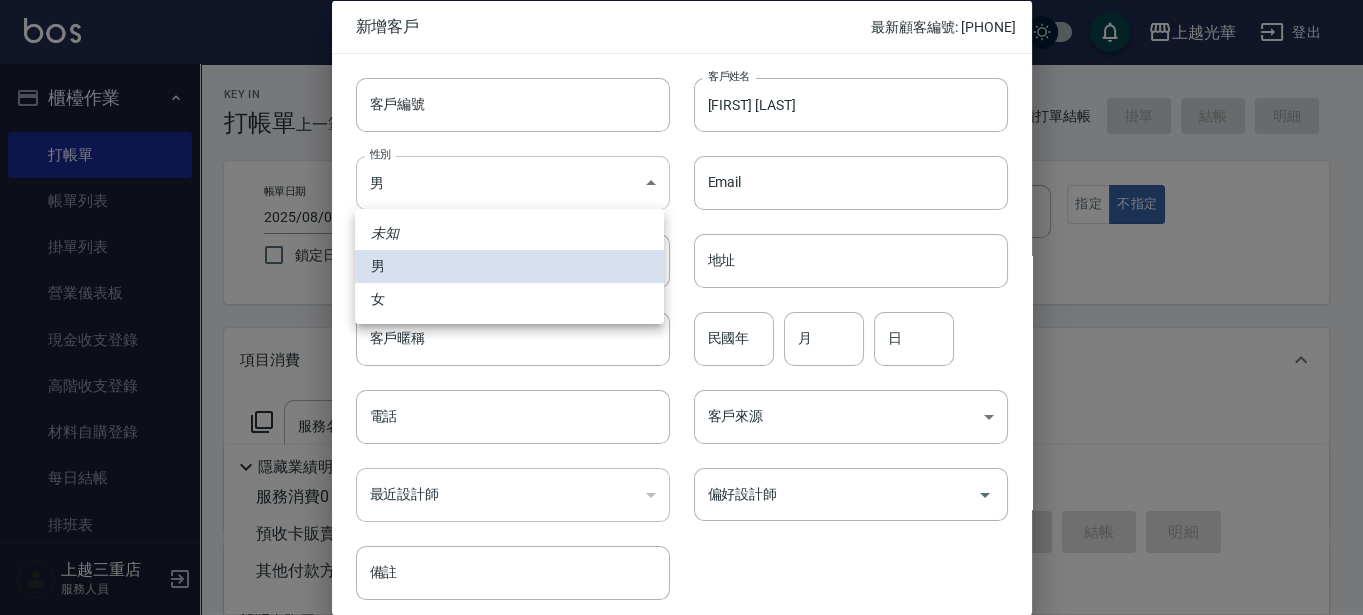 click on "上越光華 登出 櫃檯作業 打帳單 帳單列表 掛單列表 營業儀表板 現金收支登錄 高階收支登錄 材料自購登錄 每日結帳 排班表 現場電腦打卡 預約管理 預約管理 單日預約紀錄 單週預約紀錄 報表及分析 報表目錄 店家日報表 互助日報表 互助排行榜 互助點數明細 互助業績報表 全店業績分析表 設計師日報表 設計師業績分析表 設計師業績月報表 設計師排行榜 商品銷售排行榜 商品消耗明細 店販抽成明細 顧客入金餘額表 每日非現金明細 每日收支明細 收支分類明細表 客戶管理 客戶列表 卡券管理 入金管理 員工及薪資 員工列表 全店打卡記錄 上越三重店 服務人員 Key In 打帳單 上一筆訂單:#13 帳單速查 結帳前確認明細 連續打單結帳 掛單 結帳 明細 帳單日期 [DATE] [TIME] 鎖定日期 顧客姓名/手機號碼/編號 顧客姓名/手機號碼/編號 不留客資 服務人員姓名/編號 指定 不指定" at bounding box center [681, 463] 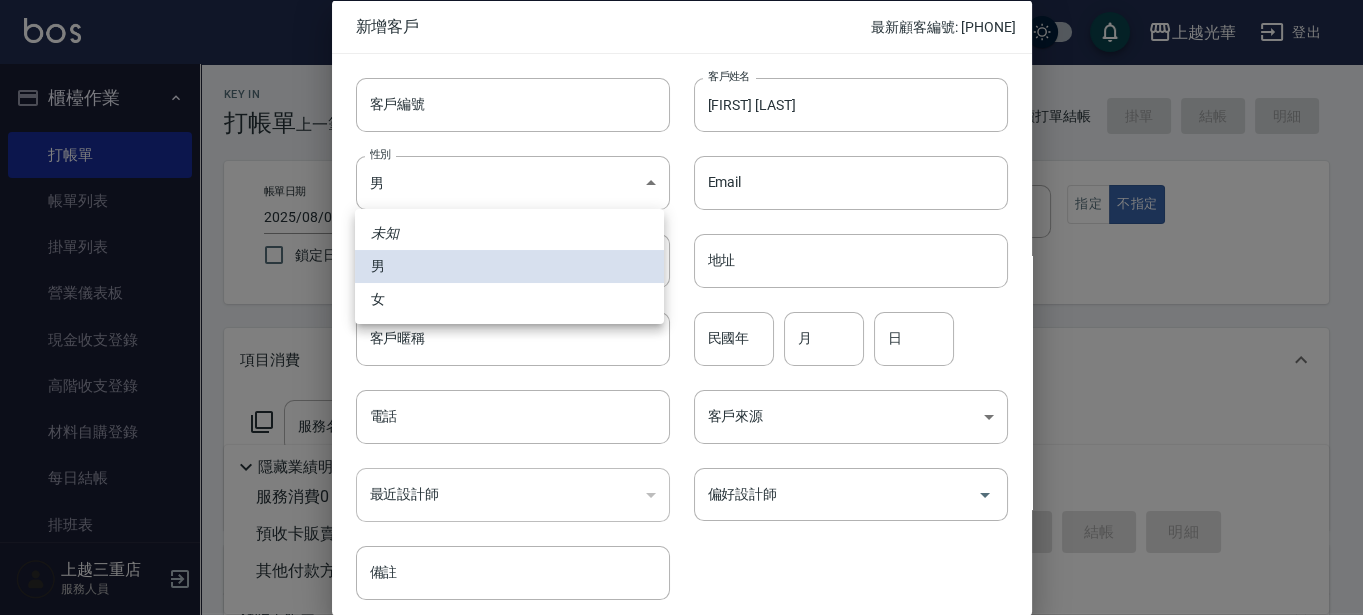 click on "女" at bounding box center [509, 299] 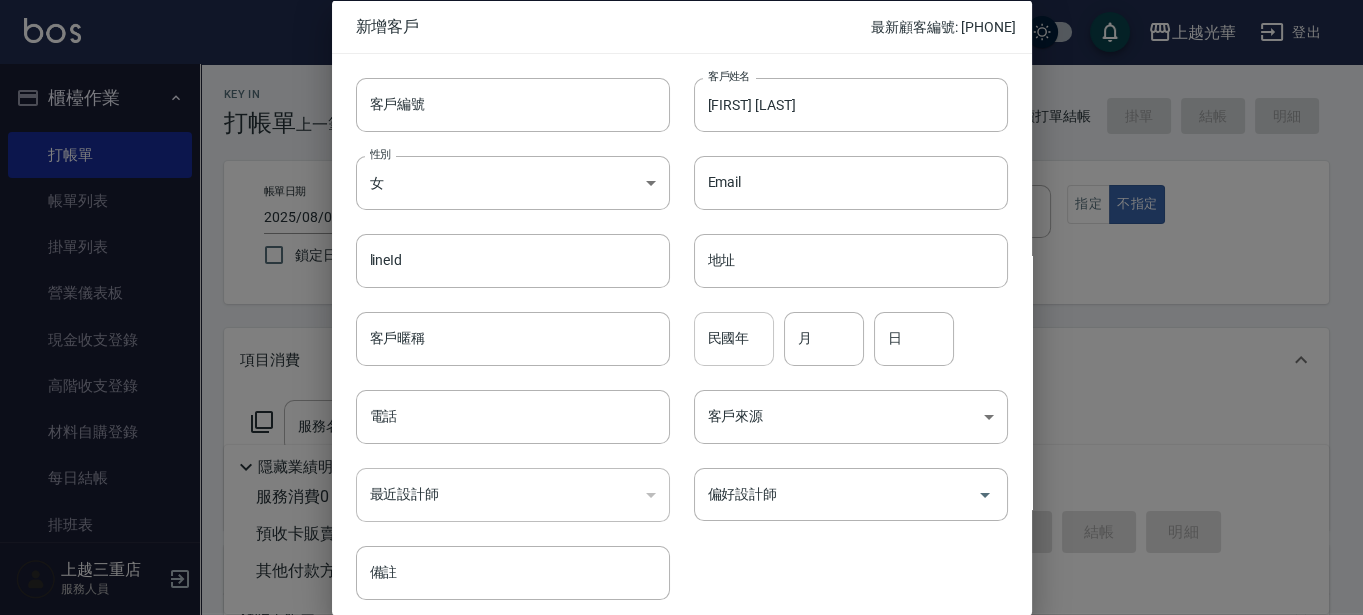 drag, startPoint x: 768, startPoint y: 360, endPoint x: 760, endPoint y: 352, distance: 11.313708 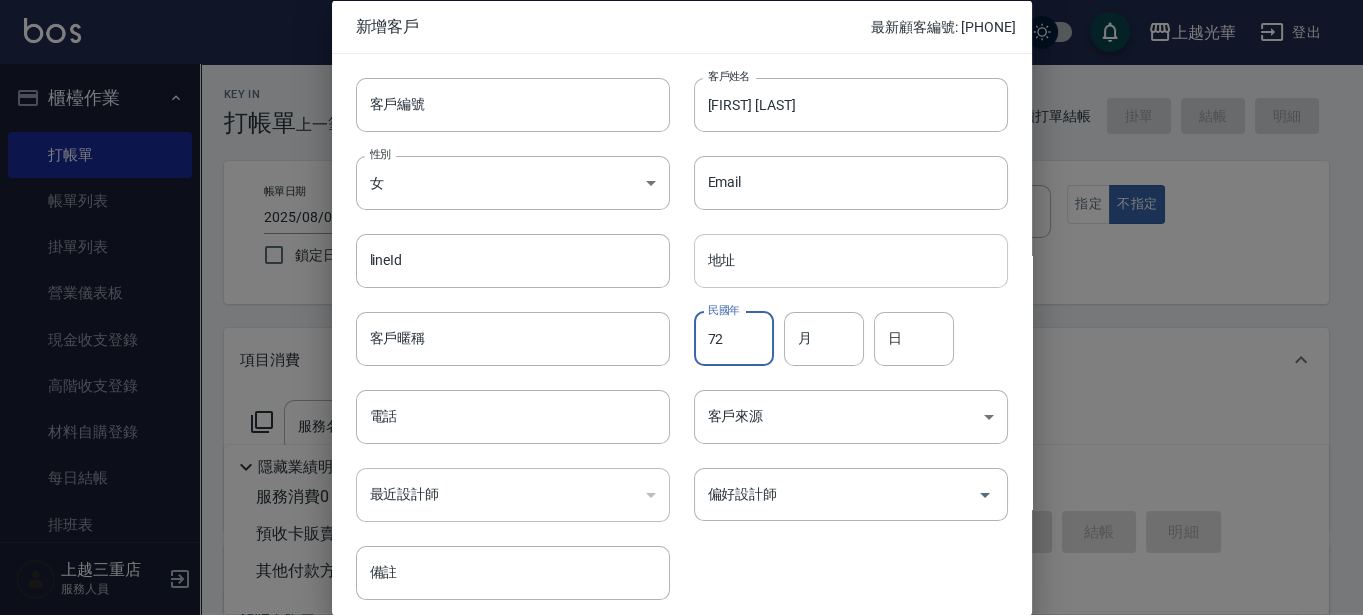 type on "72" 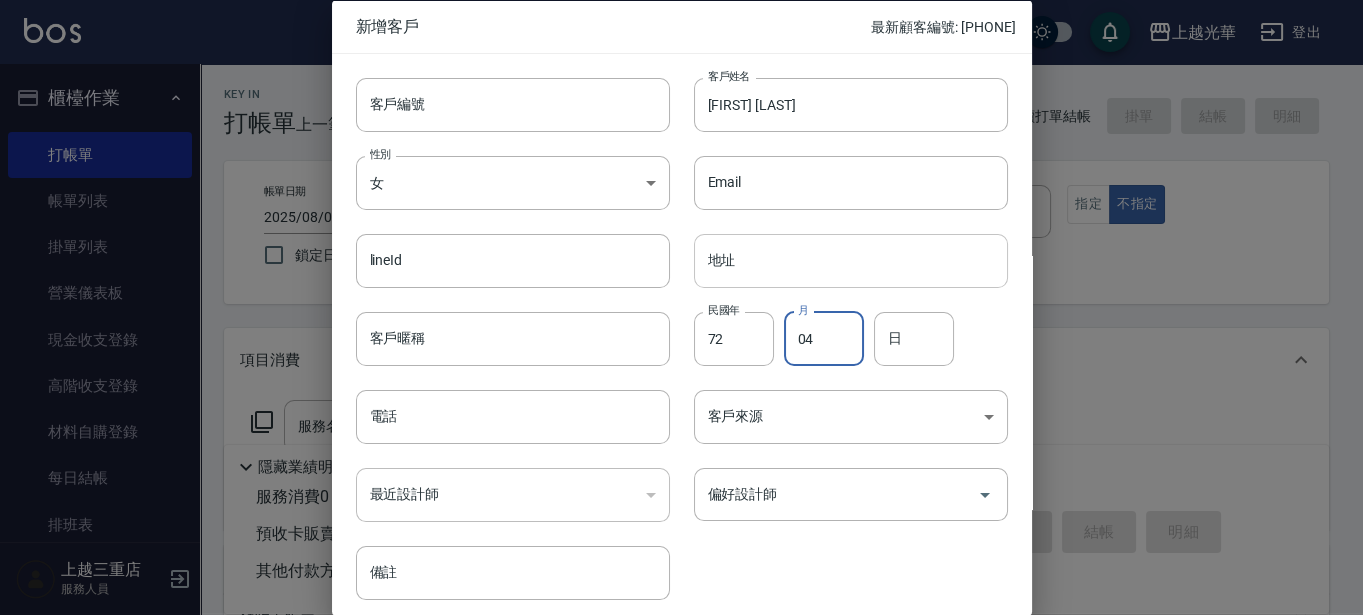 type on "04" 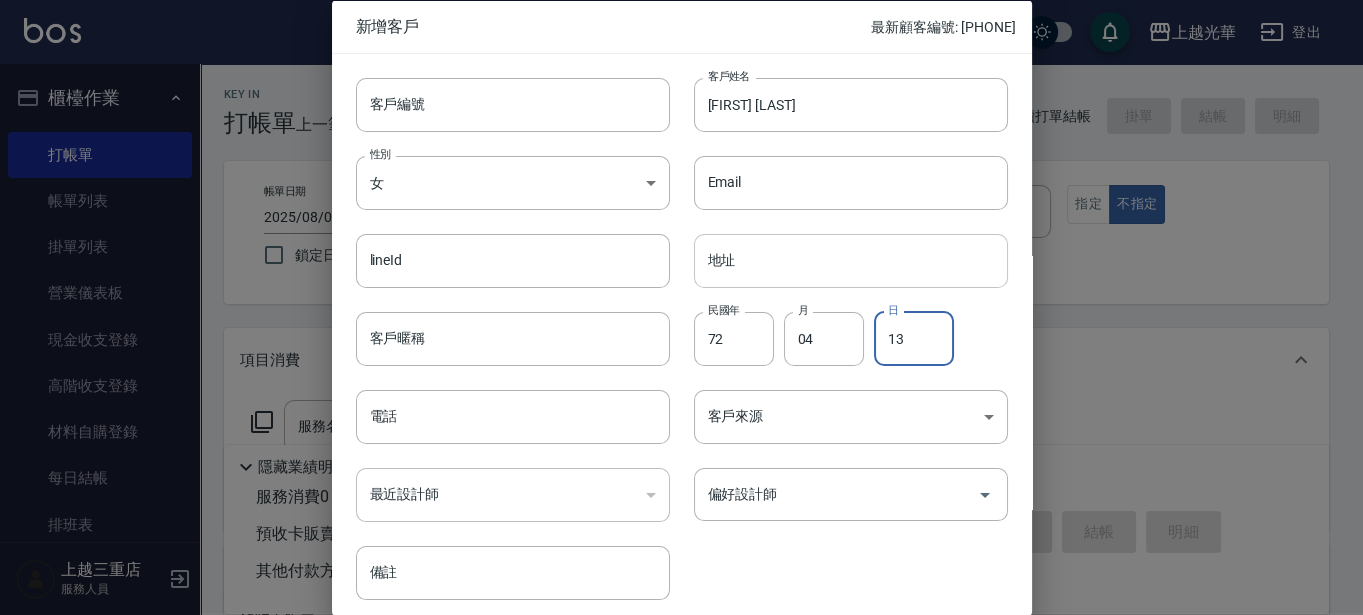 type on "13" 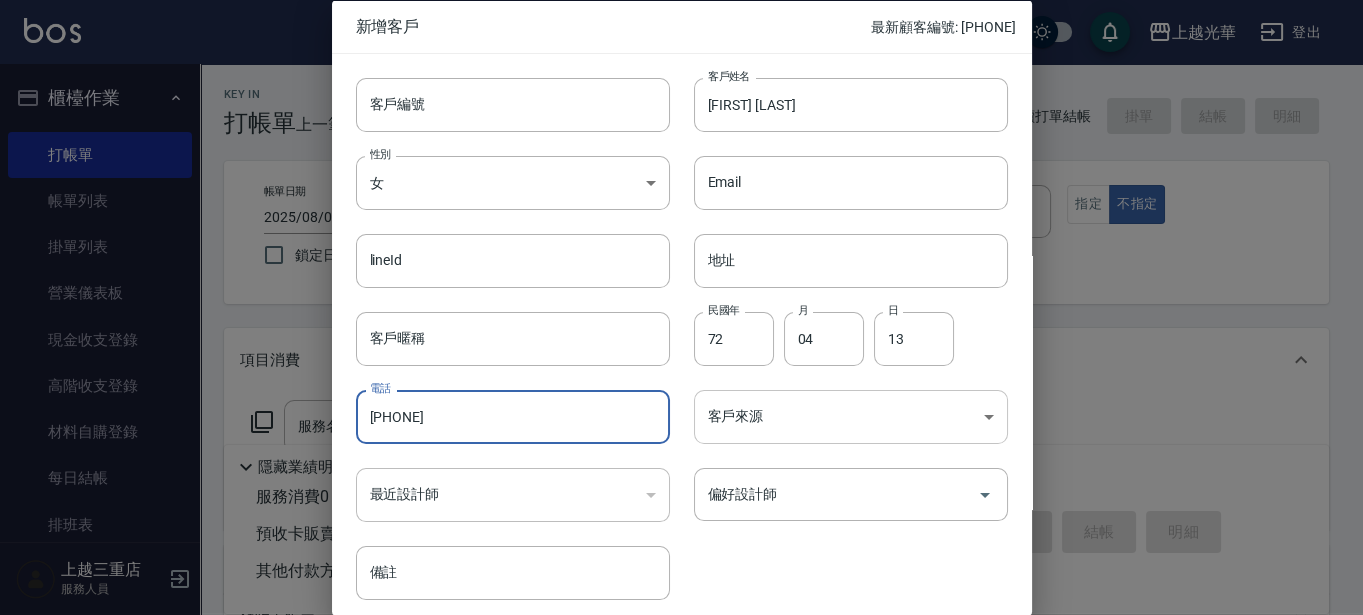 type on "[PHONE]" 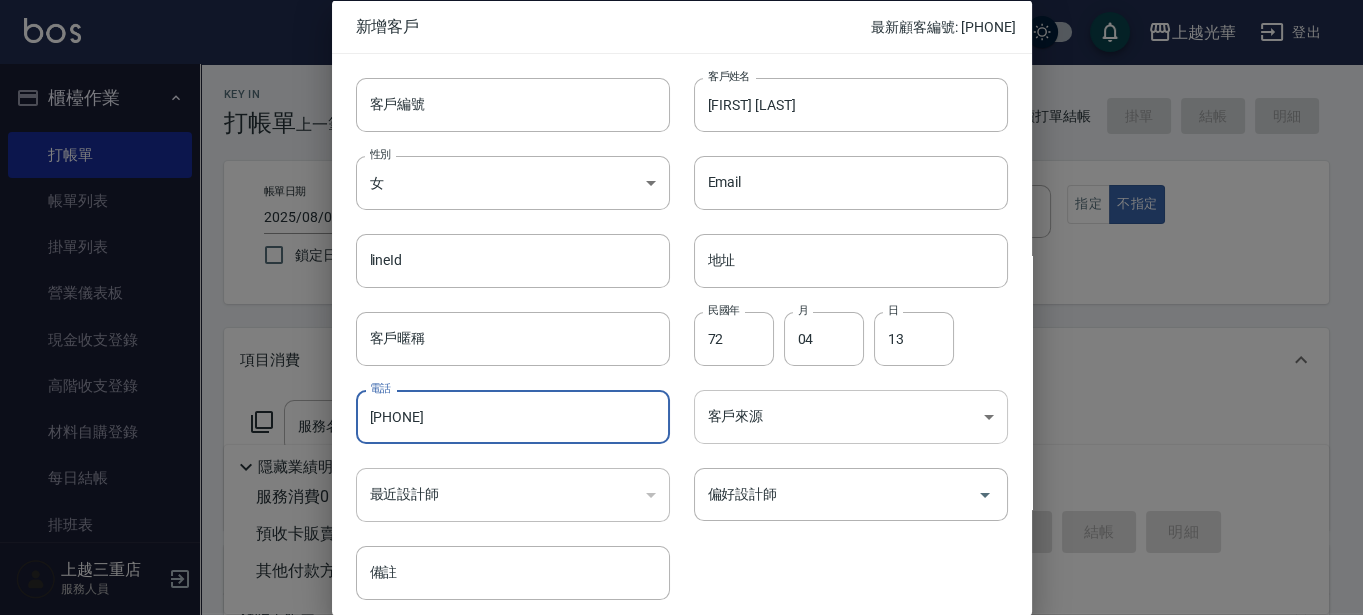 click on "上越光華 登出 櫃檯作業 打帳單 帳單列表 掛單列表 營業儀表板 現金收支登錄 高階收支登錄 材料自購登錄 每日結帳 排班表 現場電腦打卡 預約管理 預約管理 單日預約紀錄 單週預約紀錄 報表及分析 報表目錄 店家日報表 互助日報表 互助排行榜 互助點數明細 互助業績報表 全店業績分析表 設計師日報表 設計師業績分析表 設計師業績月報表 設計師排行榜 商品銷售排行榜 商品消耗明細 店販抽成明細 顧客入金餘額表 每日非現金明細 每日收支明細 收支分類明細表 客戶管理 客戶列表 卡券管理 入金管理 員工及薪資 員工列表 全店打卡記錄 上越三重店 服務人員 Key In 打帳單 上一筆訂單:#13 帳單速查 結帳前確認明細 連續打單結帳 掛單 結帳 明細 帳單日期 [DATE] [TIME] 鎖定日期 顧客姓名/手機號碼/編號 顧客姓名/手機號碼/編號 不留客資 服務人員姓名/編號 指定 不指定" at bounding box center [681, 463] 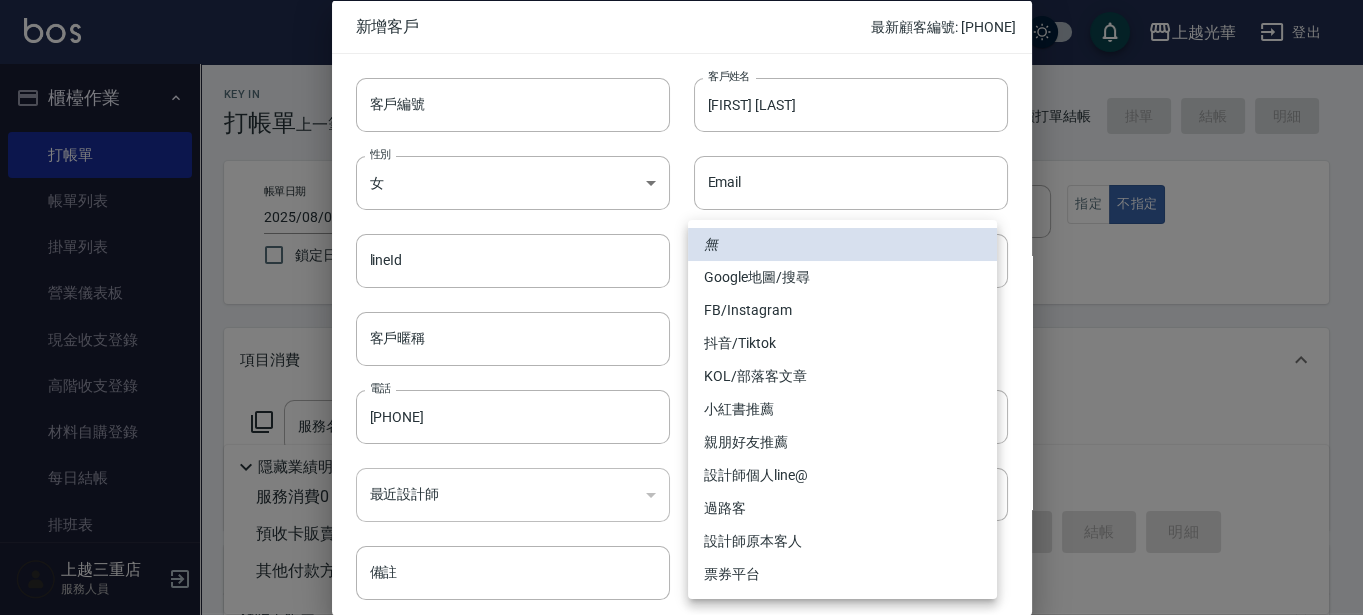 click on "親朋好友推薦" at bounding box center [842, 442] 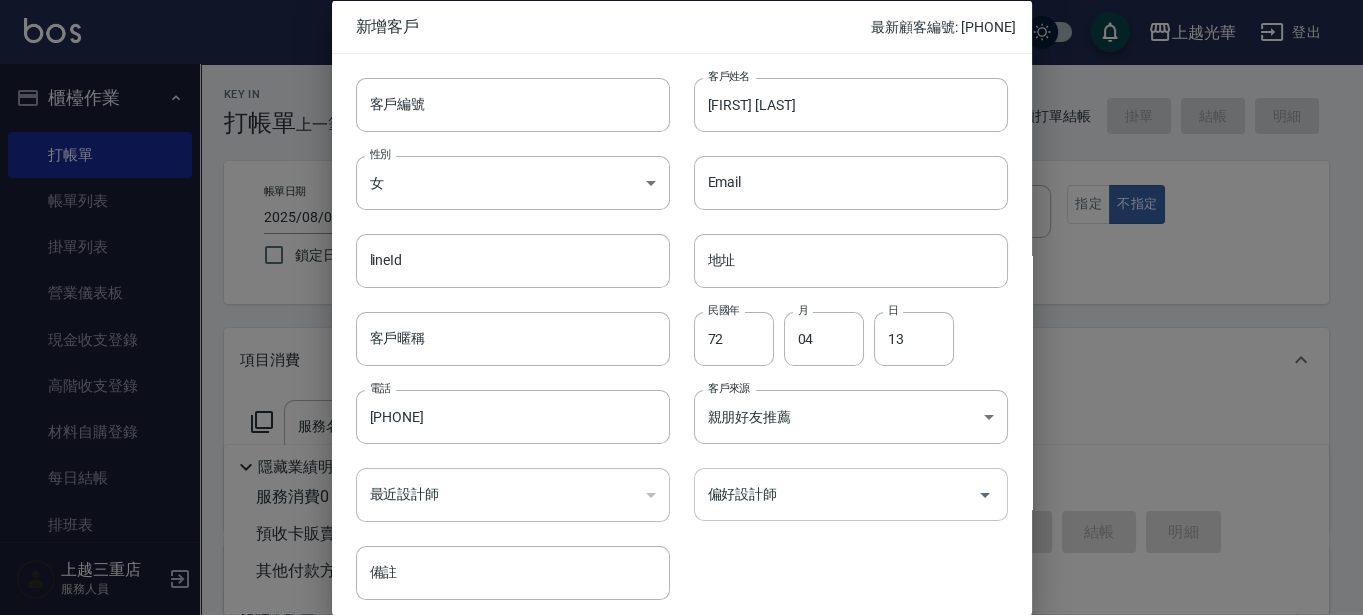click on "偏好設計師" at bounding box center [836, 494] 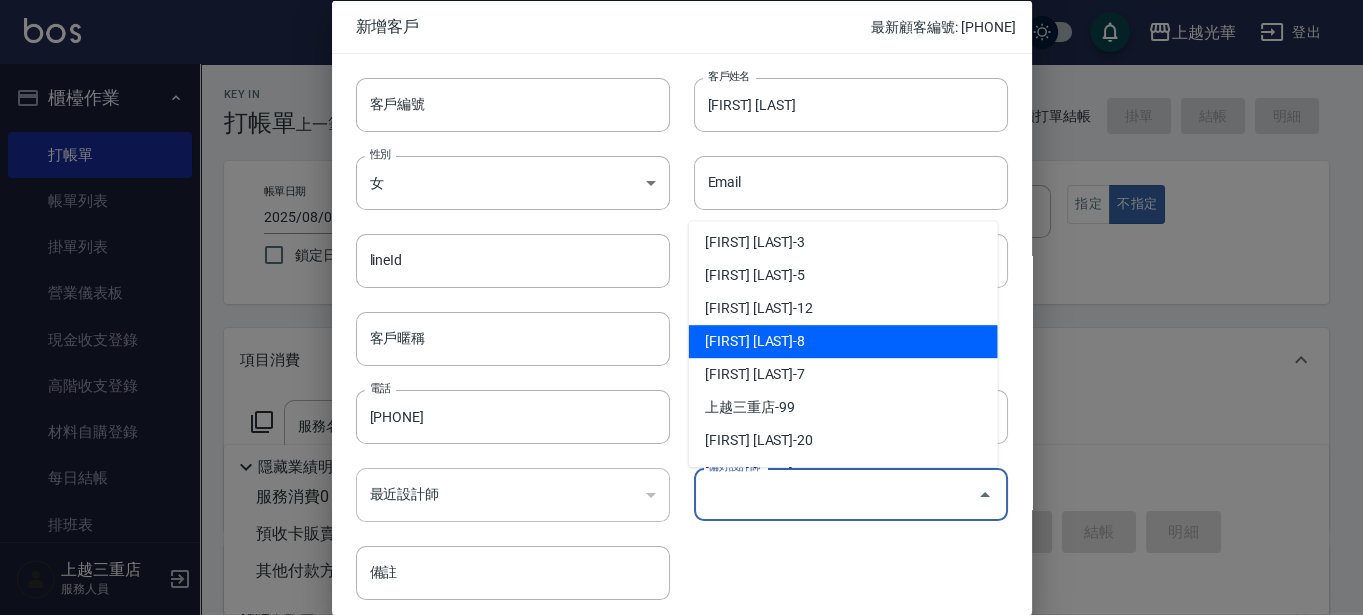 scroll, scrollTop: 250, scrollLeft: 0, axis: vertical 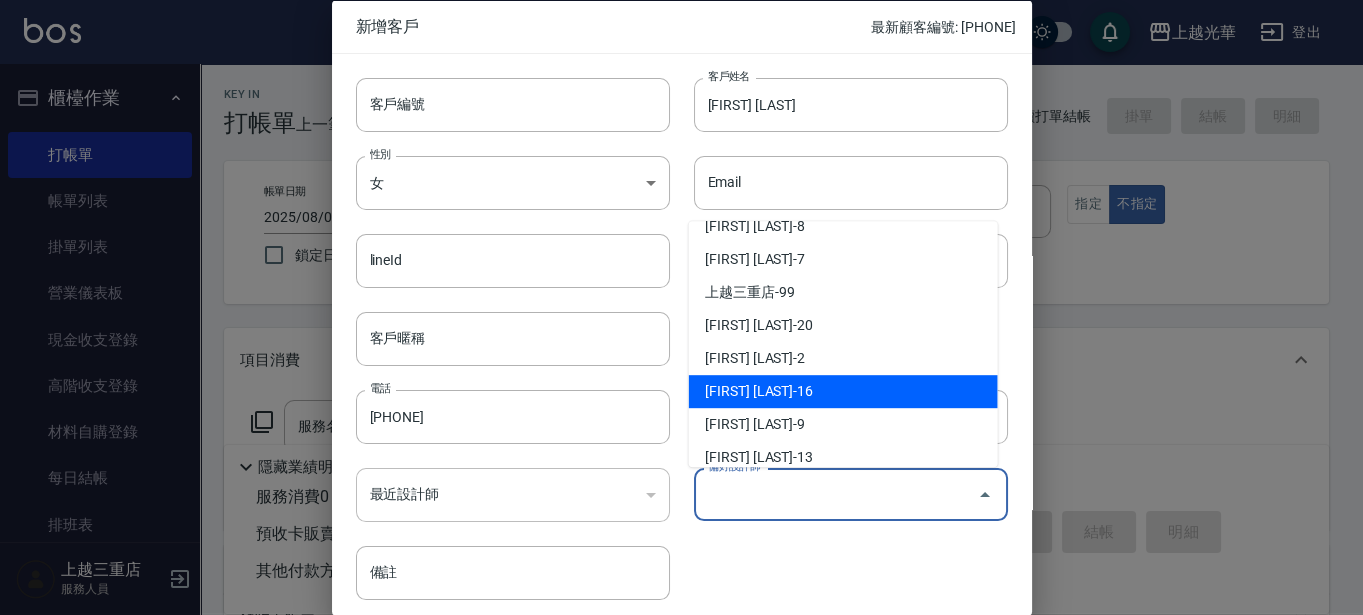 click on "[FIRST] [LAST]-9" at bounding box center [843, 424] 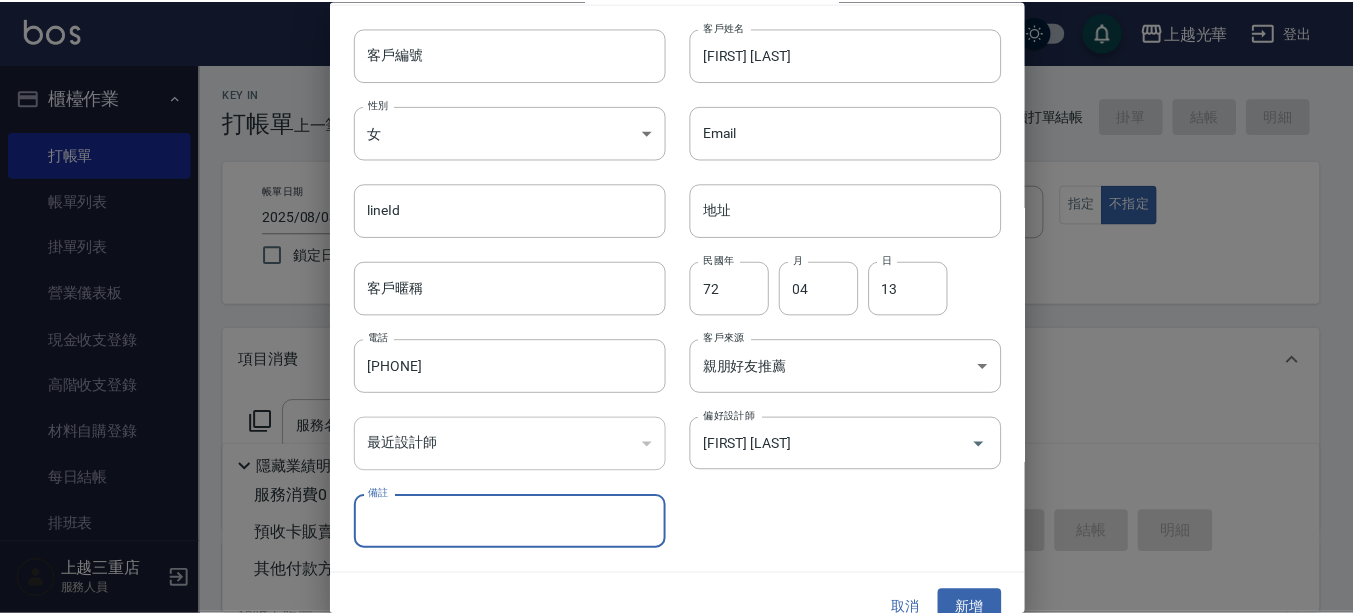 scroll, scrollTop: 77, scrollLeft: 0, axis: vertical 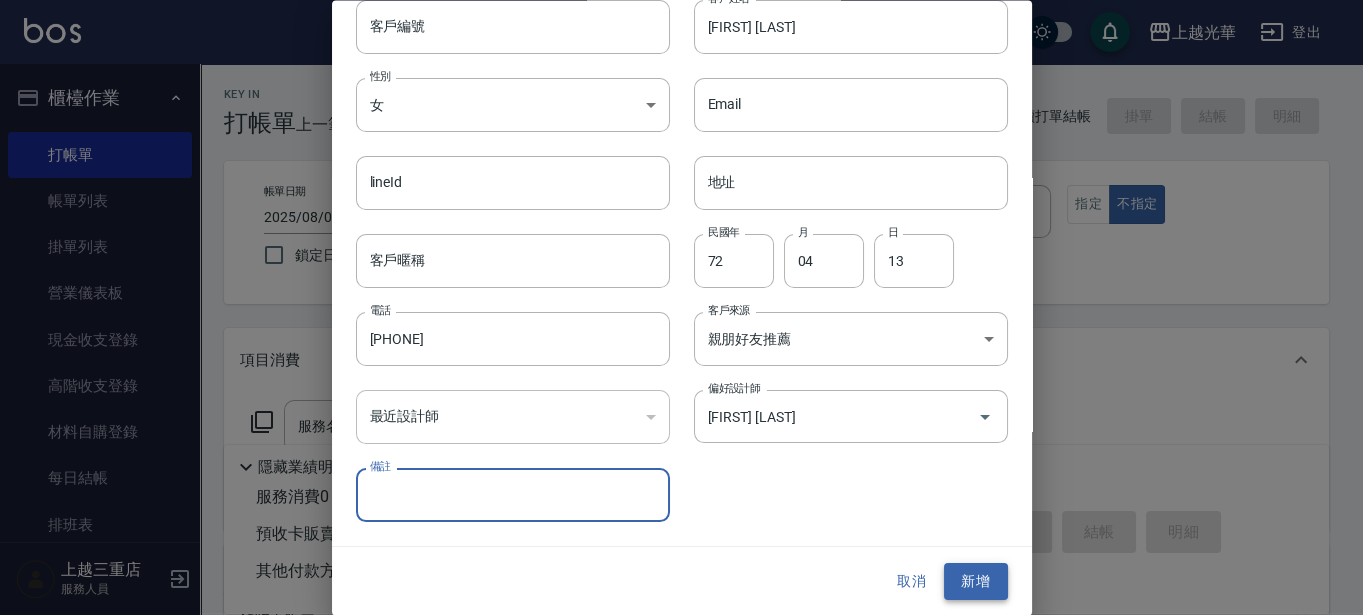 click on "新增" at bounding box center [976, 582] 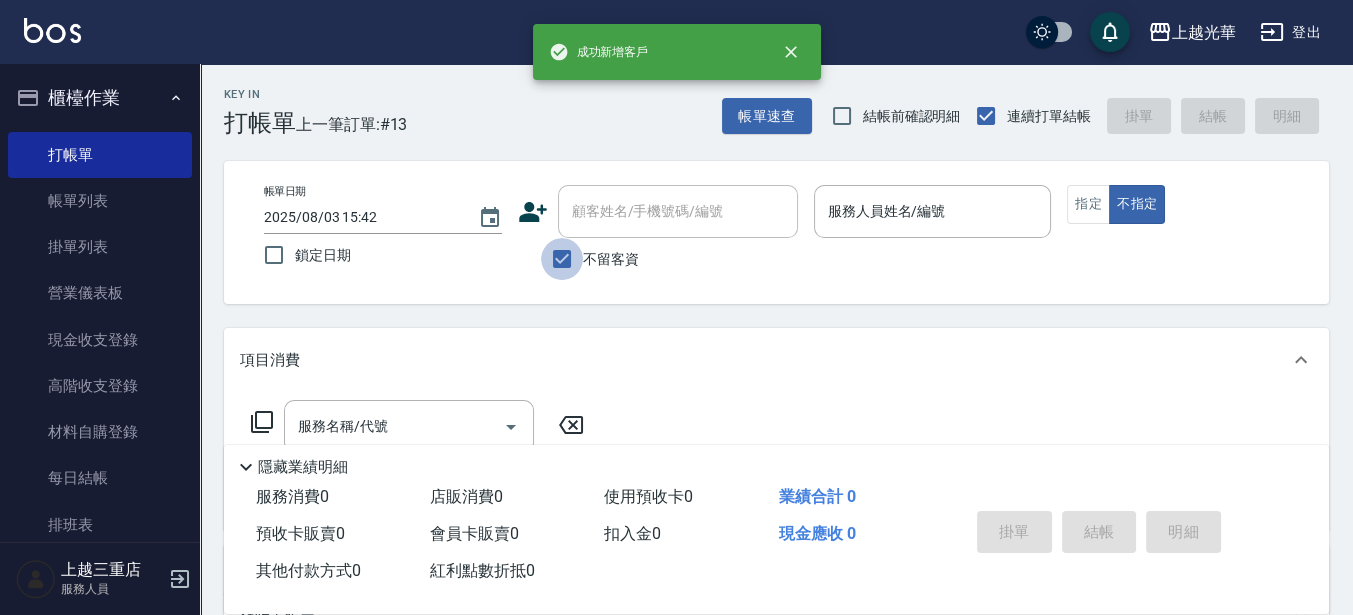 click on "不留客資" at bounding box center [562, 259] 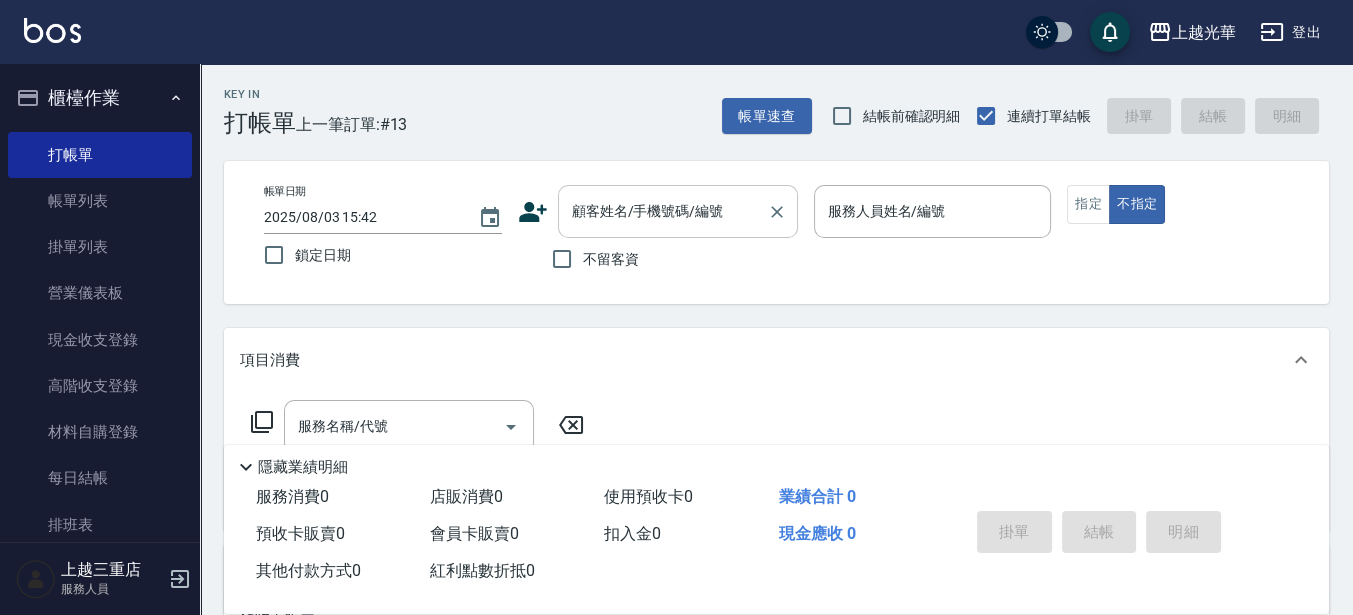 click on "顧客姓名/手機號碼/編號" at bounding box center [663, 211] 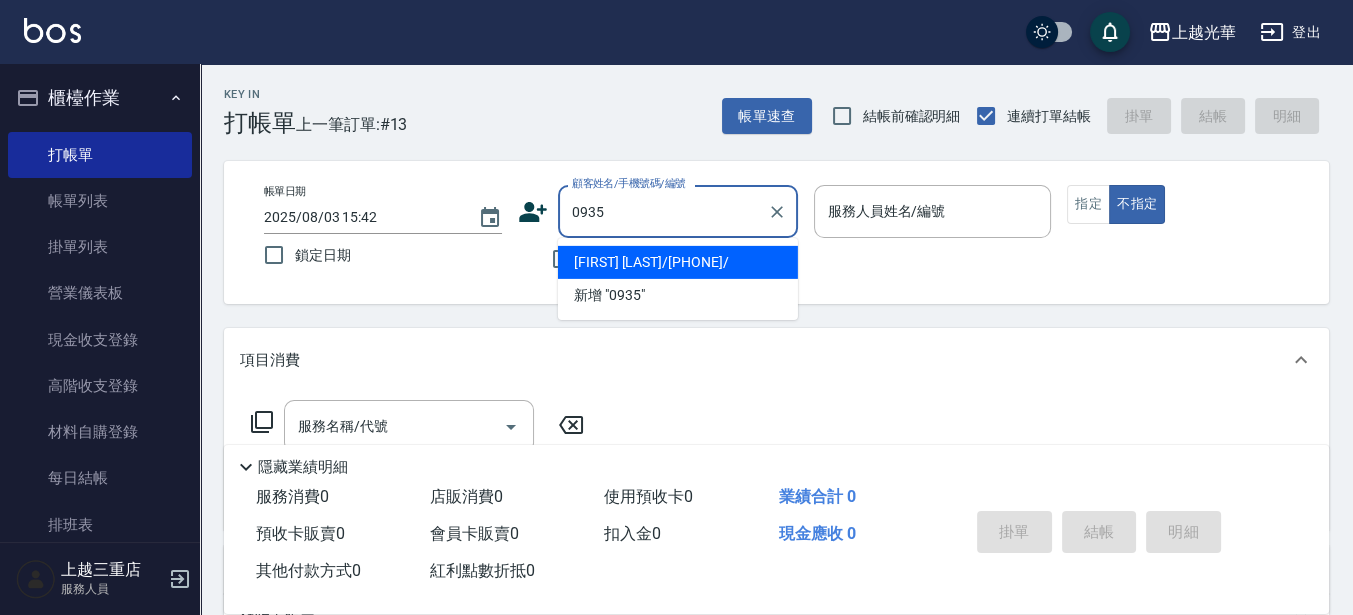 type on "[FIRST] [LAST]/[PHONE]/" 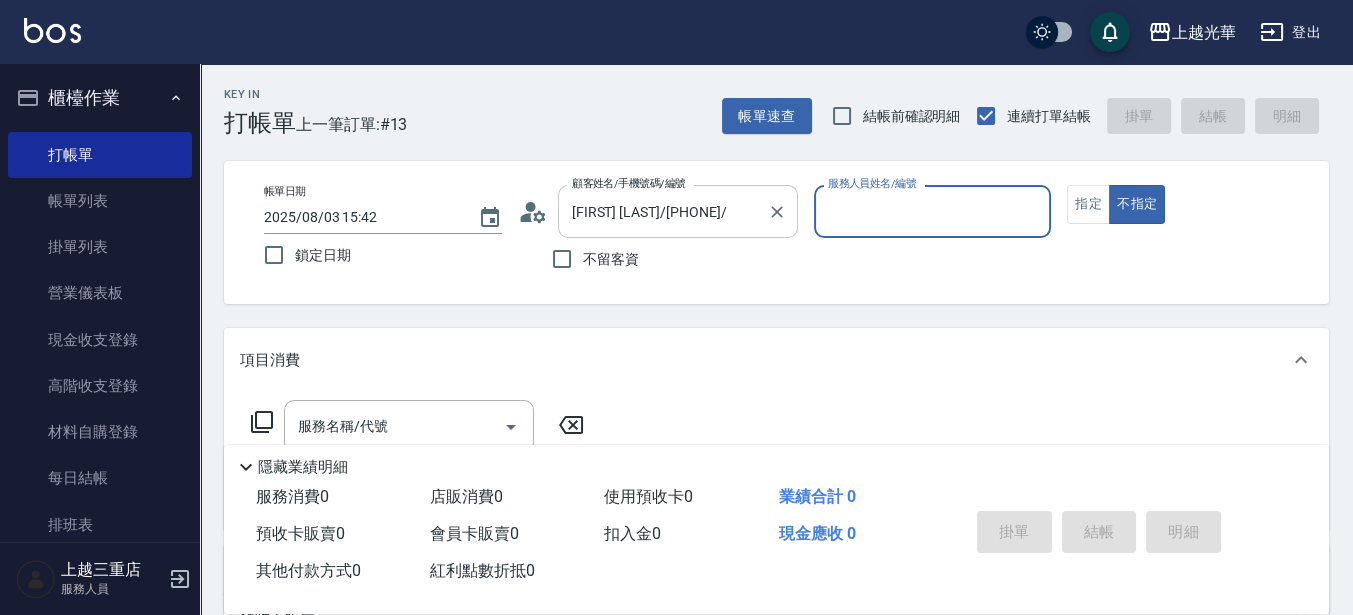 type on "喨喨-9" 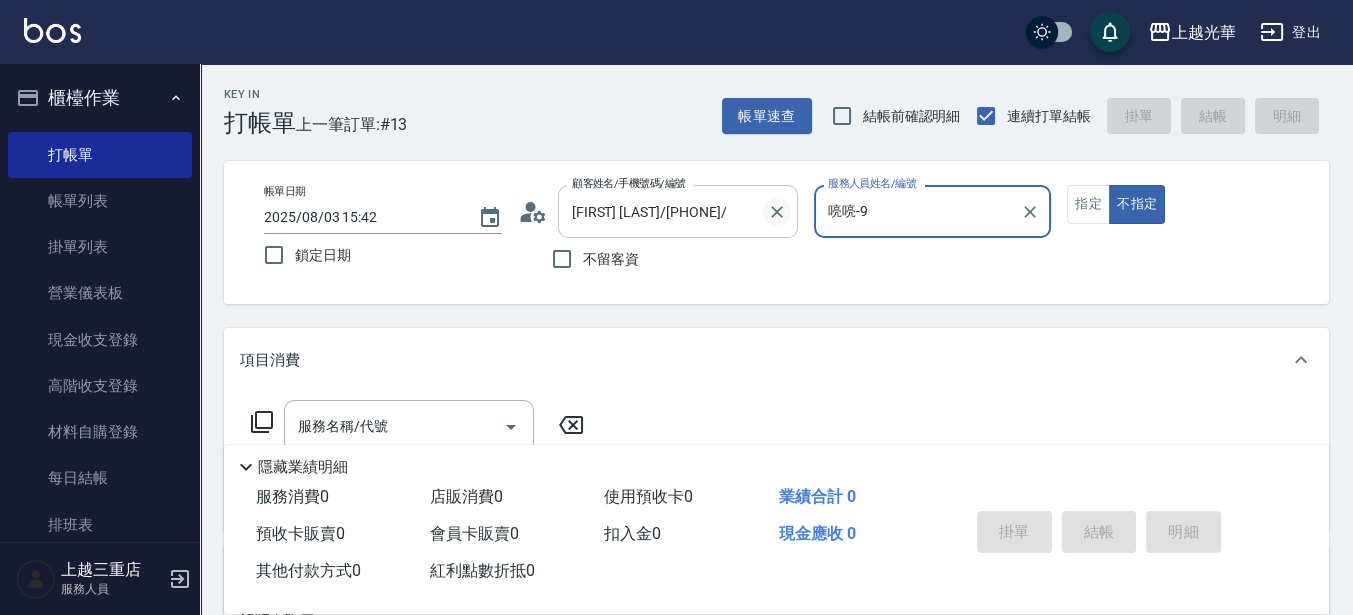 click at bounding box center (777, 212) 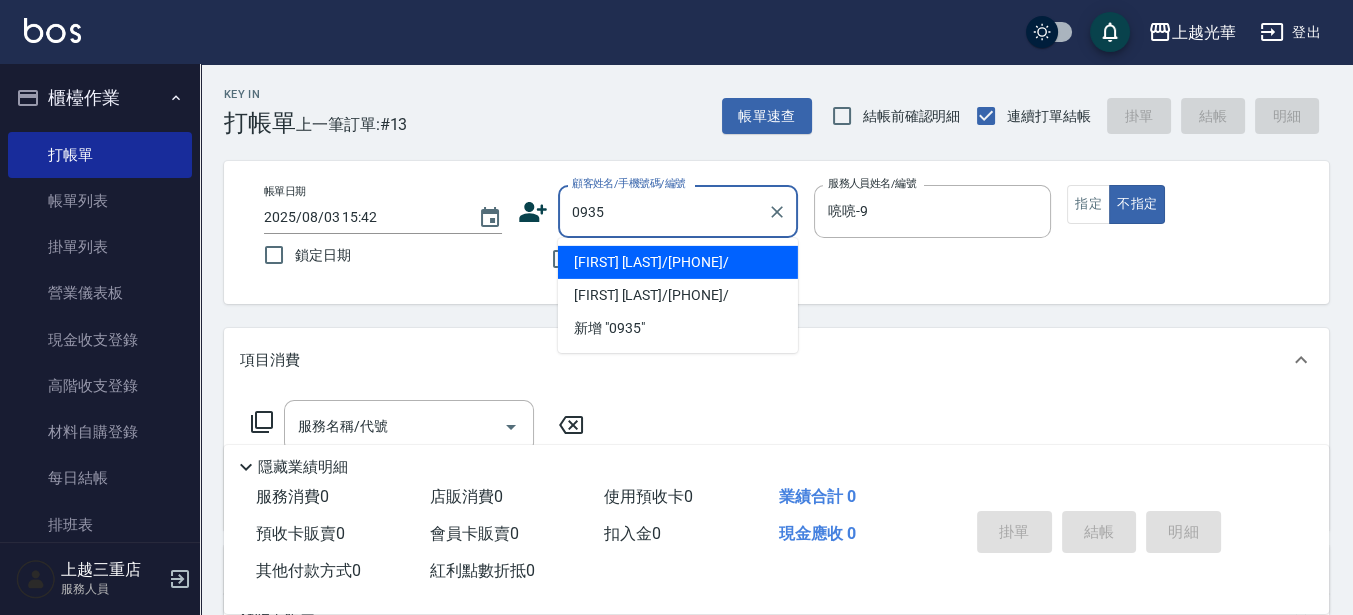 type on "[FIRST] [LAST]/[PHONE]/" 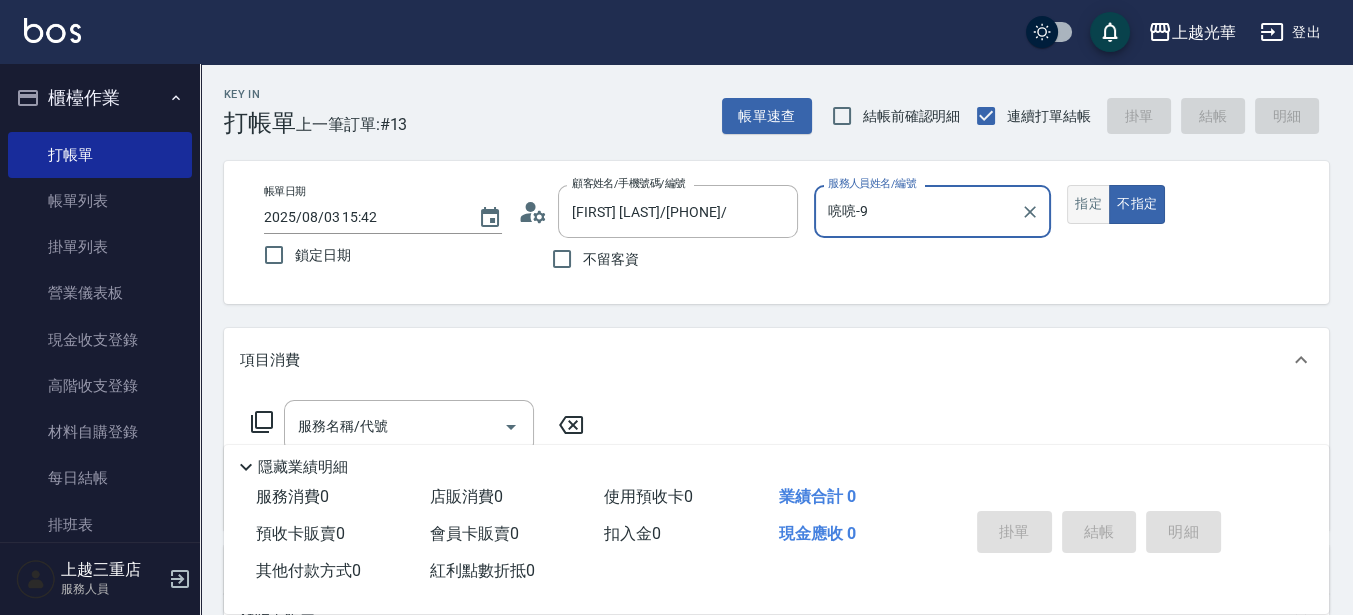 click on "指定" at bounding box center [1088, 204] 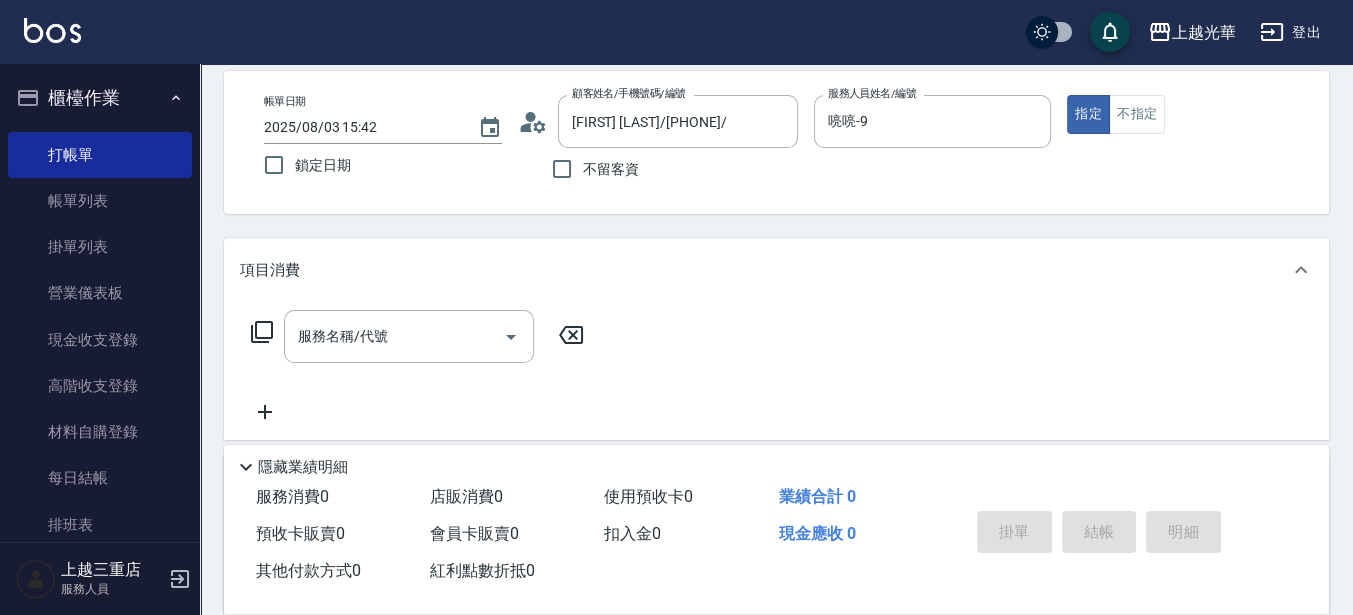scroll, scrollTop: 125, scrollLeft: 0, axis: vertical 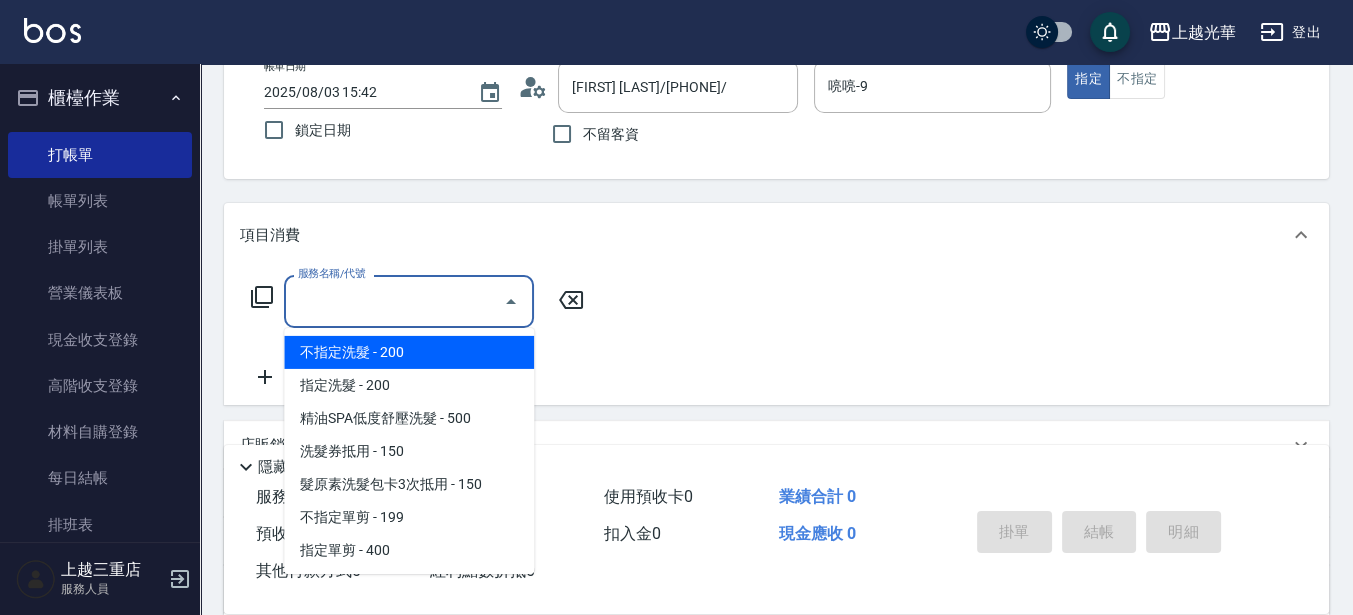 click on "服務名稱/代號" at bounding box center [394, 301] 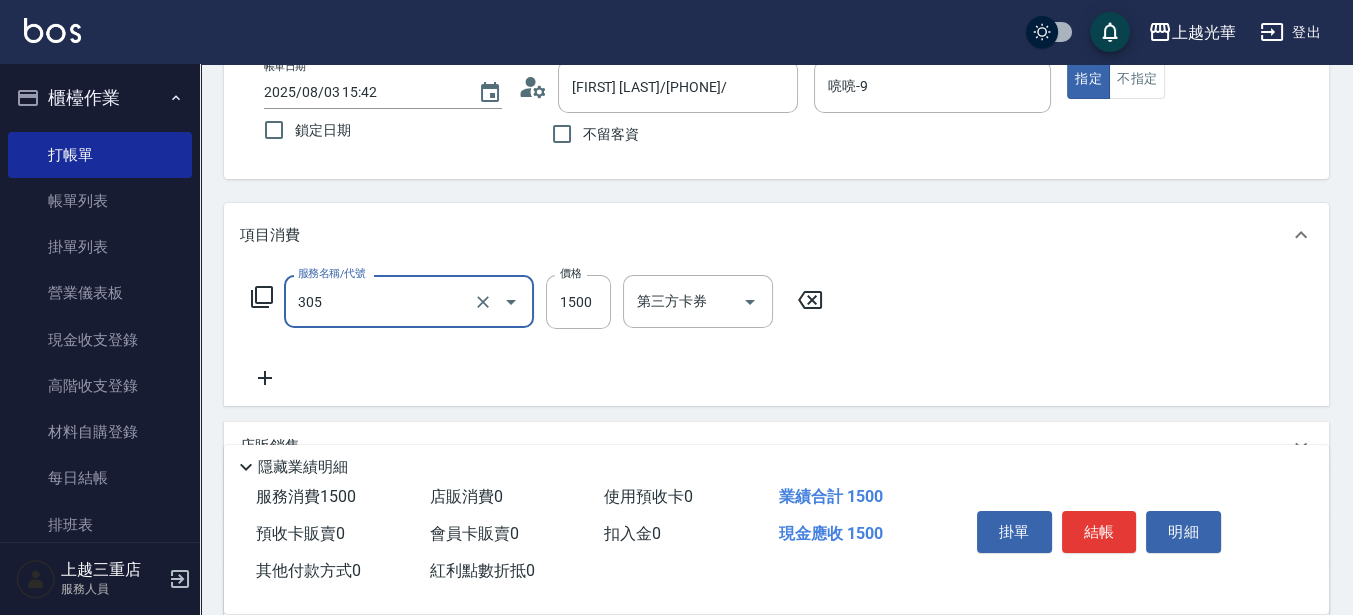 type on "設計燙髮1500(305)" 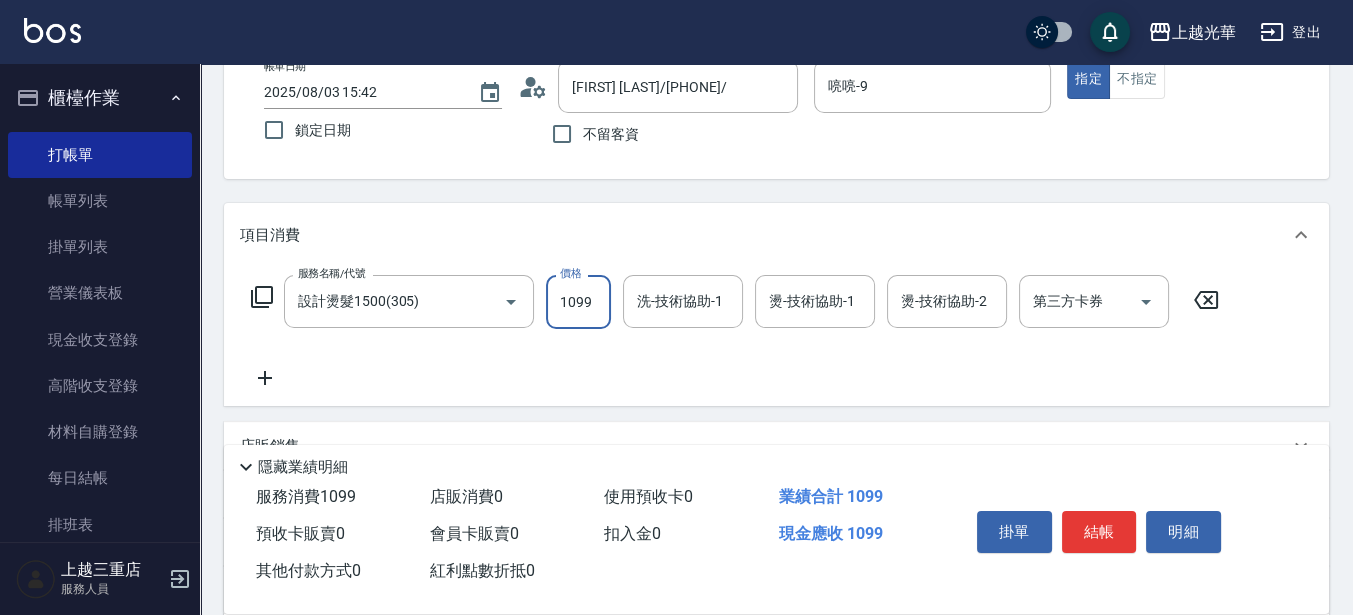 type on "1099" 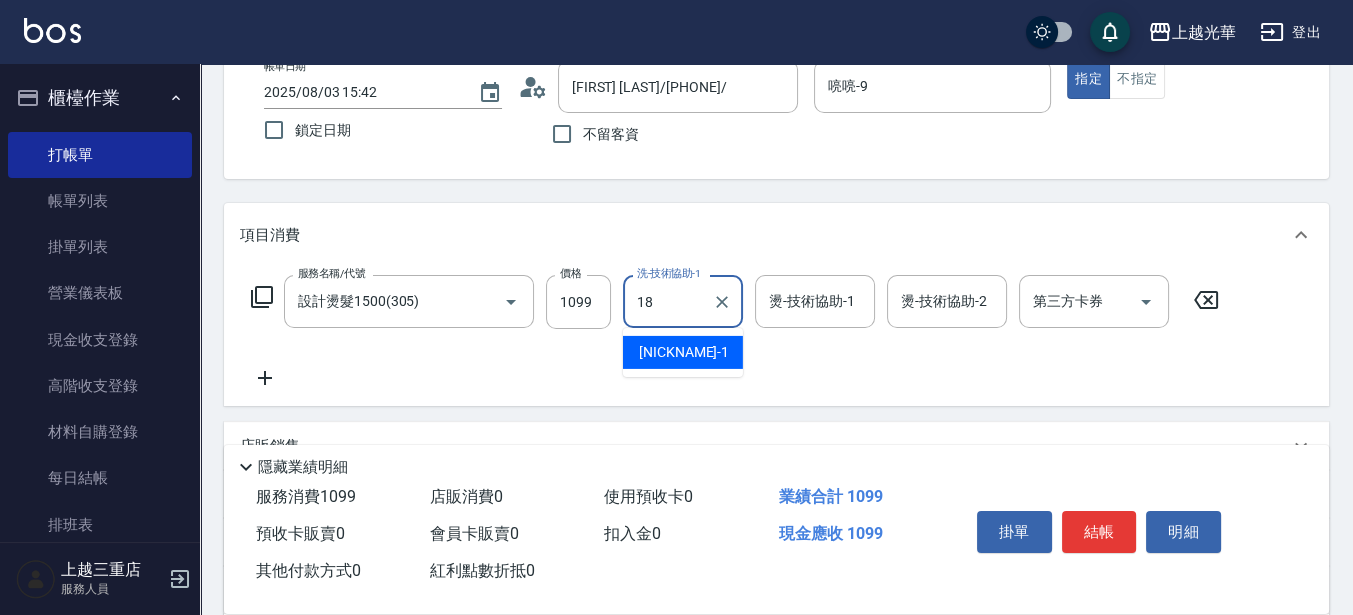 type on "[FIRST] [LAST]-18" 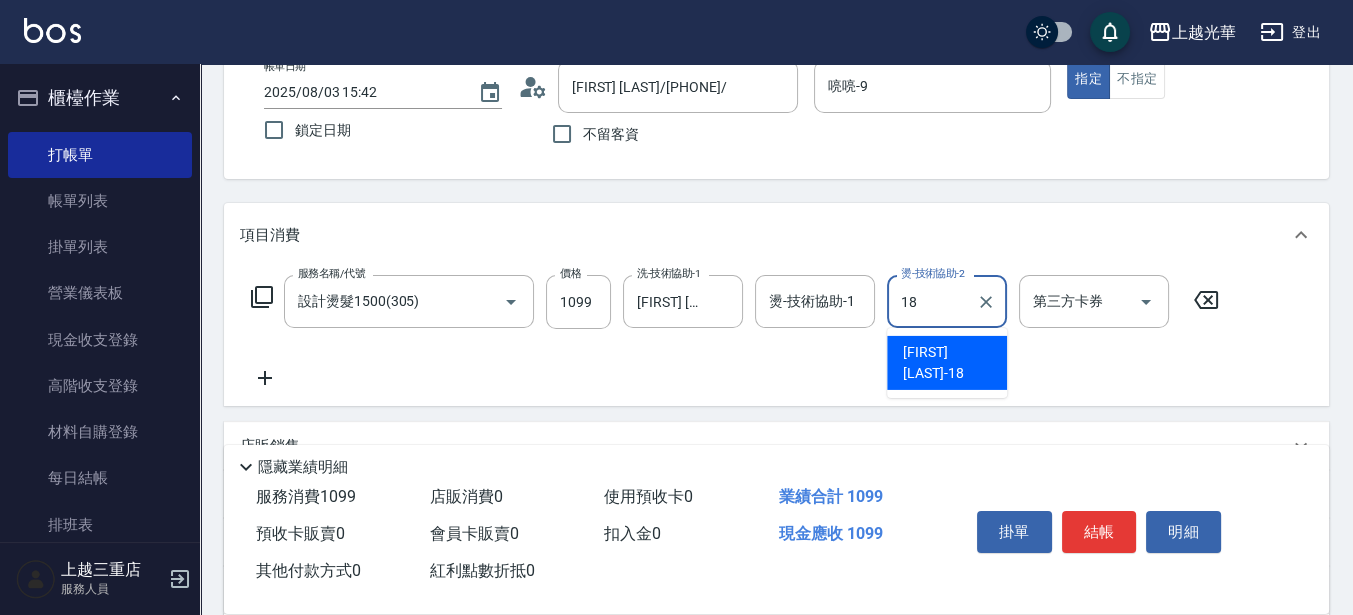 type on "[FIRST] [LAST]-18" 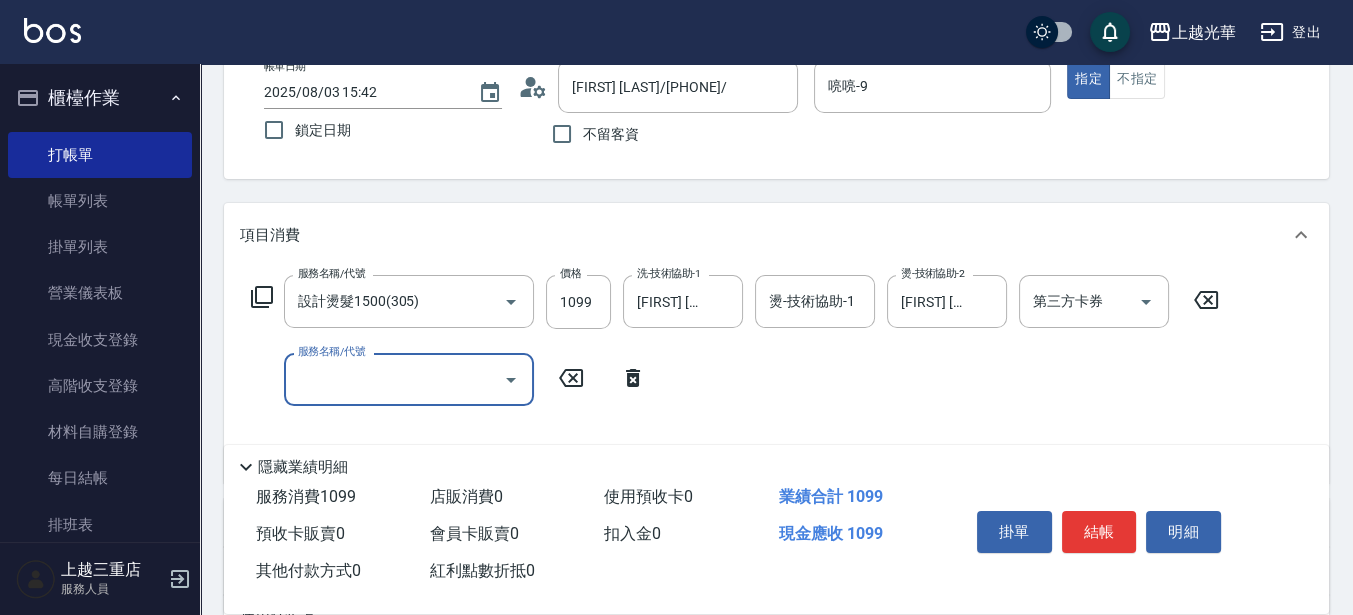 click on "結帳" at bounding box center [1099, 532] 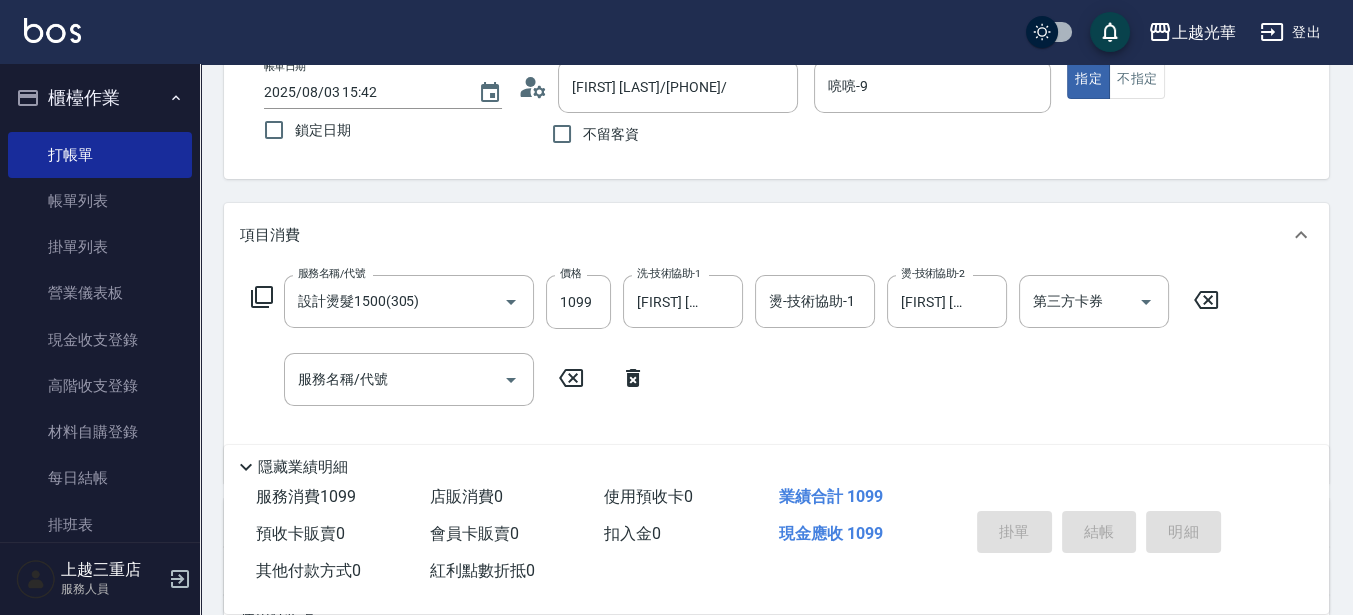 type on "[DATE] [TIME]" 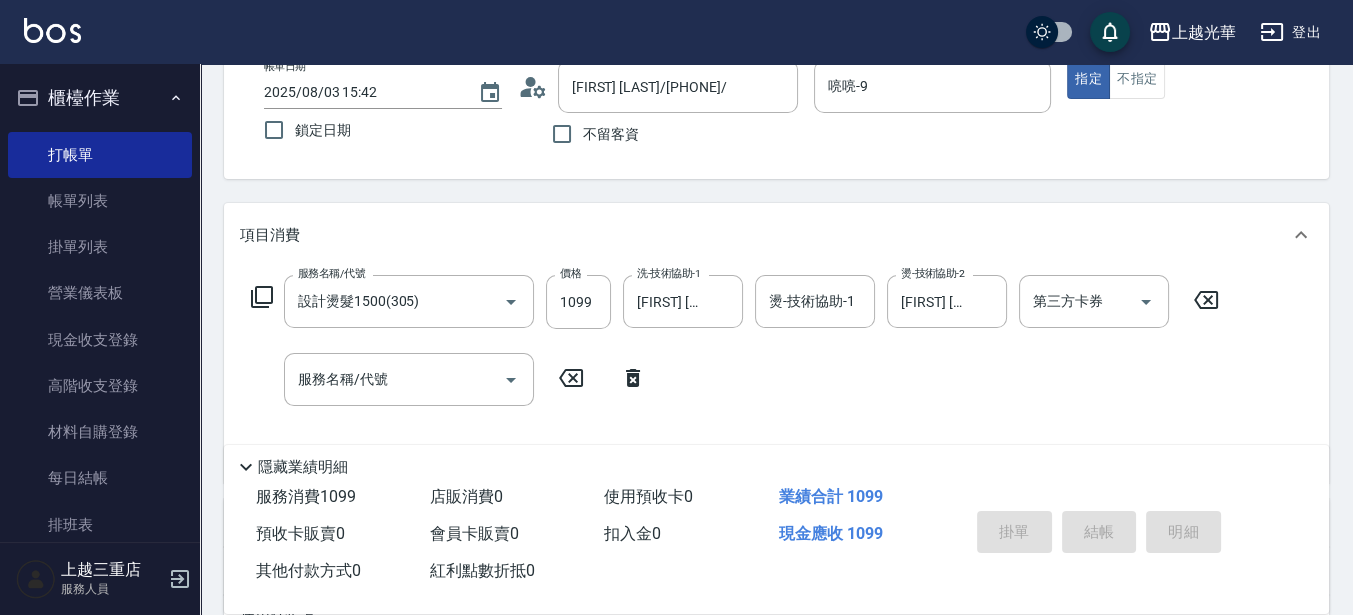 type 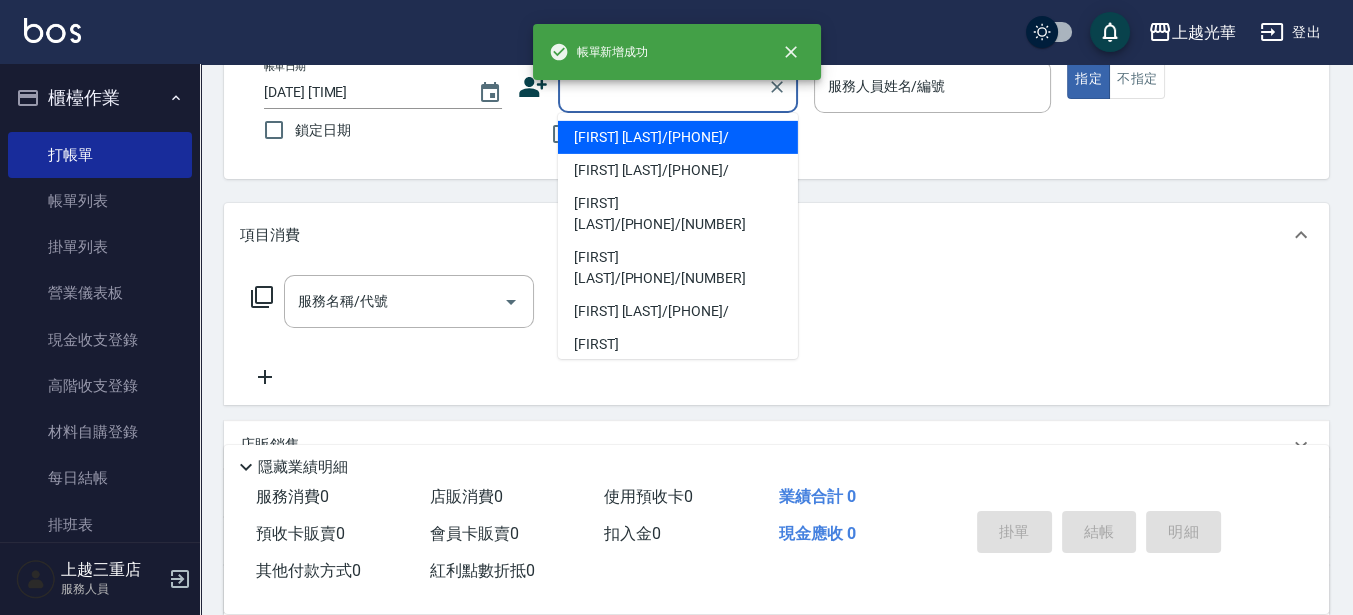 click on "顧客姓名/手機號碼/編號" at bounding box center [663, 86] 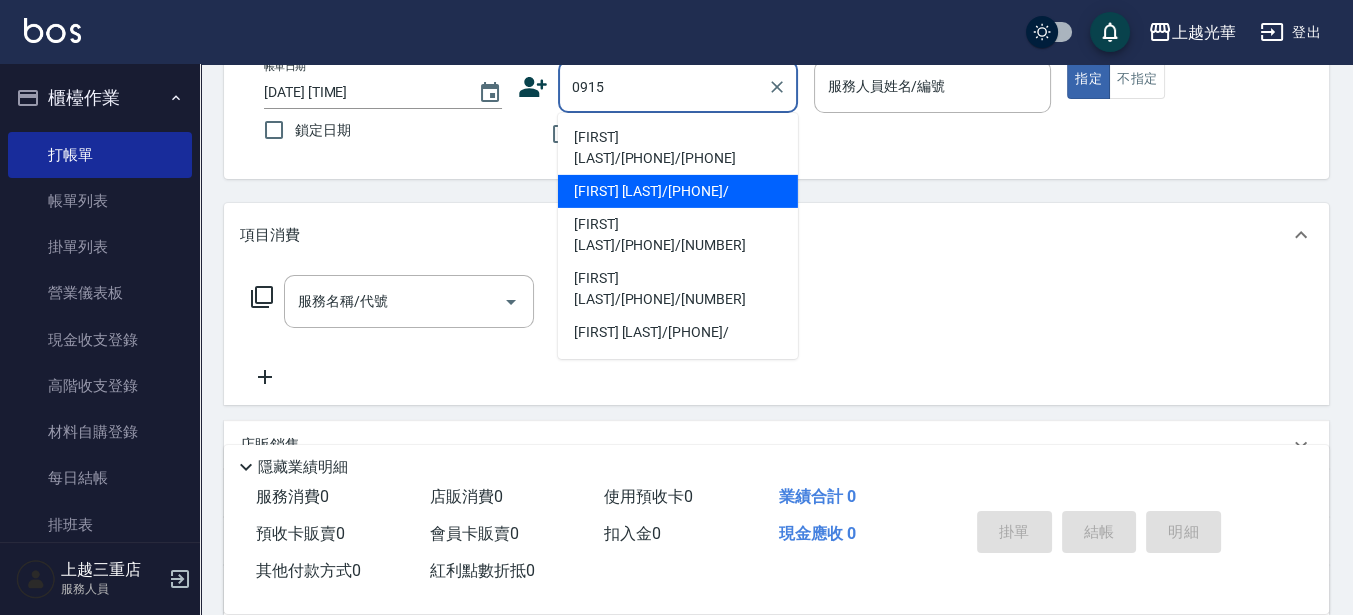 drag, startPoint x: 642, startPoint y: 121, endPoint x: 639, endPoint y: 186, distance: 65.06919 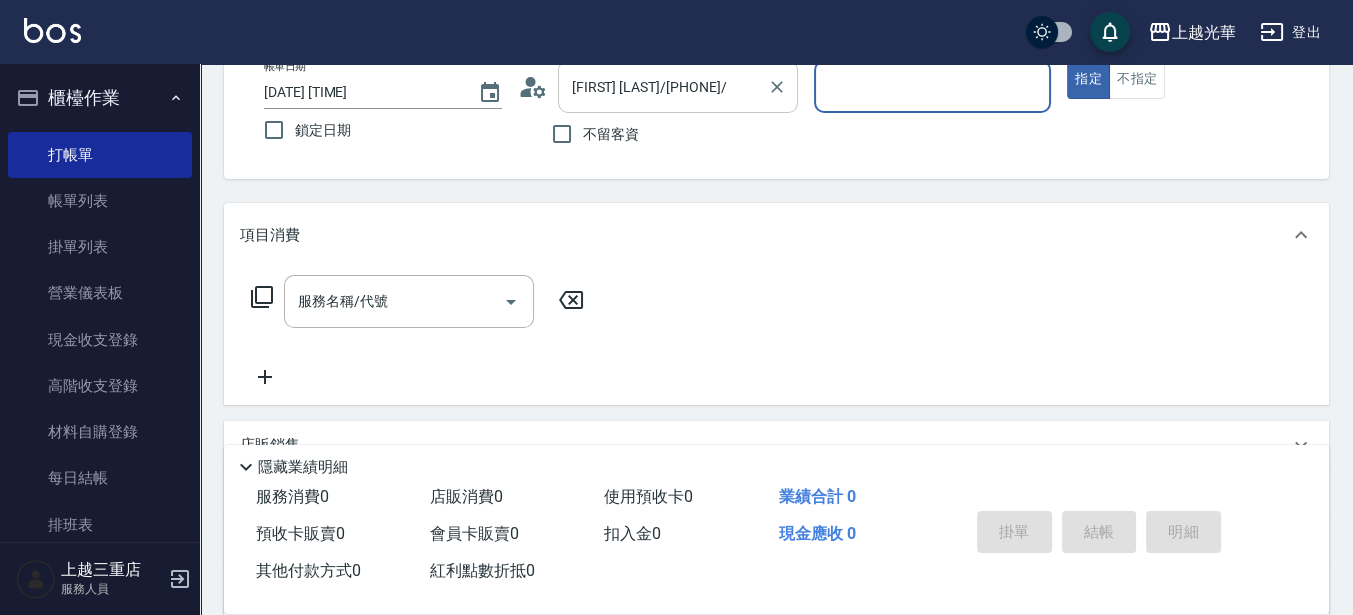 type on "喨喨-9" 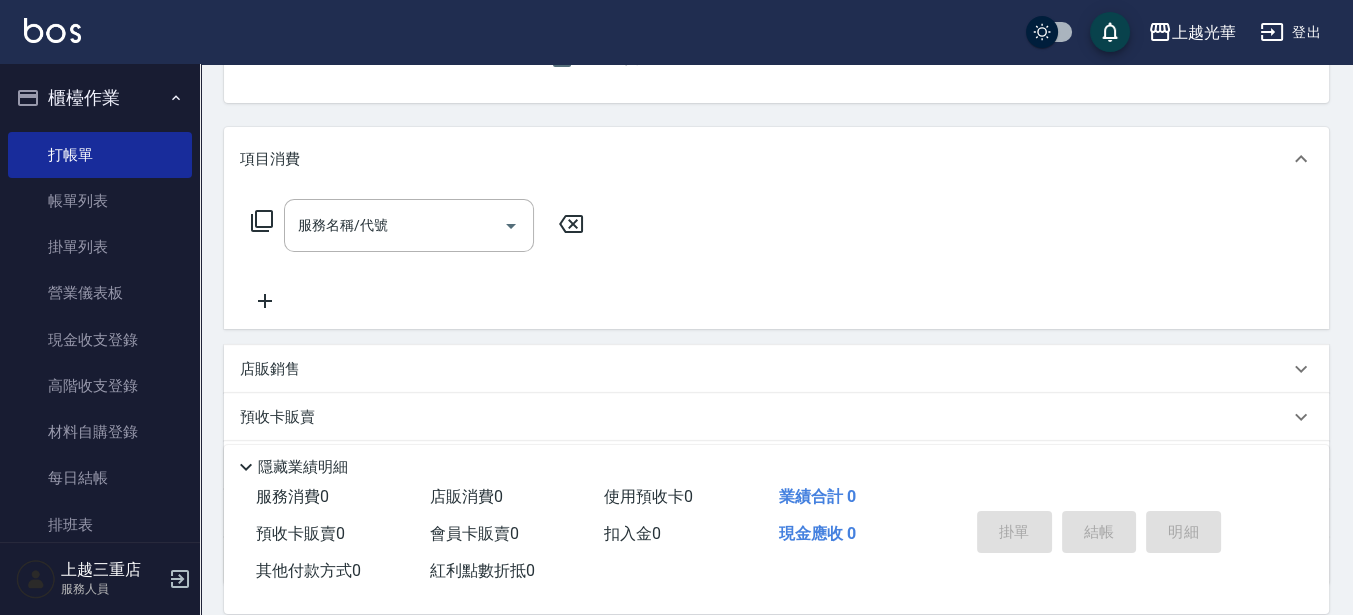 scroll, scrollTop: 250, scrollLeft: 0, axis: vertical 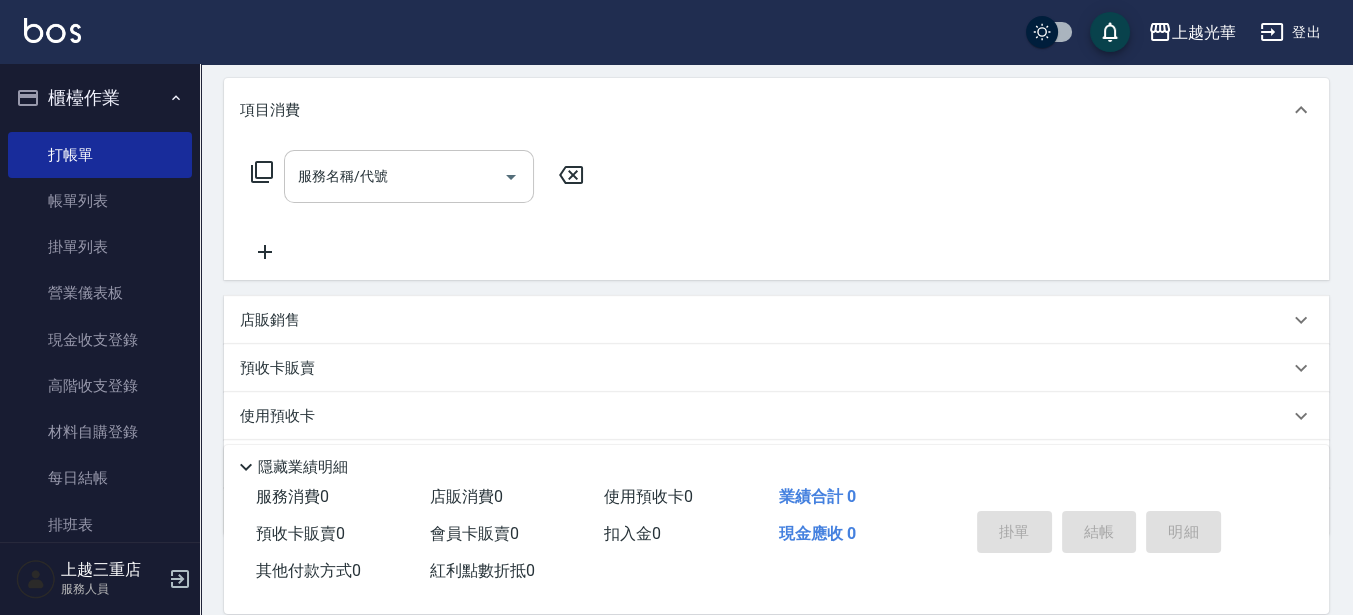 click on "服務名稱/代號" at bounding box center [409, 176] 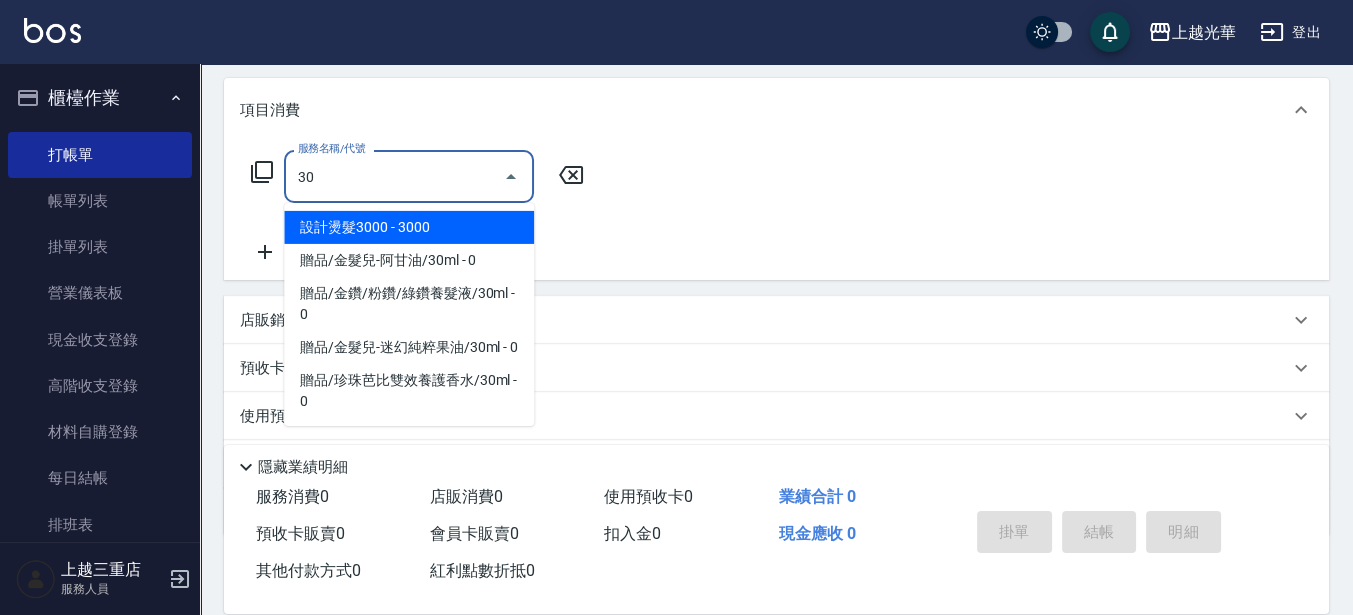 type on "設計燙髮3000(308)" 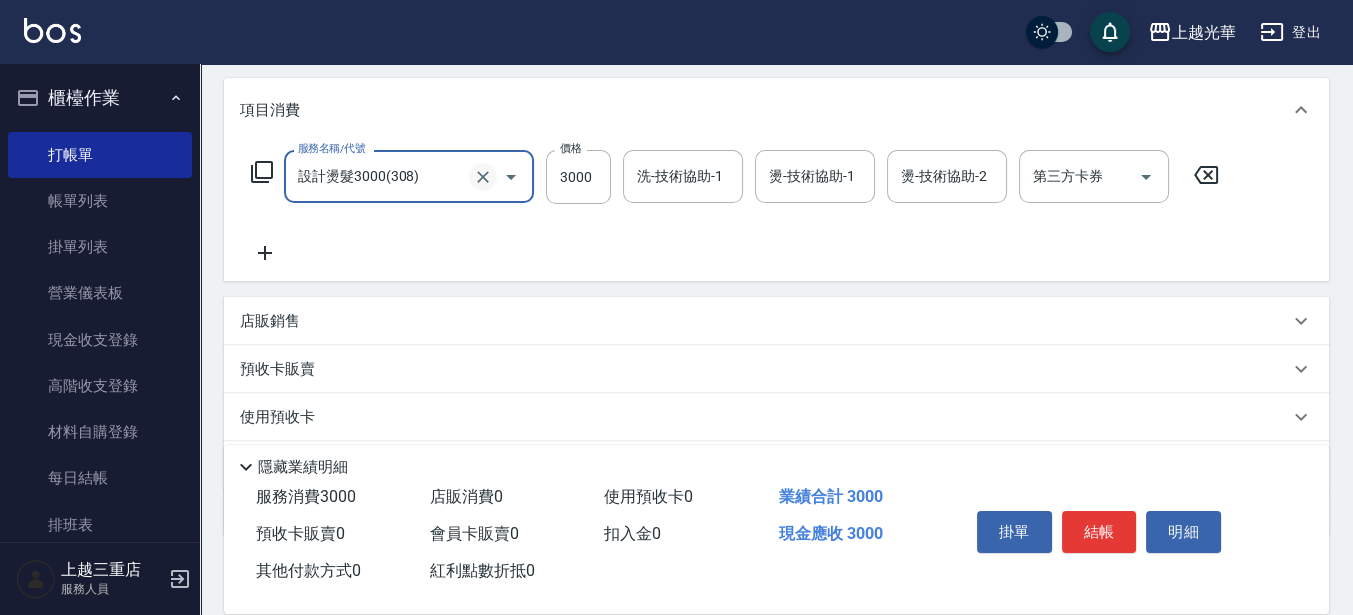 click at bounding box center [483, 177] 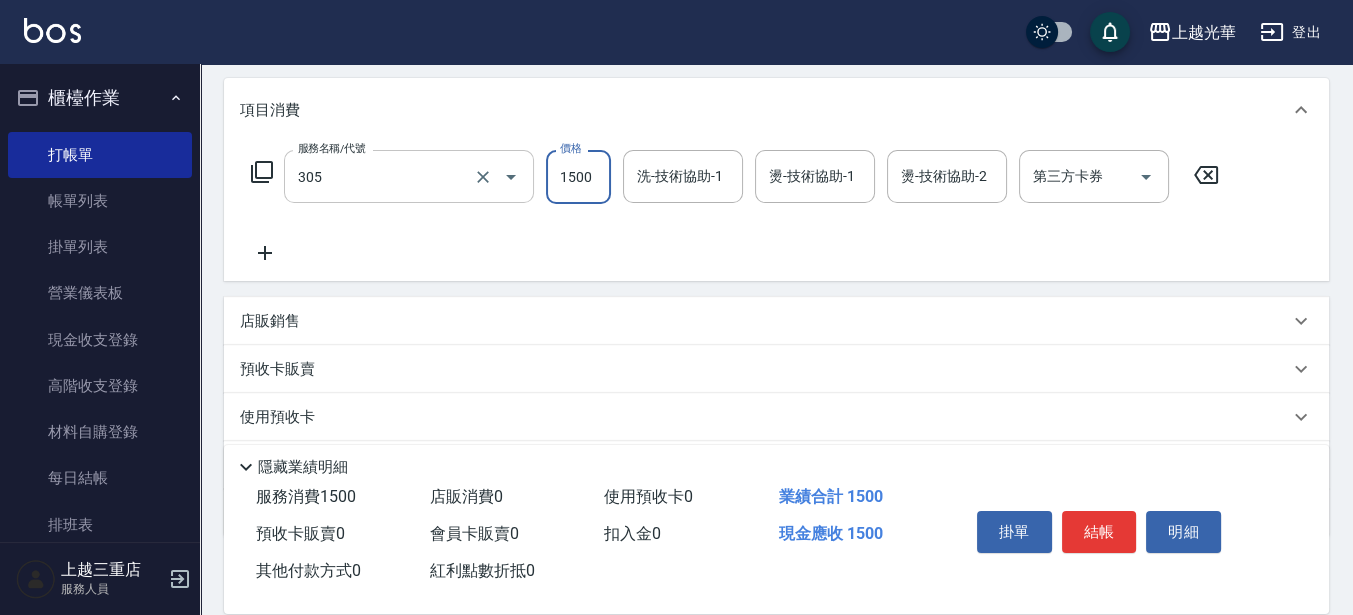 type on "設計燙髮1500(305)" 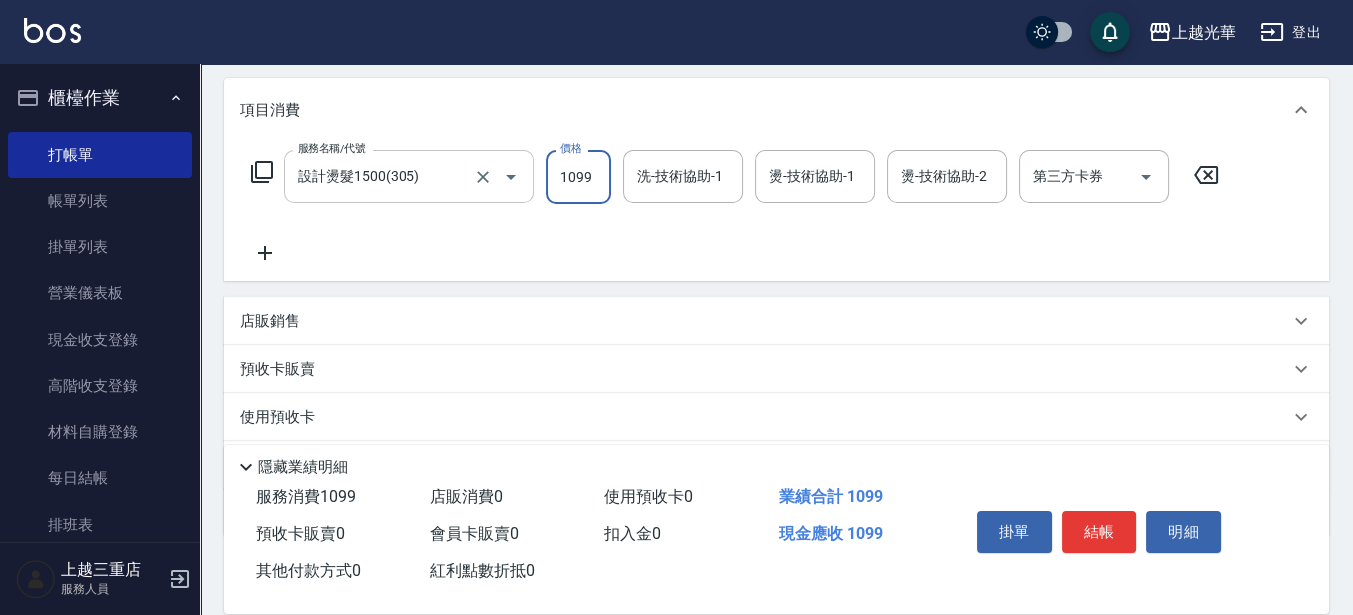type on "1099" 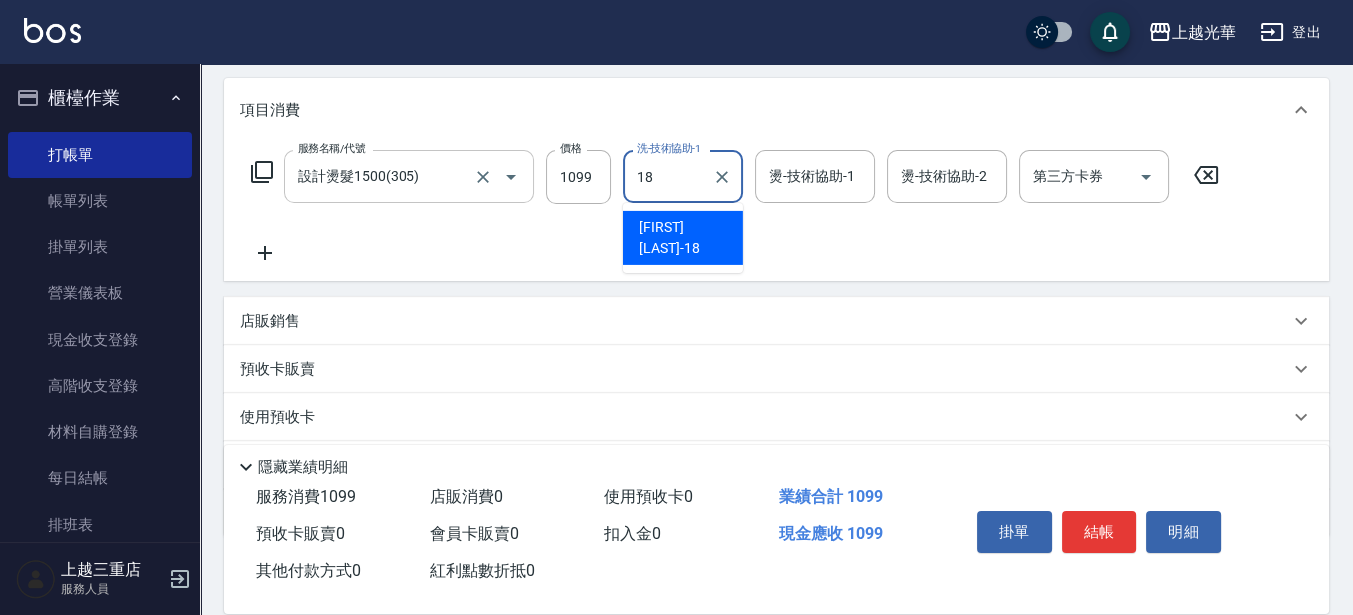 type on "[FIRST] [LAST]-18" 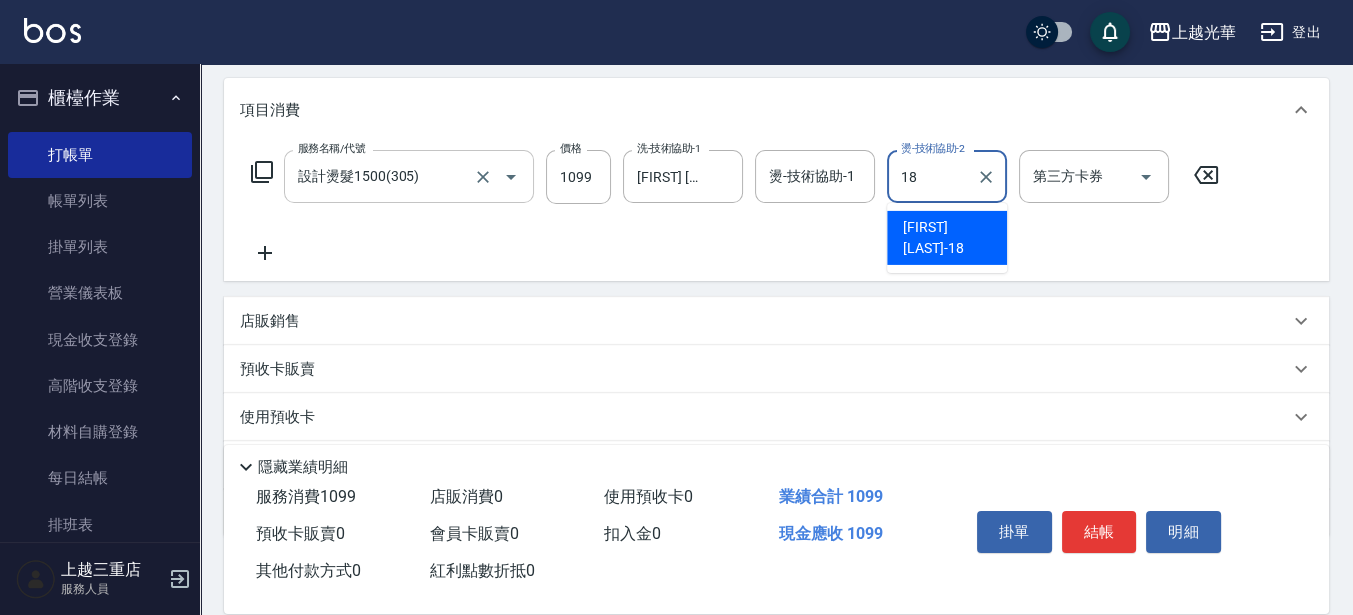 type on "[FIRST] [LAST]-18" 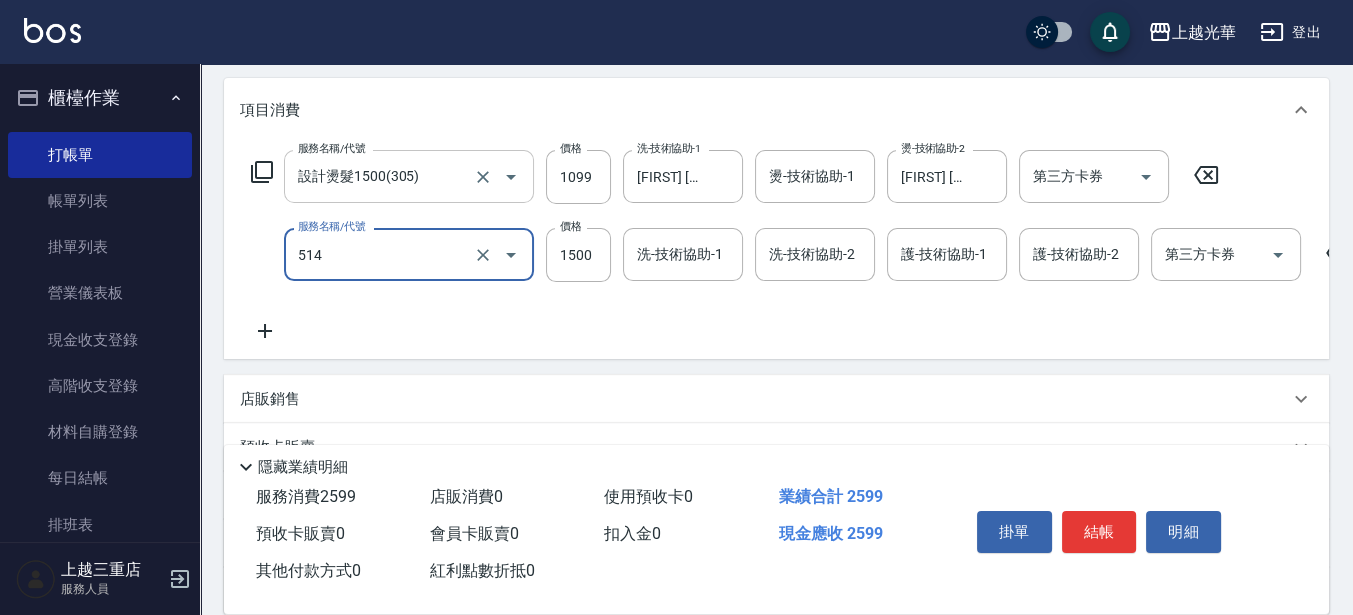 type on "歐納西斯5G護髮/單次(514)" 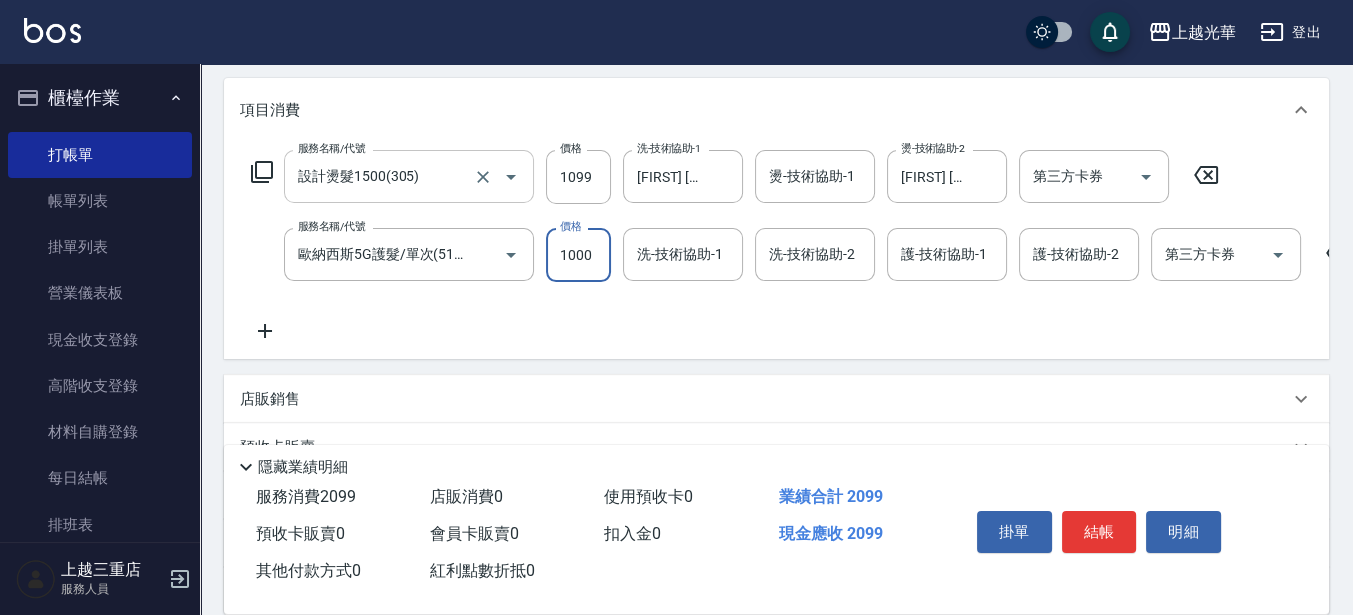 type on "1000" 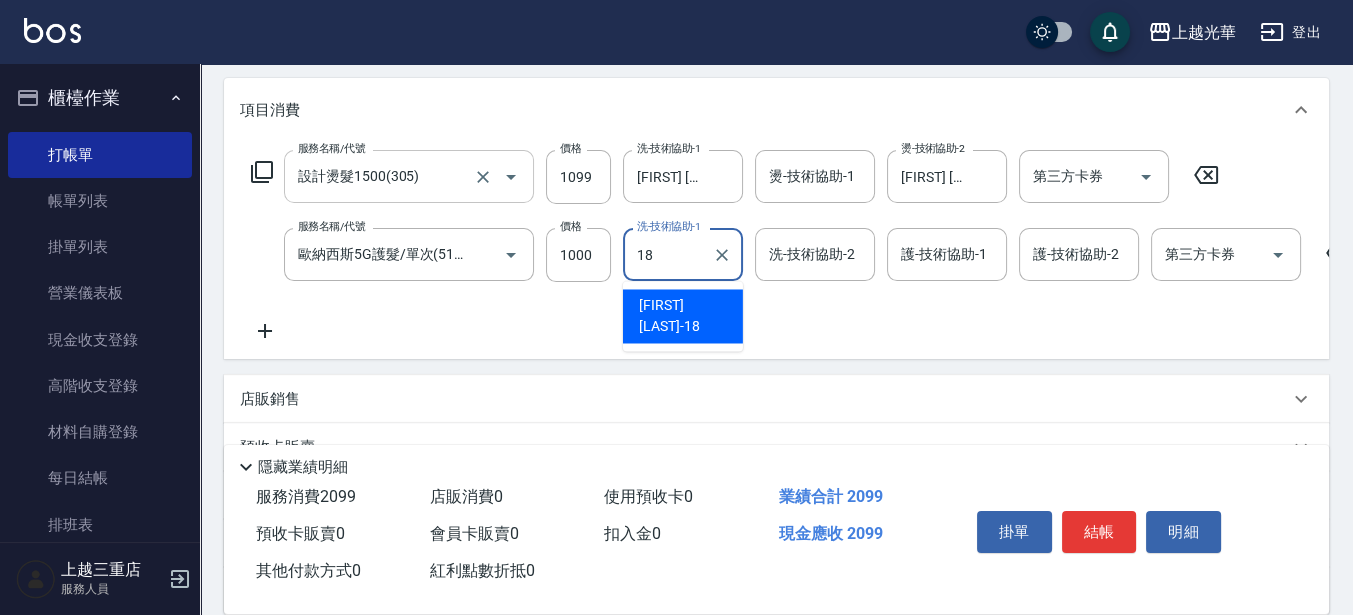 type on "[FIRST] [LAST]-18" 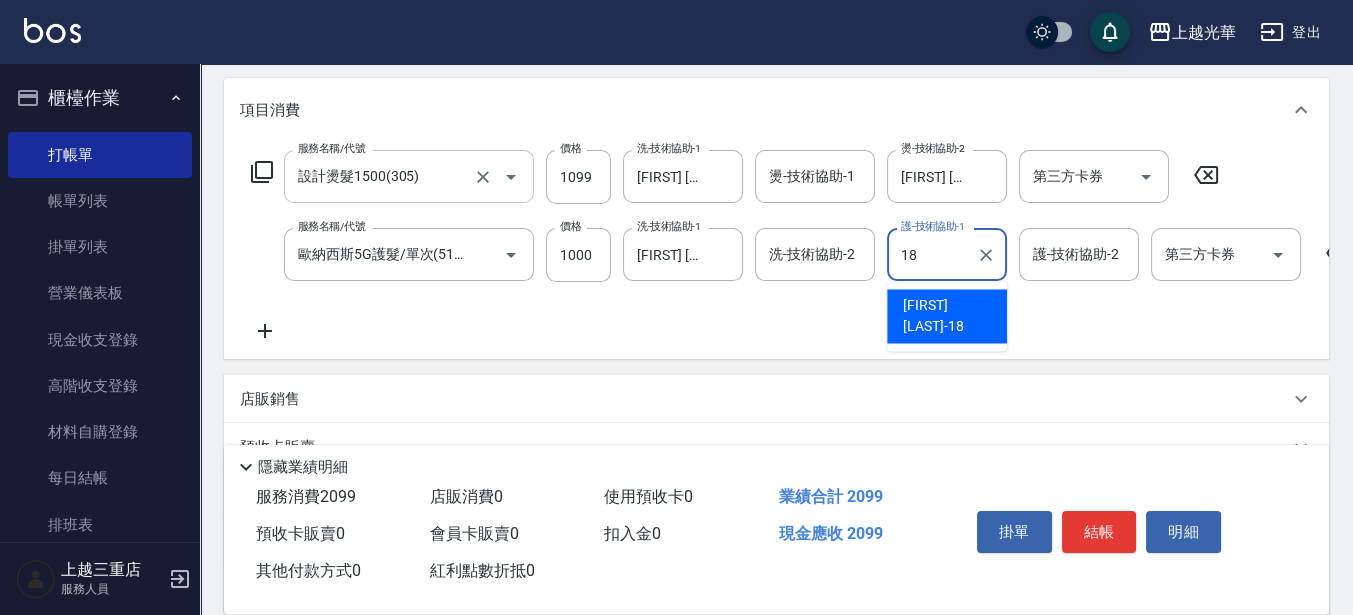 type on "[FIRST] [LAST]-18" 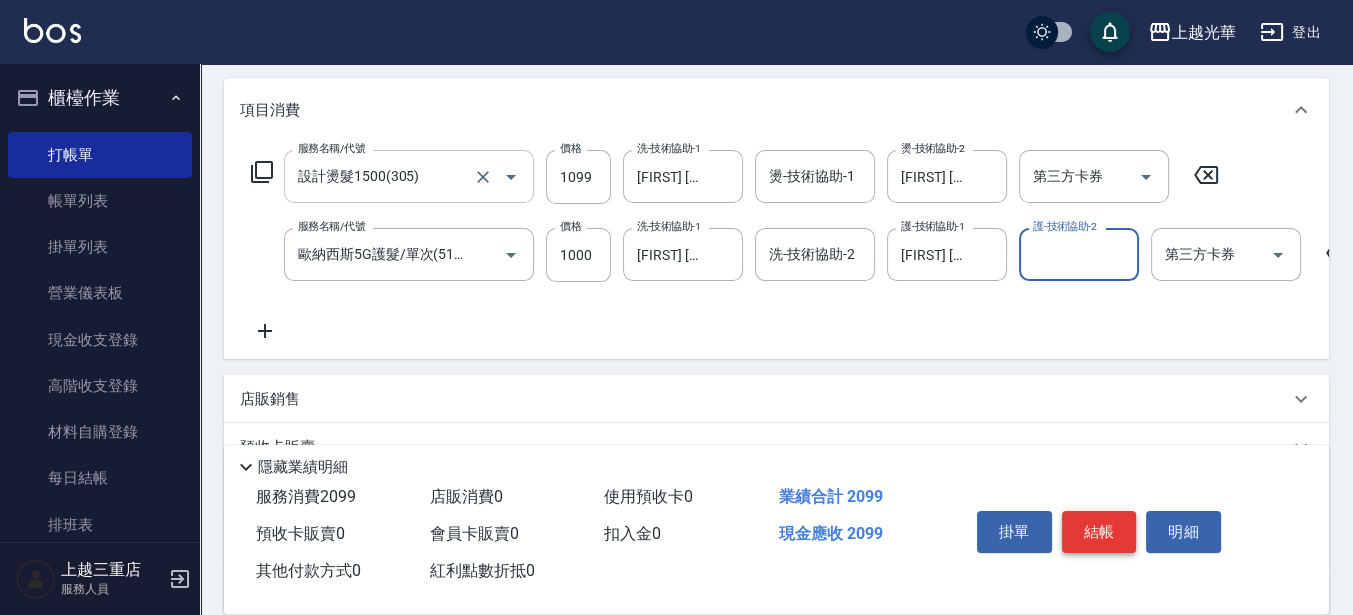 click on "結帳" at bounding box center (1099, 532) 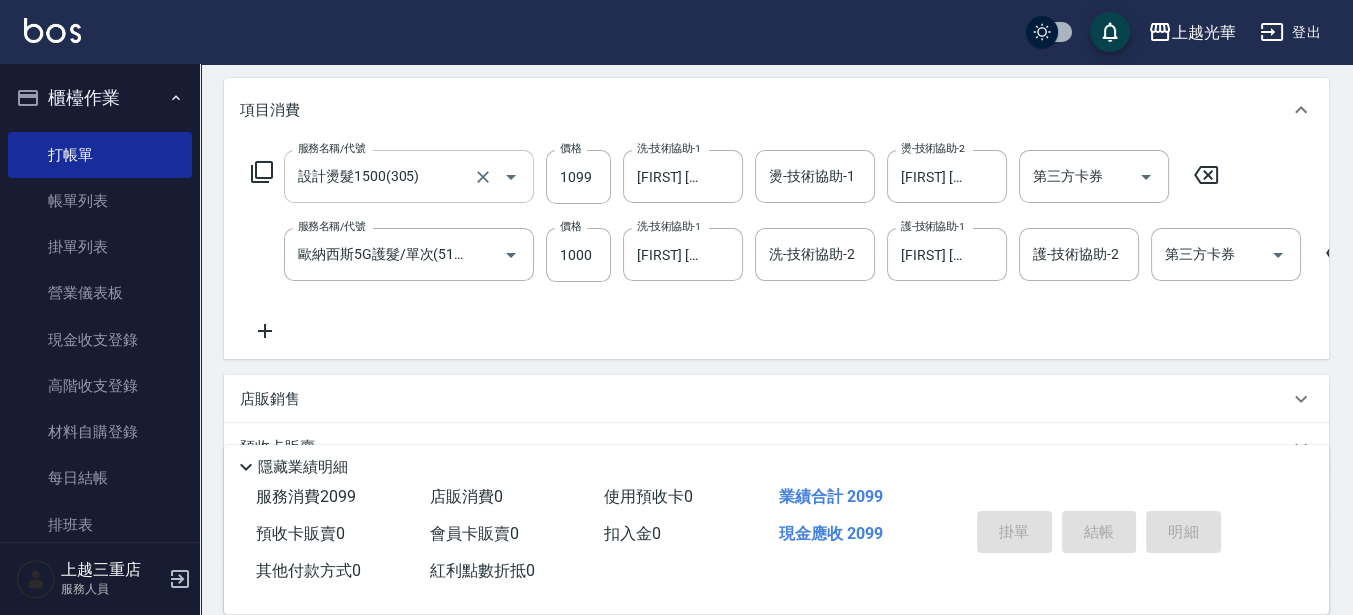 type 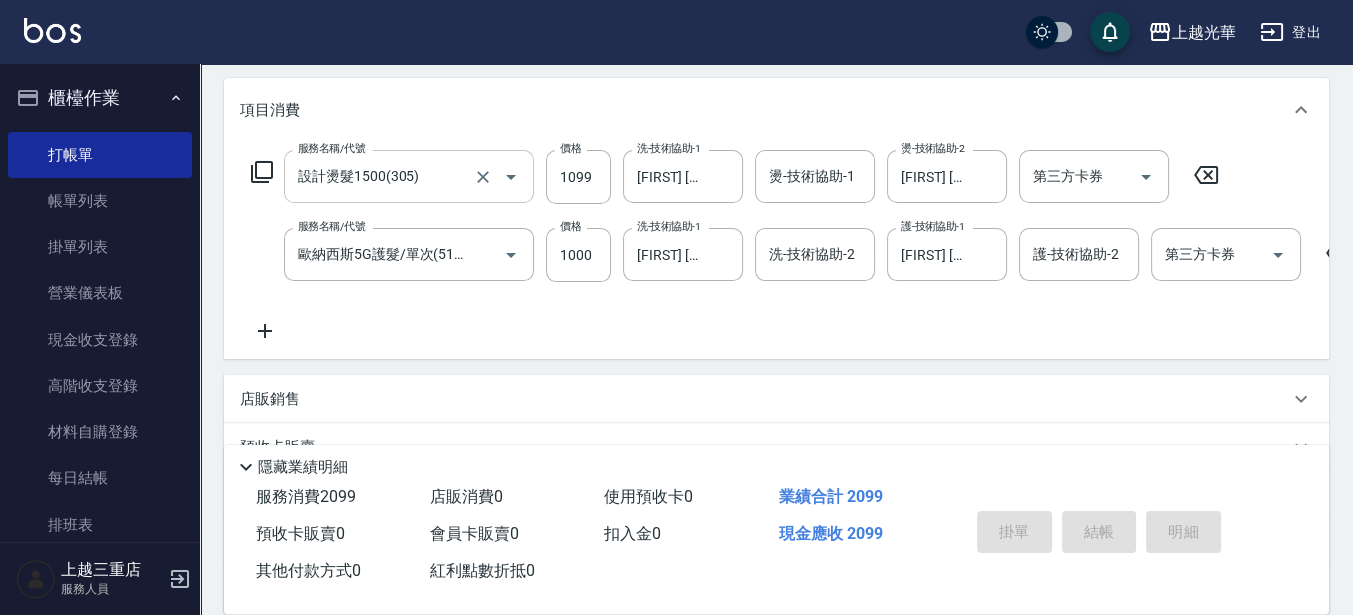 type 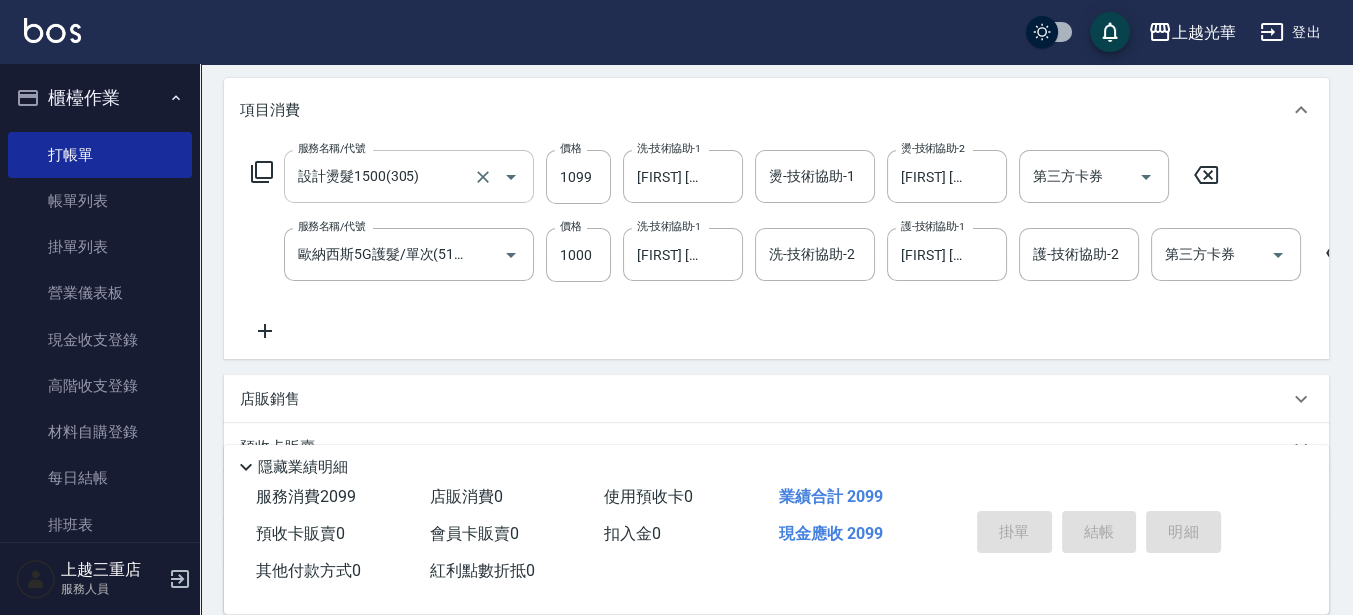 type 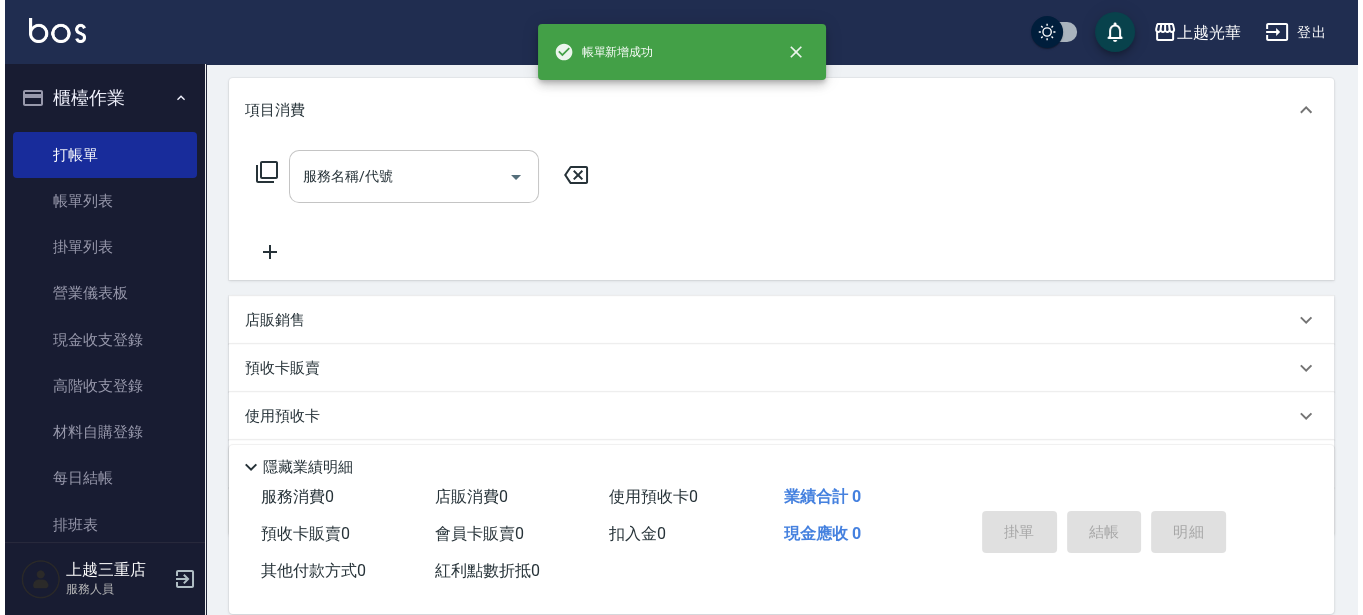 scroll, scrollTop: 0, scrollLeft: 0, axis: both 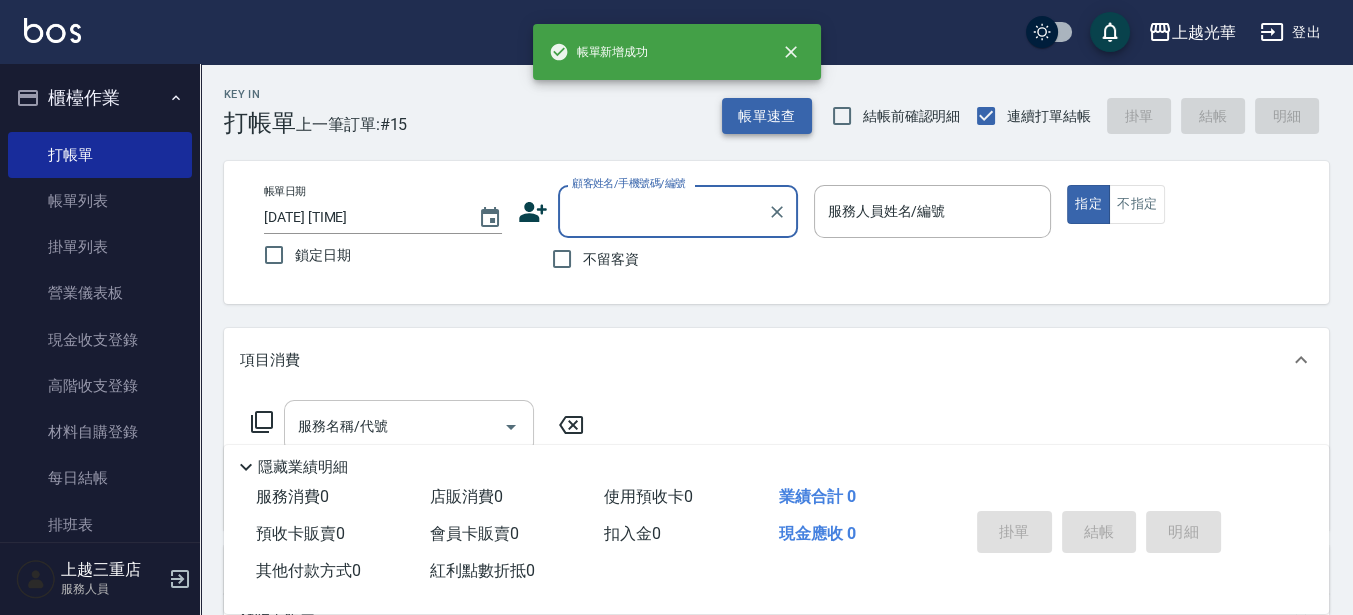 click on "帳單速查" at bounding box center (767, 116) 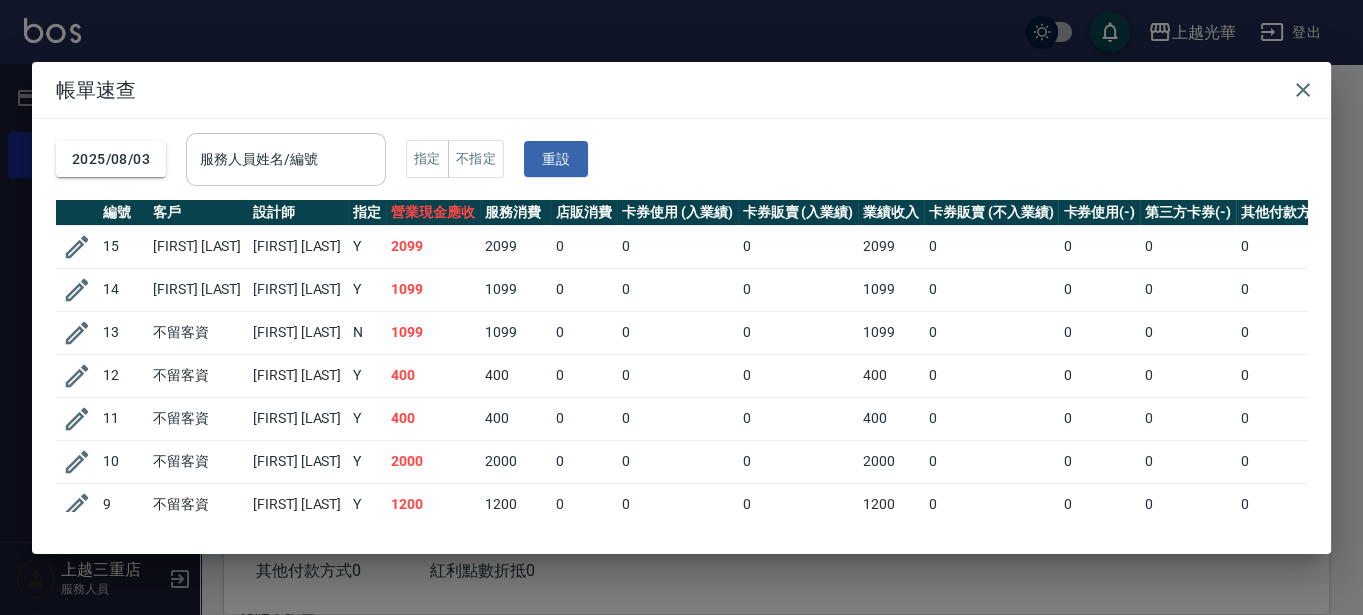 click on "服務人員姓名/編號" at bounding box center (286, 159) 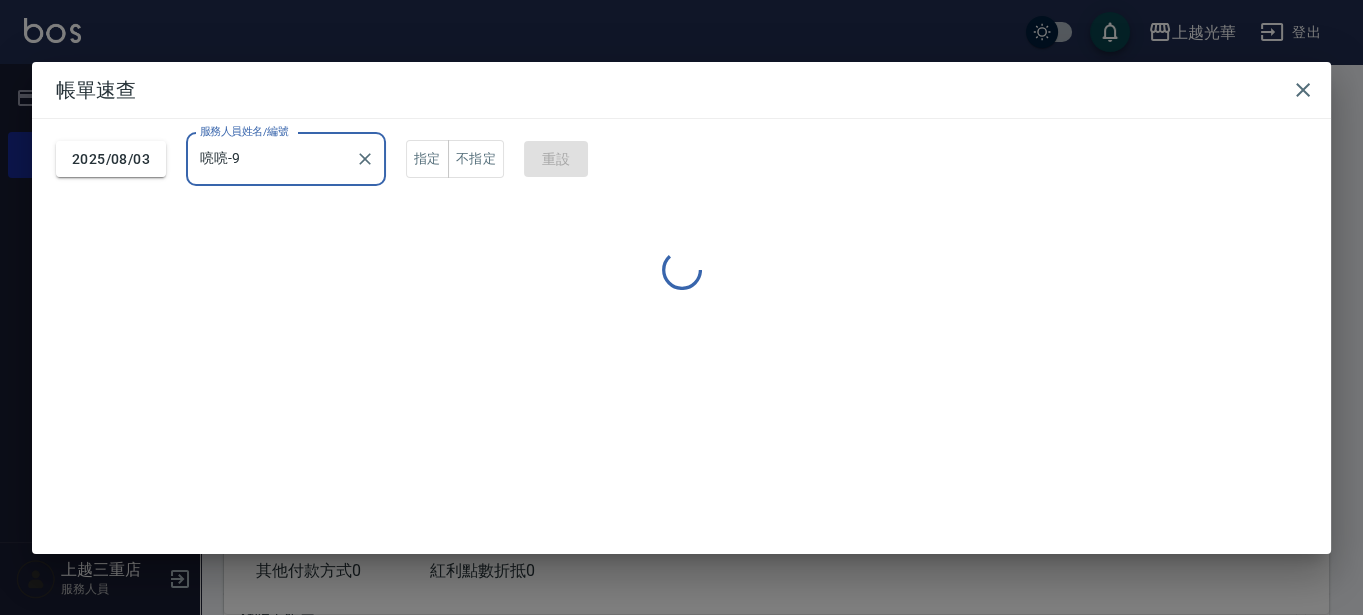 type on "喨喨-9" 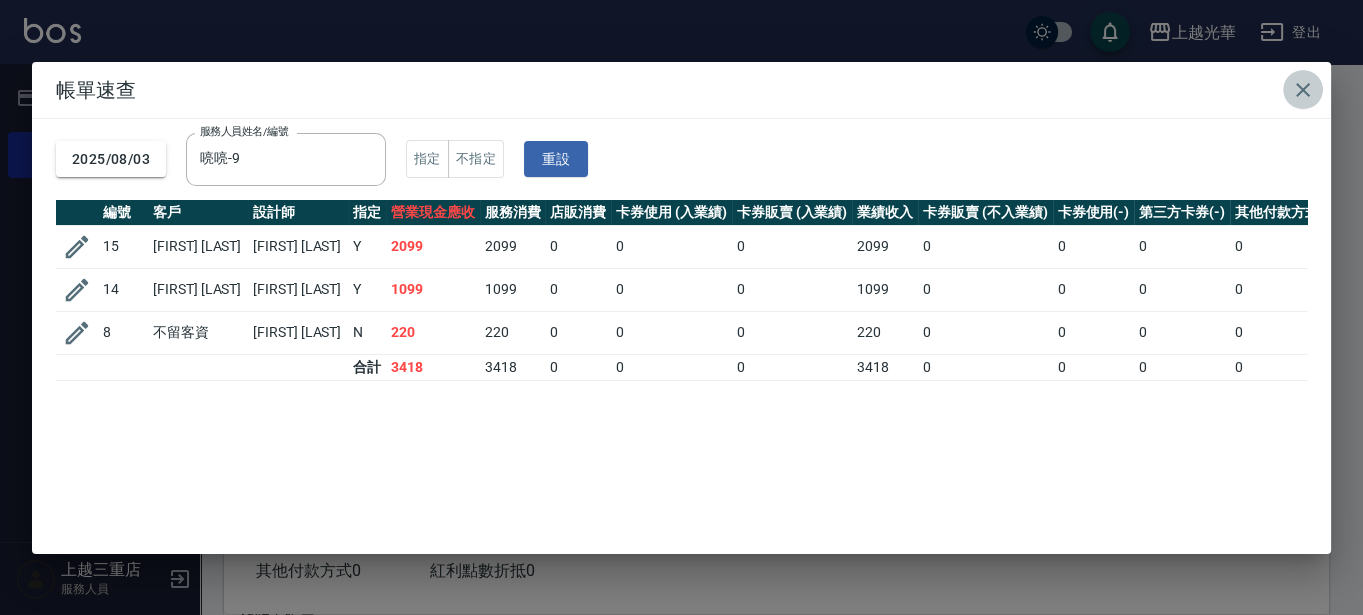 click 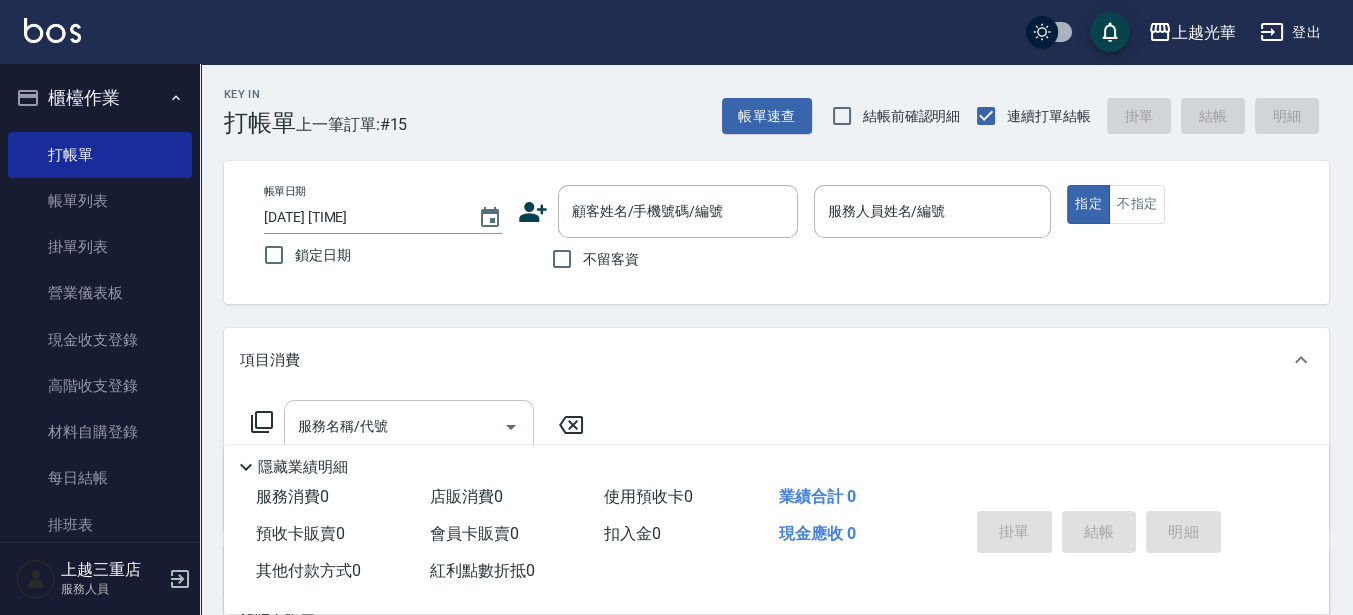 click on "不留客資" at bounding box center (611, 259) 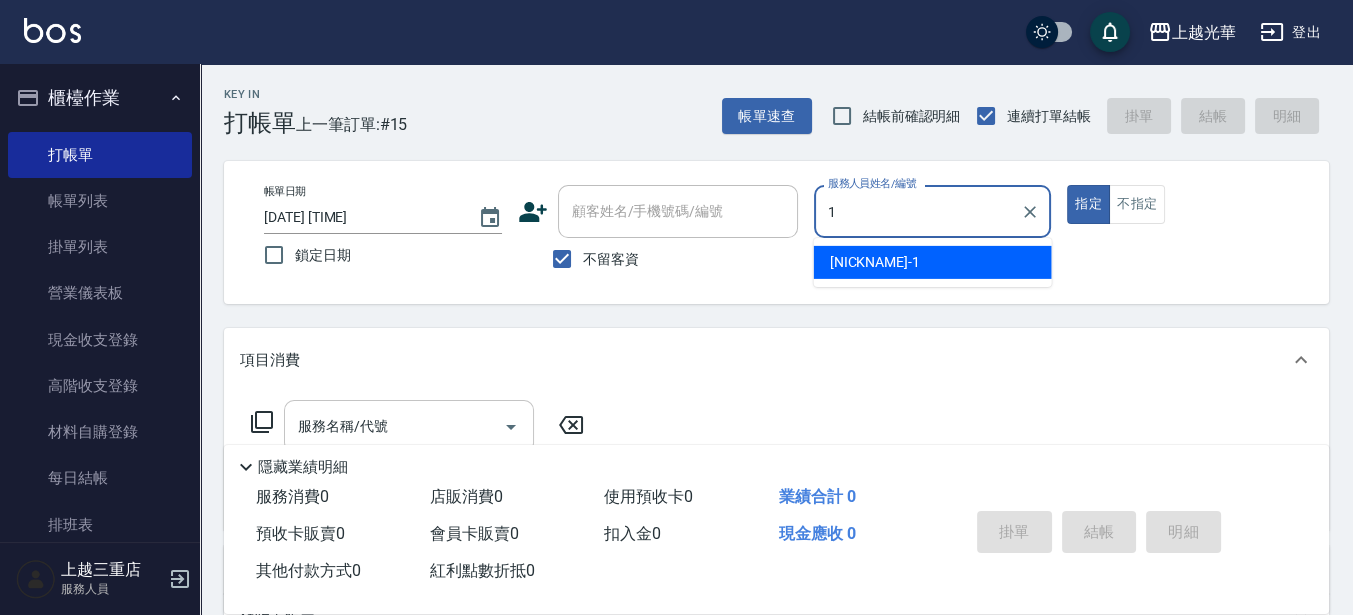 type on "1" 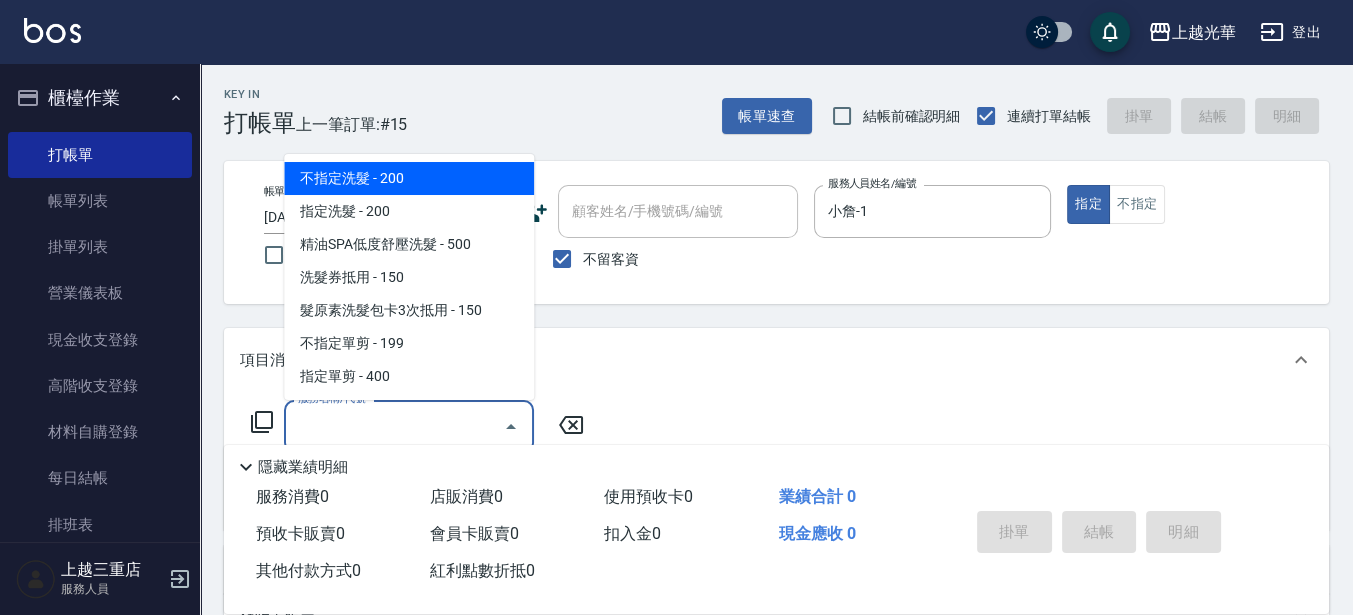 click on "服務名稱/代號 服務名稱/代號" at bounding box center [409, 426] 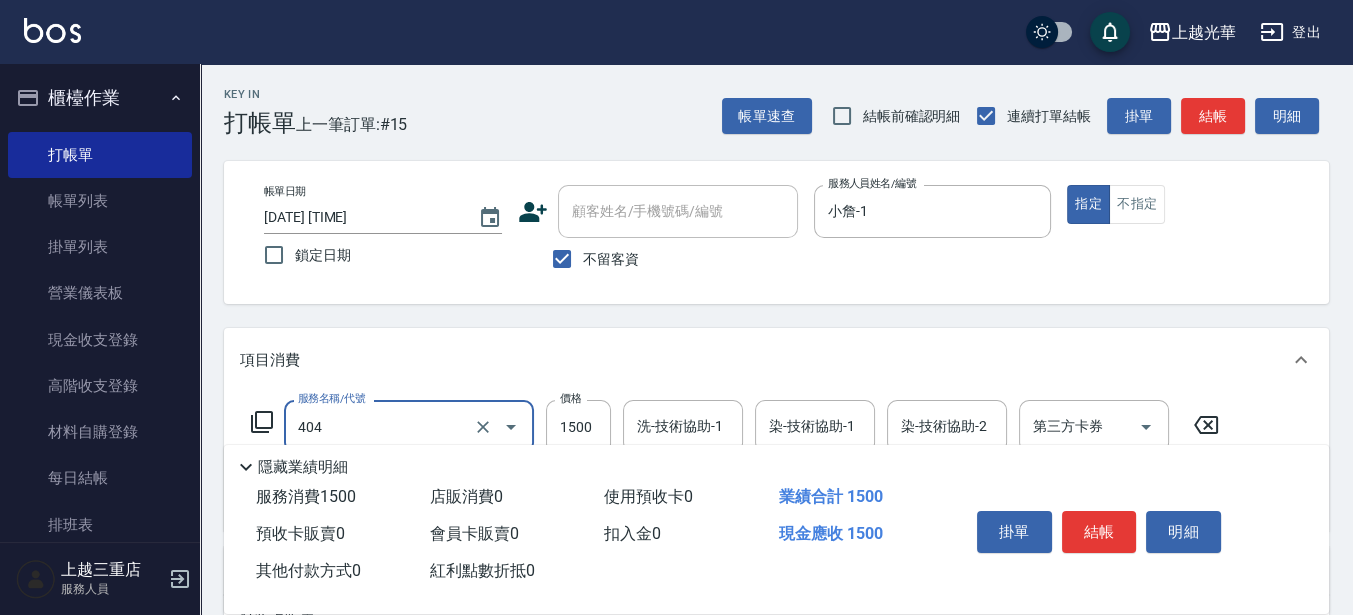 type on "設計染髮(404)" 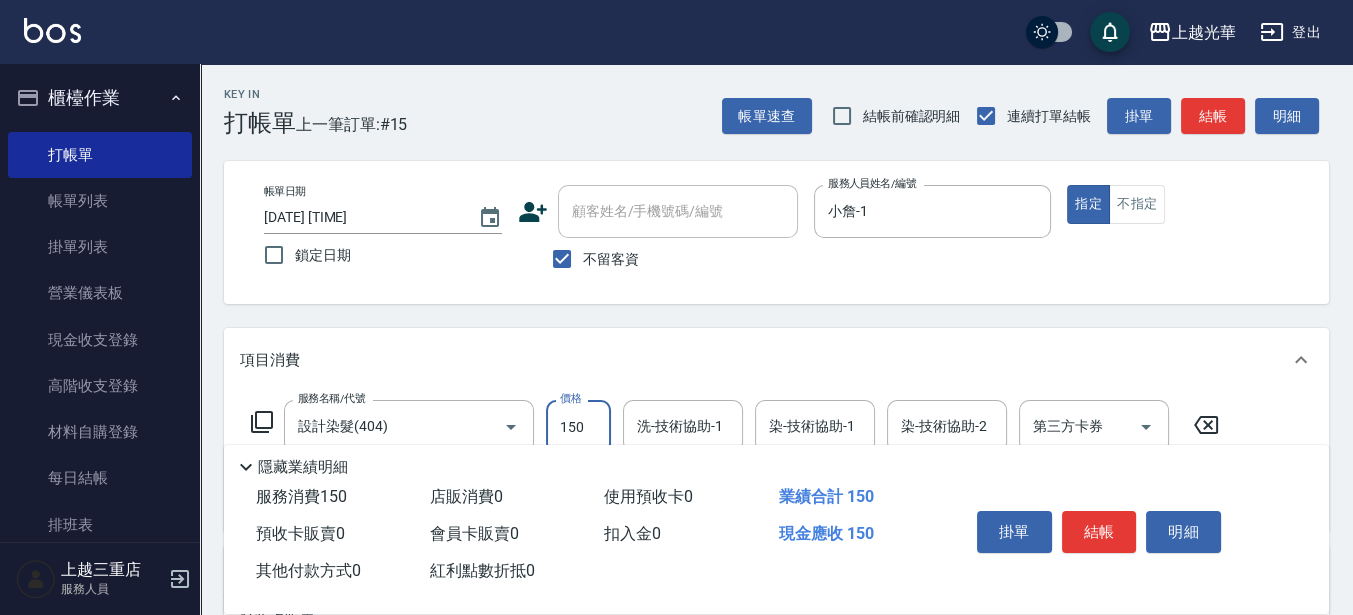 type on "1500" 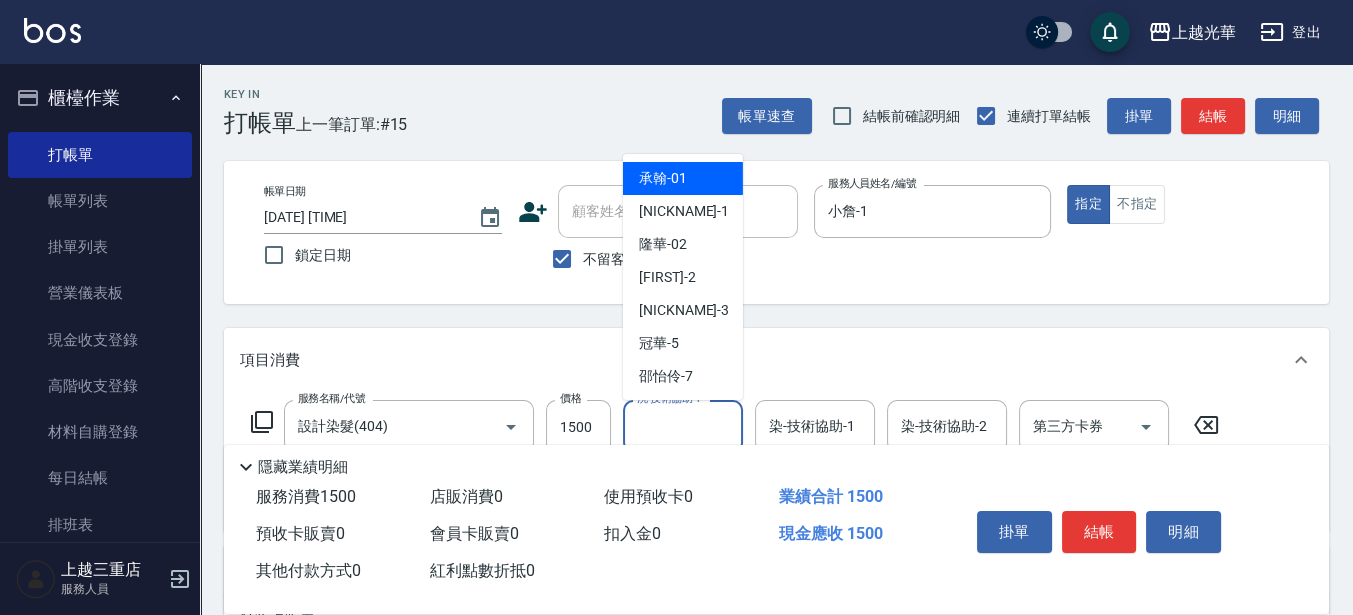 click on "洗-技術協助-1" at bounding box center [683, 426] 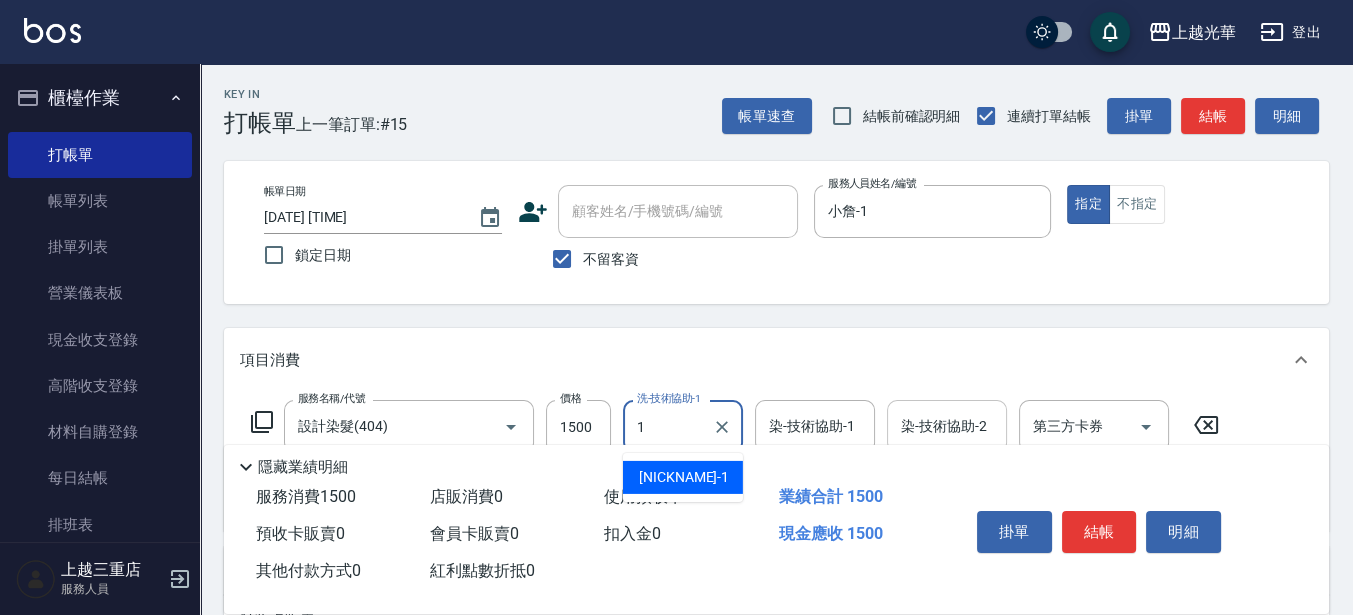 type on "小詹-1" 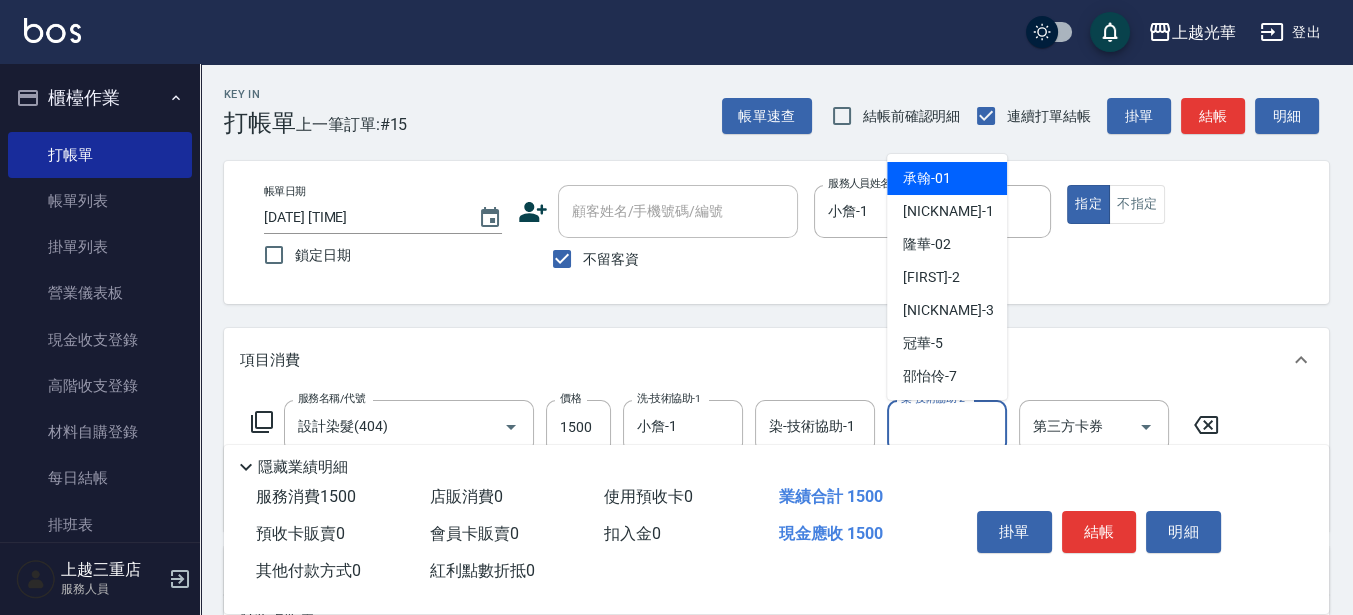 click on "染-技術協助-2" at bounding box center (947, 426) 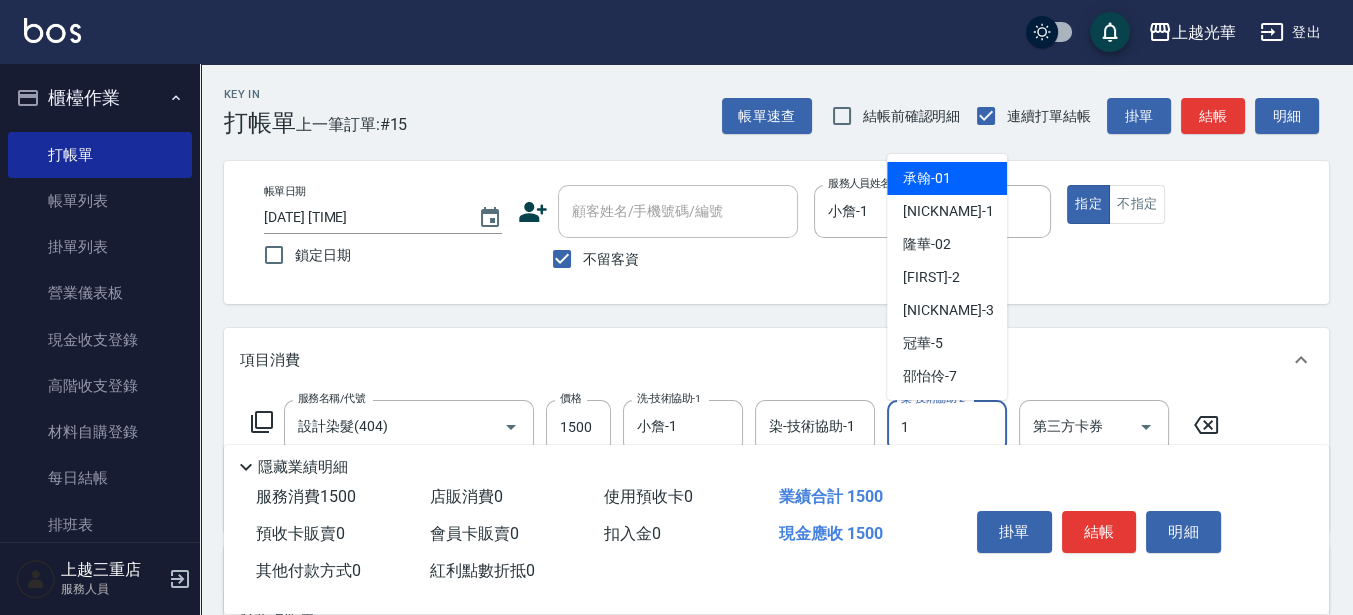 type on "小詹-1" 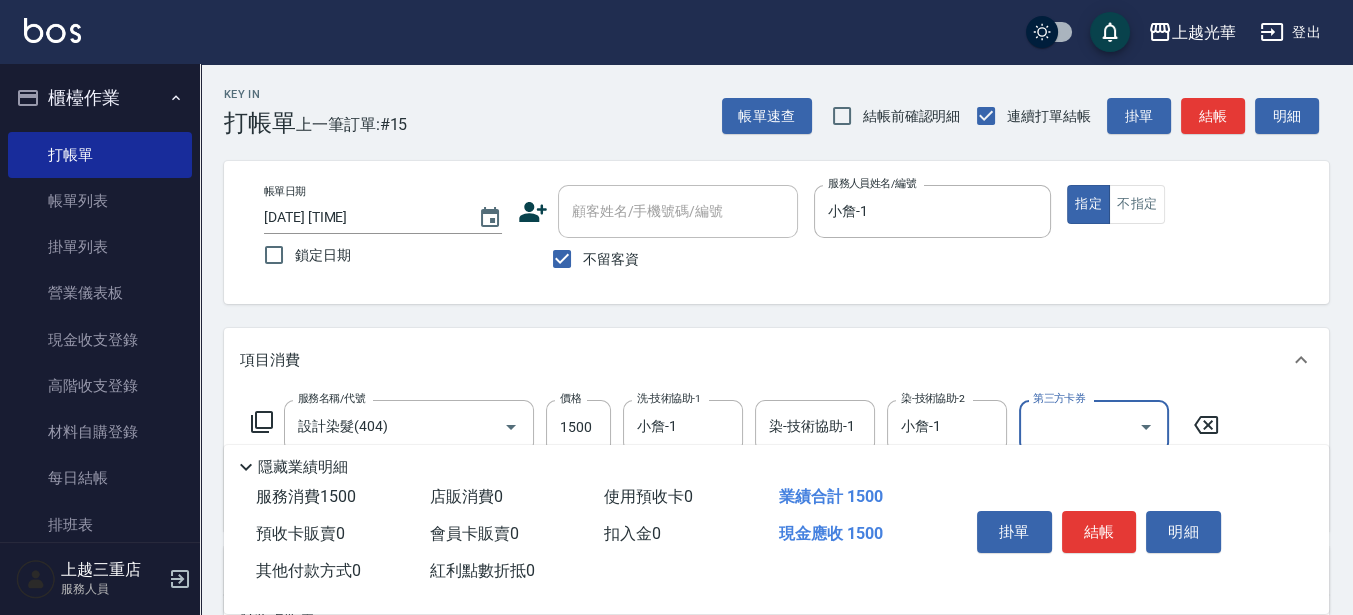 click 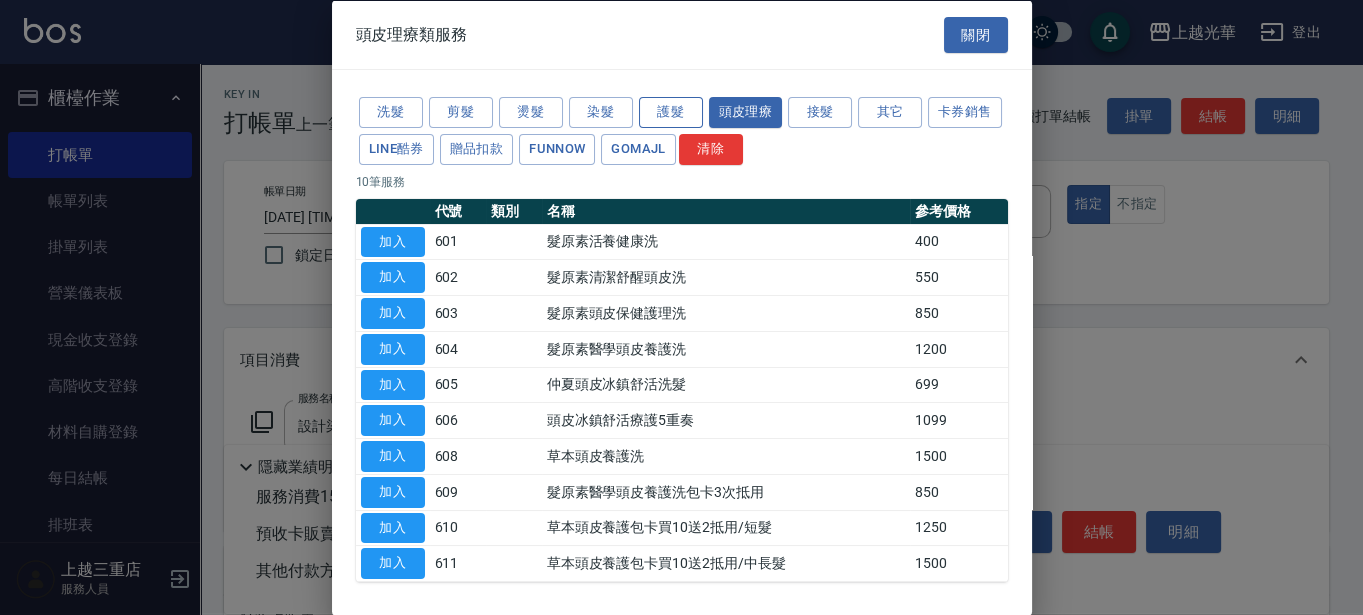 click on "護髮" at bounding box center (671, 112) 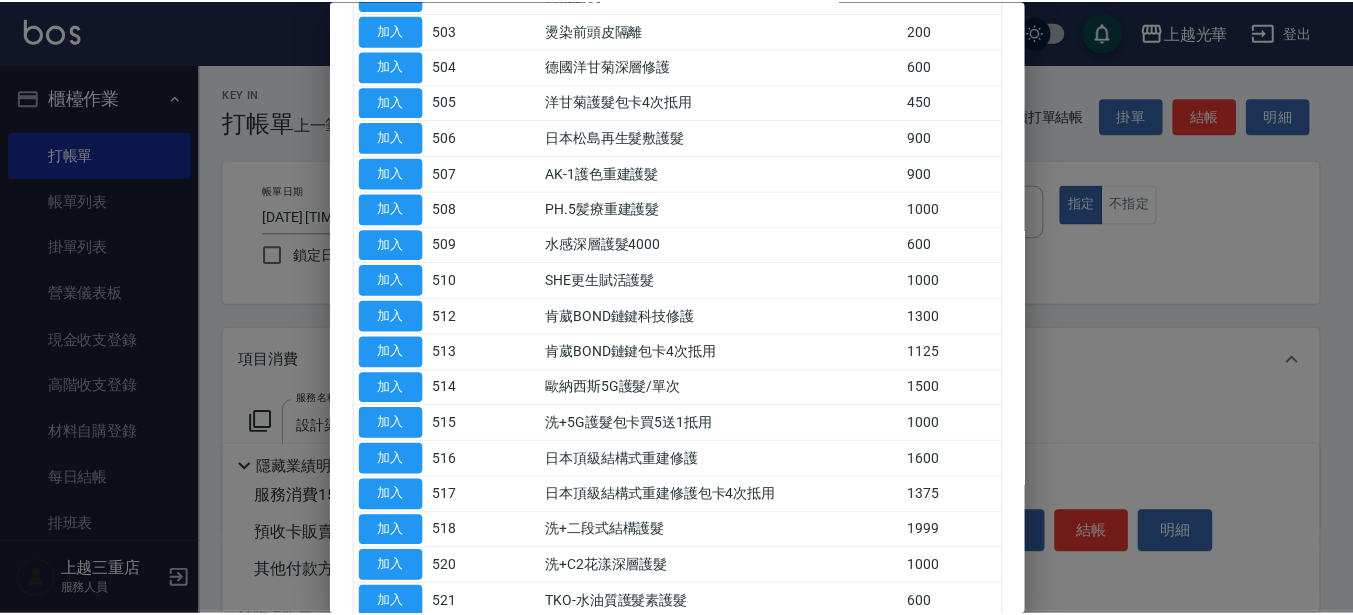 scroll, scrollTop: 125, scrollLeft: 0, axis: vertical 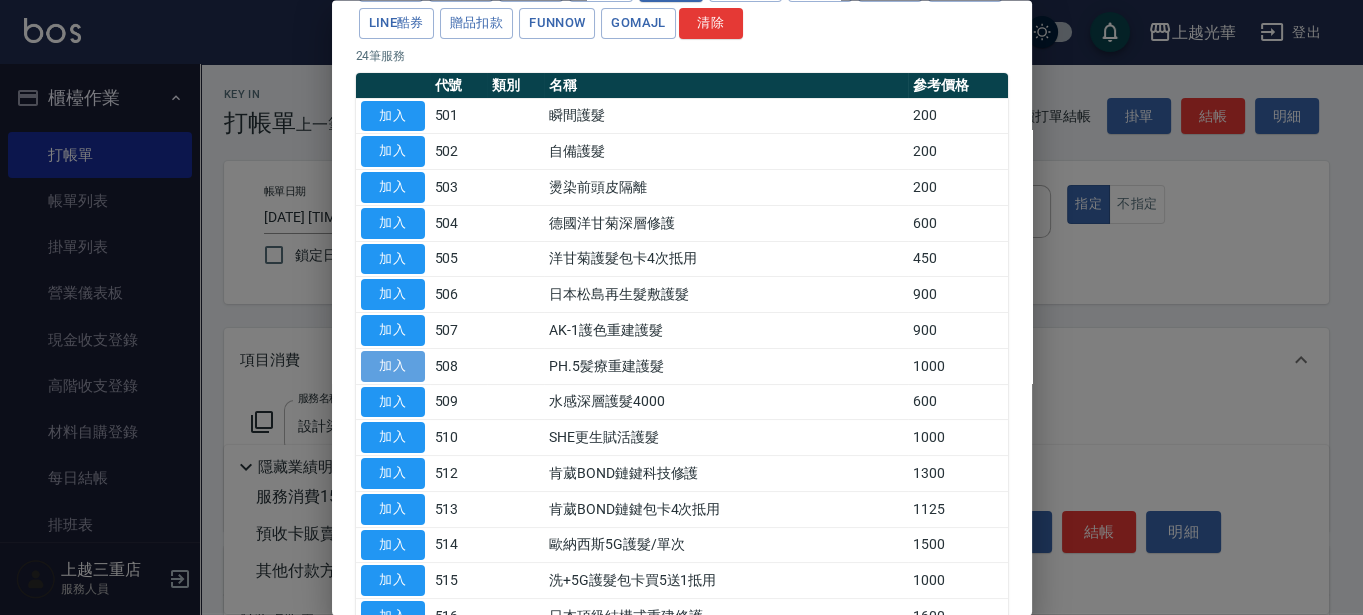 click on "加入" at bounding box center (393, 366) 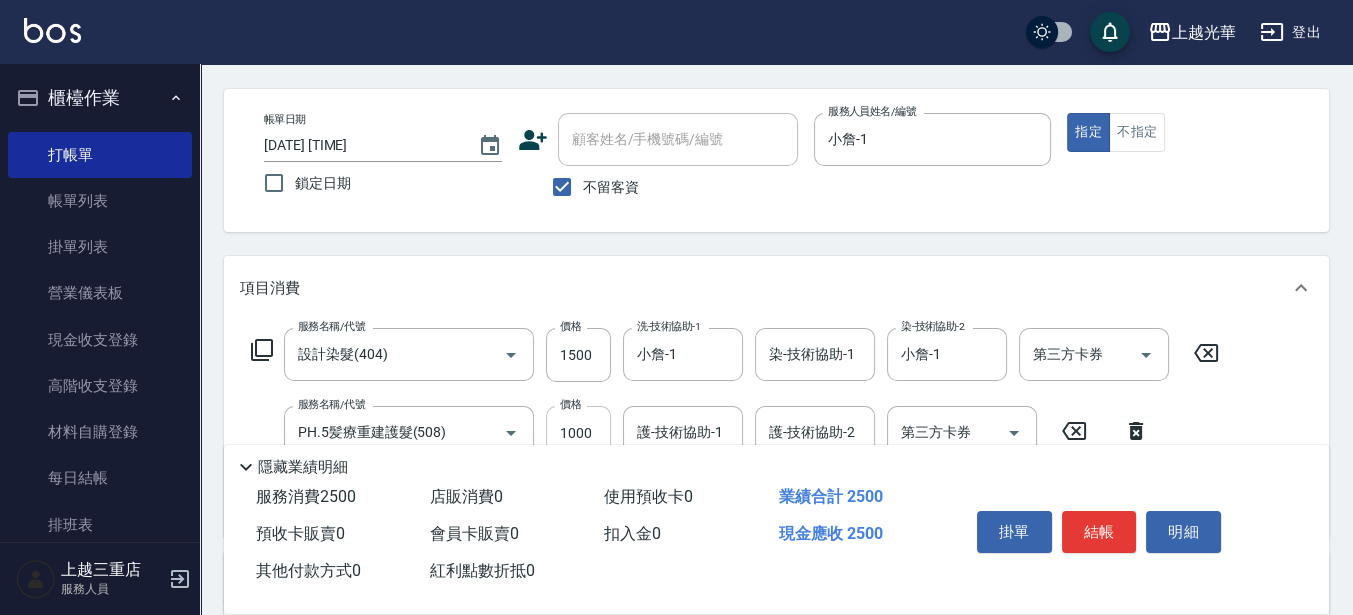 scroll, scrollTop: 125, scrollLeft: 0, axis: vertical 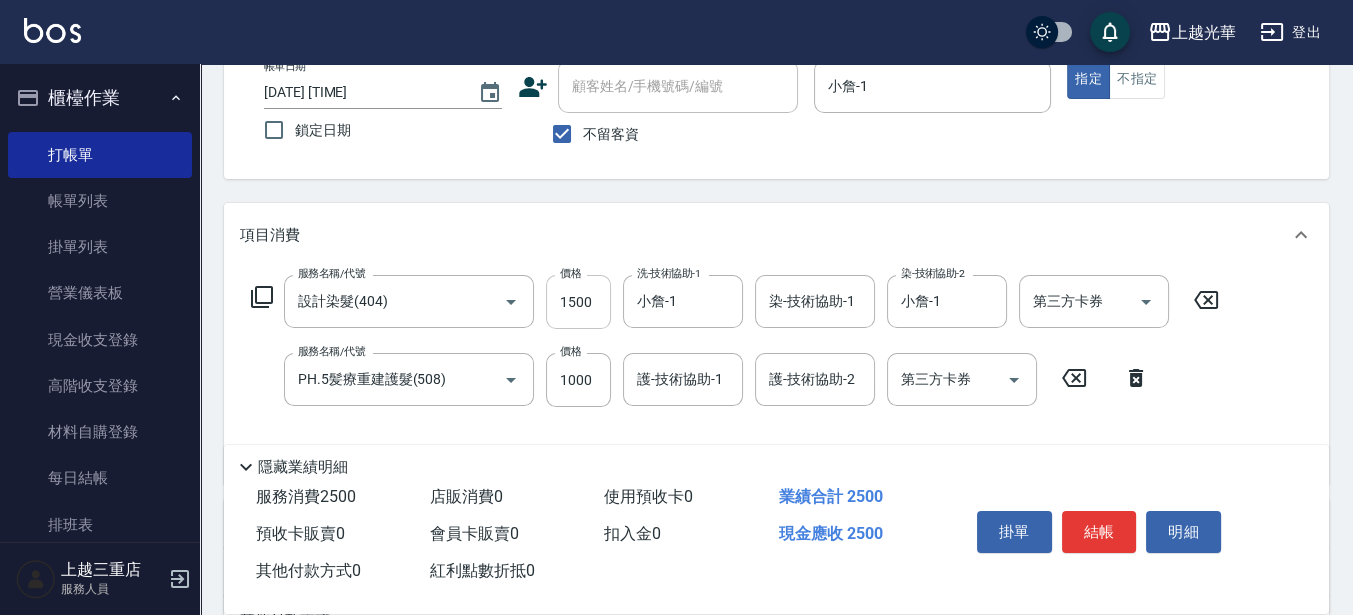 click on "1500" at bounding box center (578, 302) 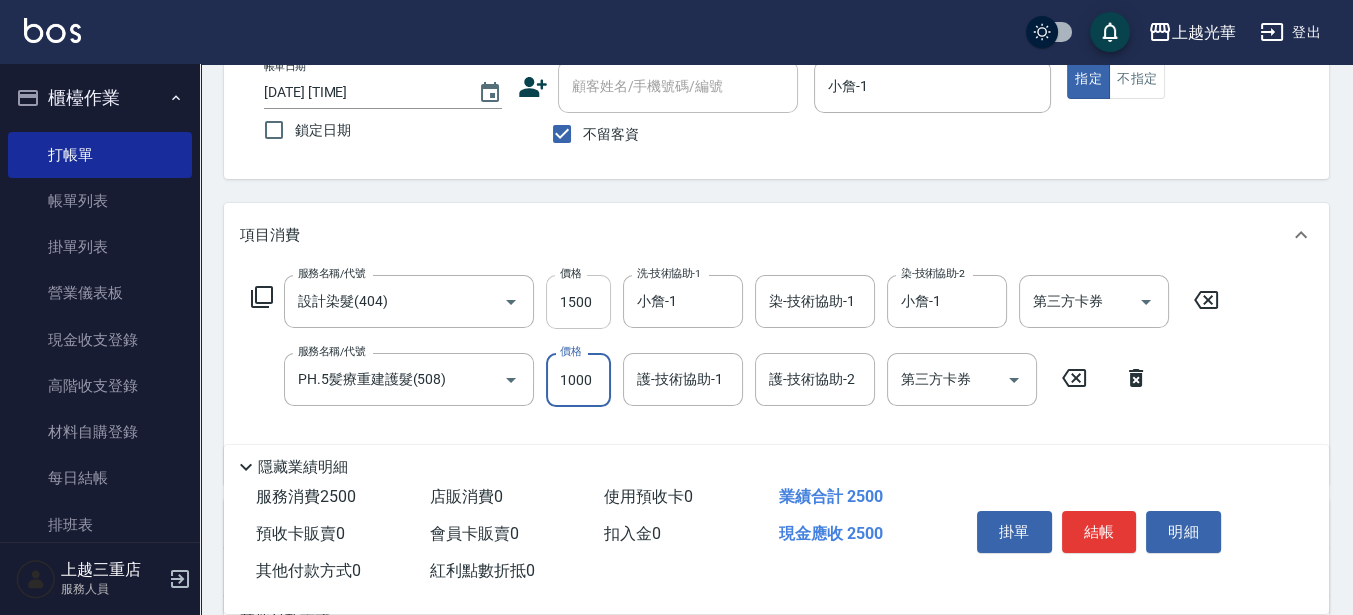 click on "1500" at bounding box center [578, 302] 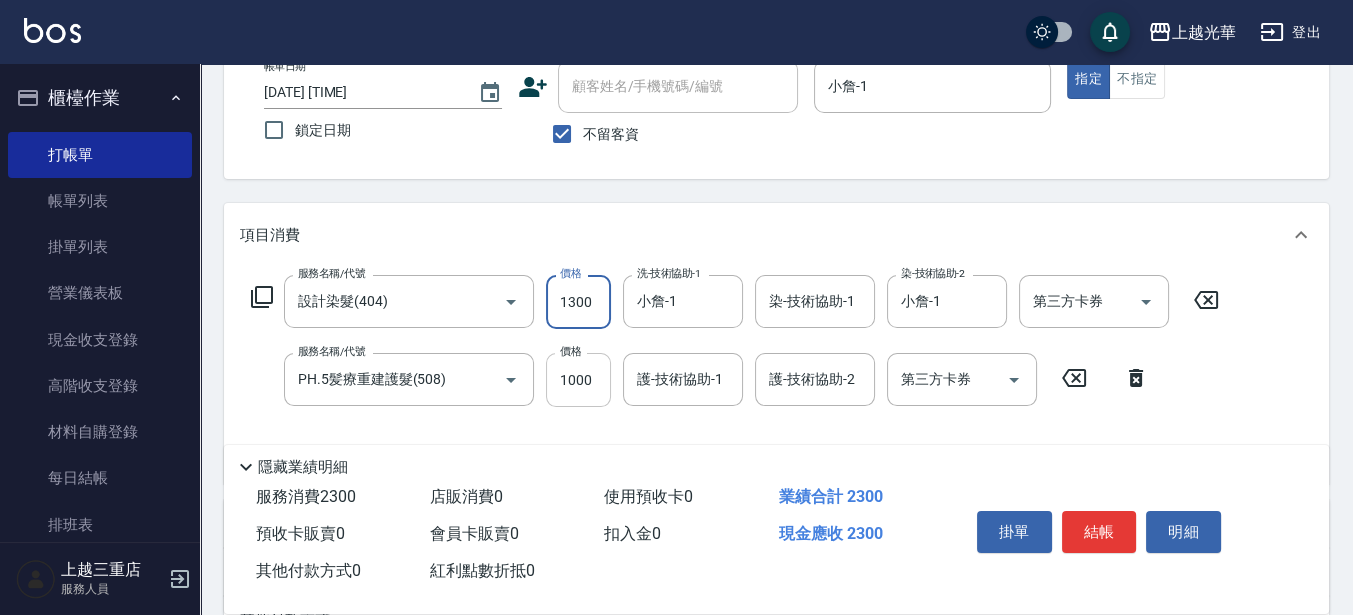 type on "1300" 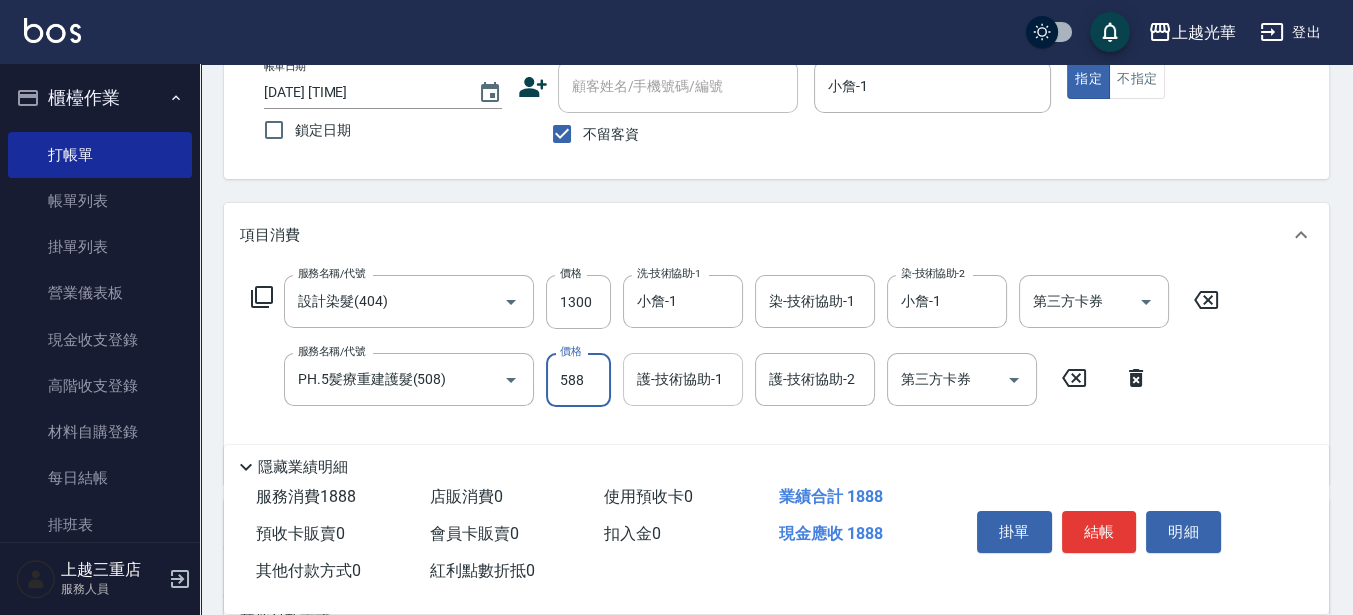 type on "588" 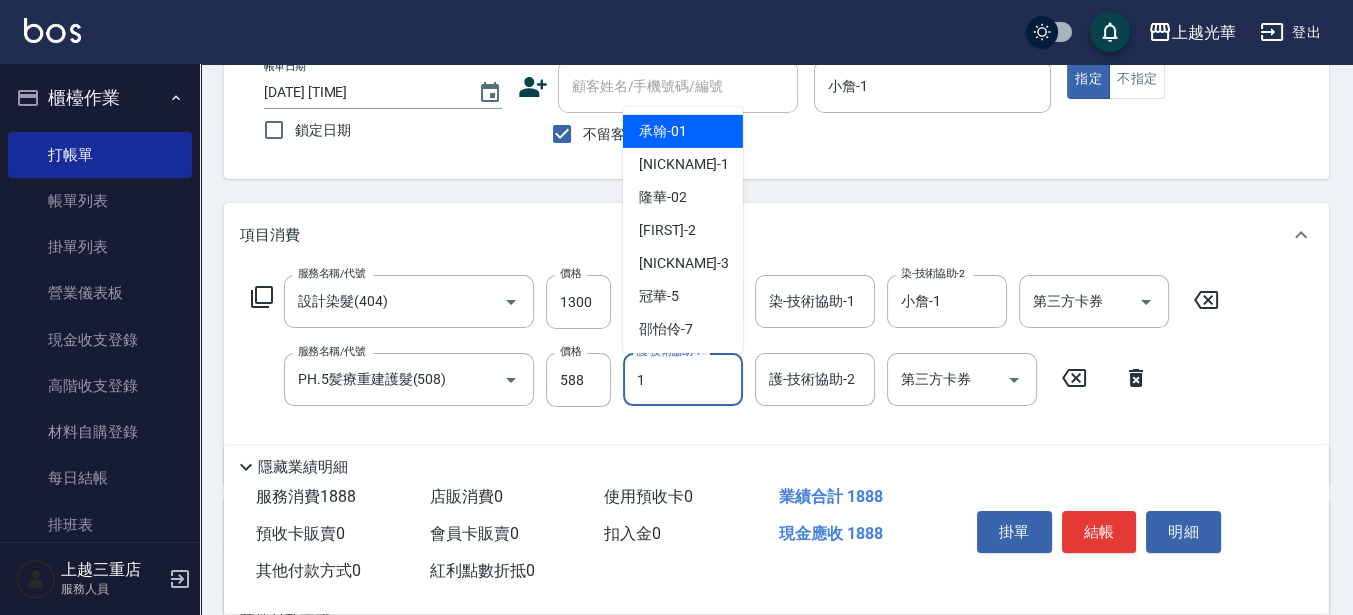 type on "小詹-1" 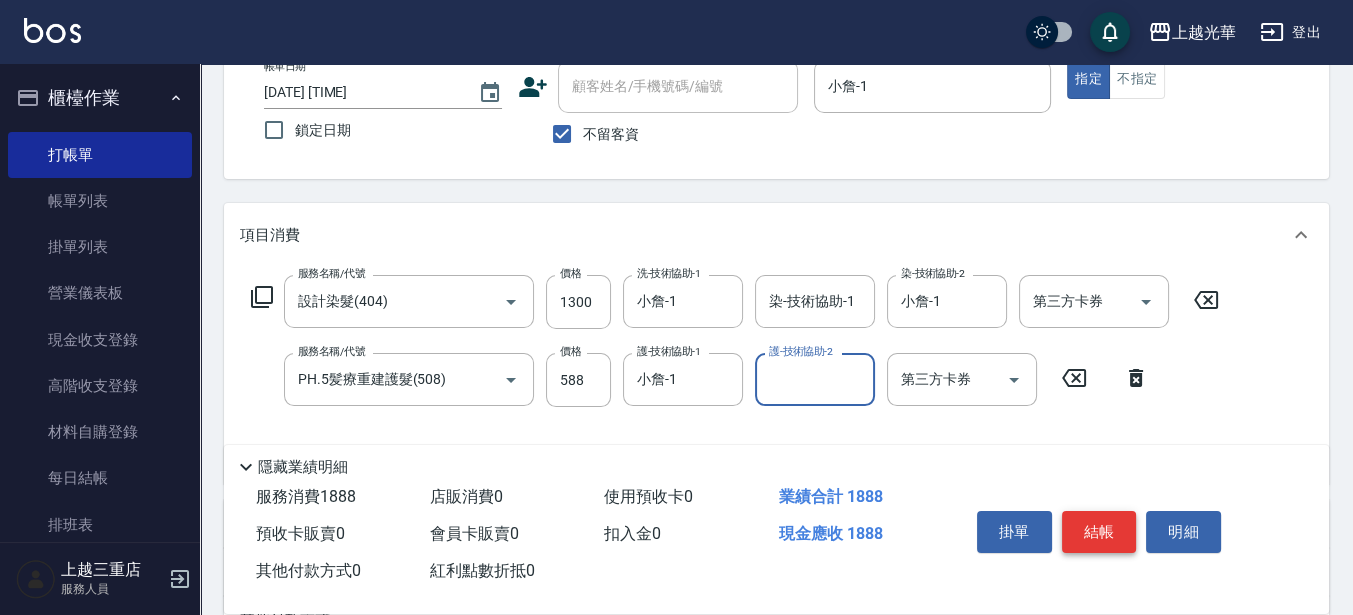 click on "結帳" at bounding box center [1099, 532] 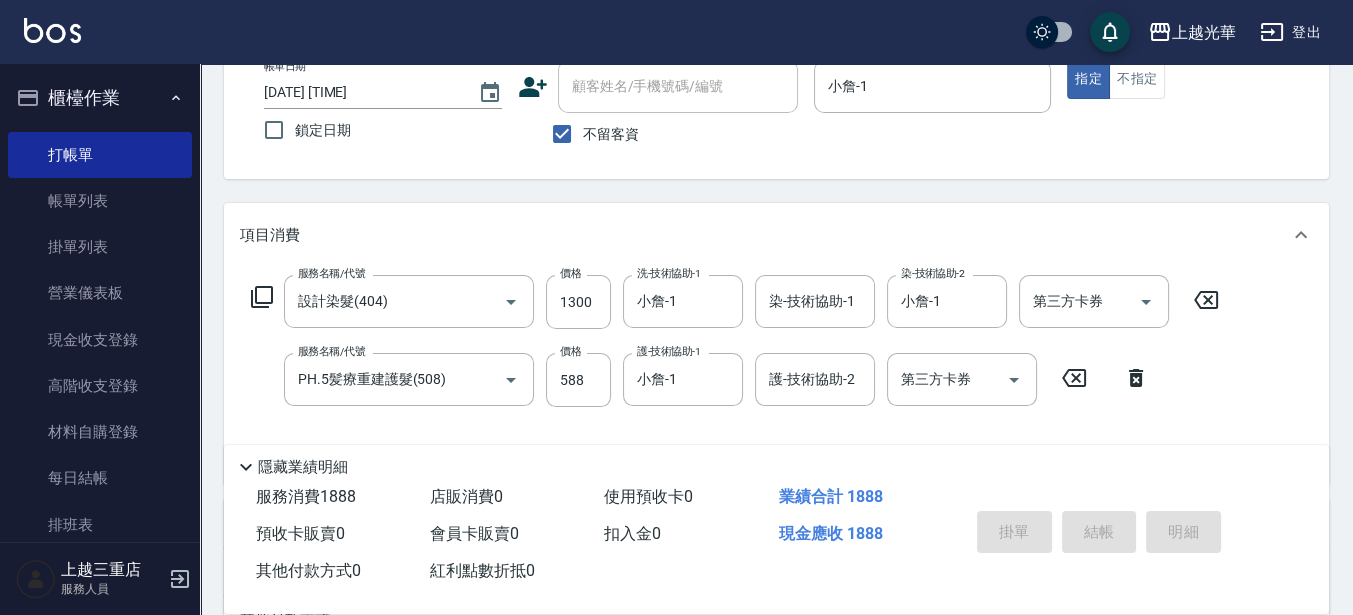 type on "2025/08/03 16:43" 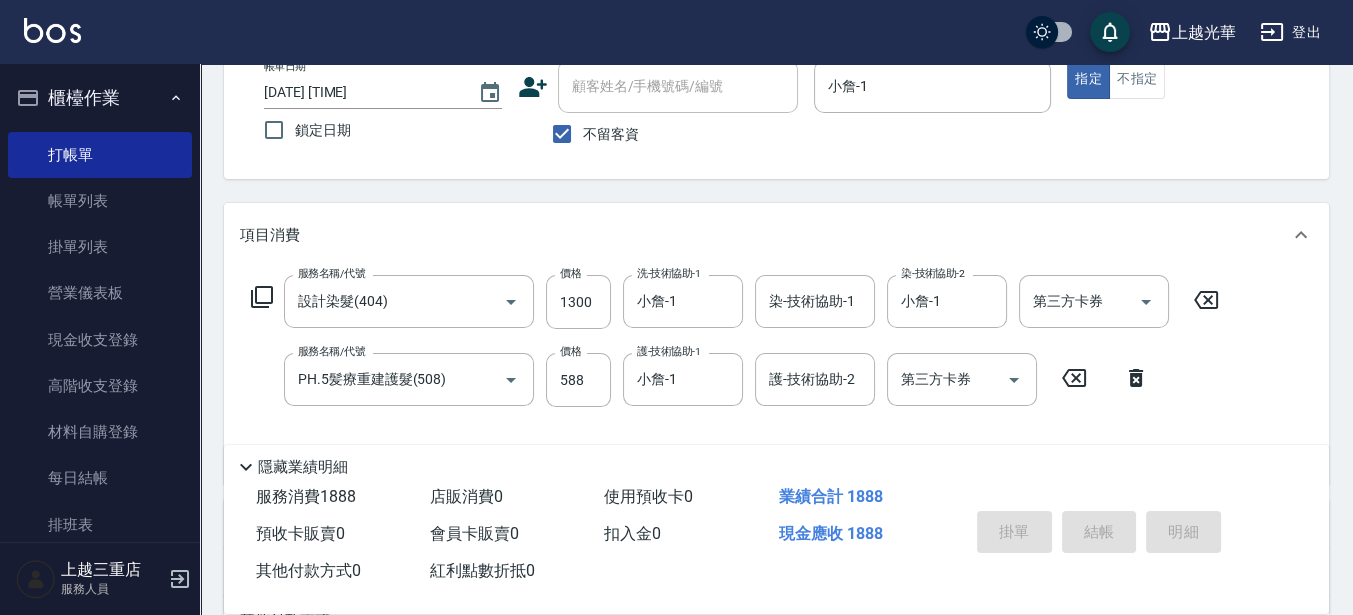 type 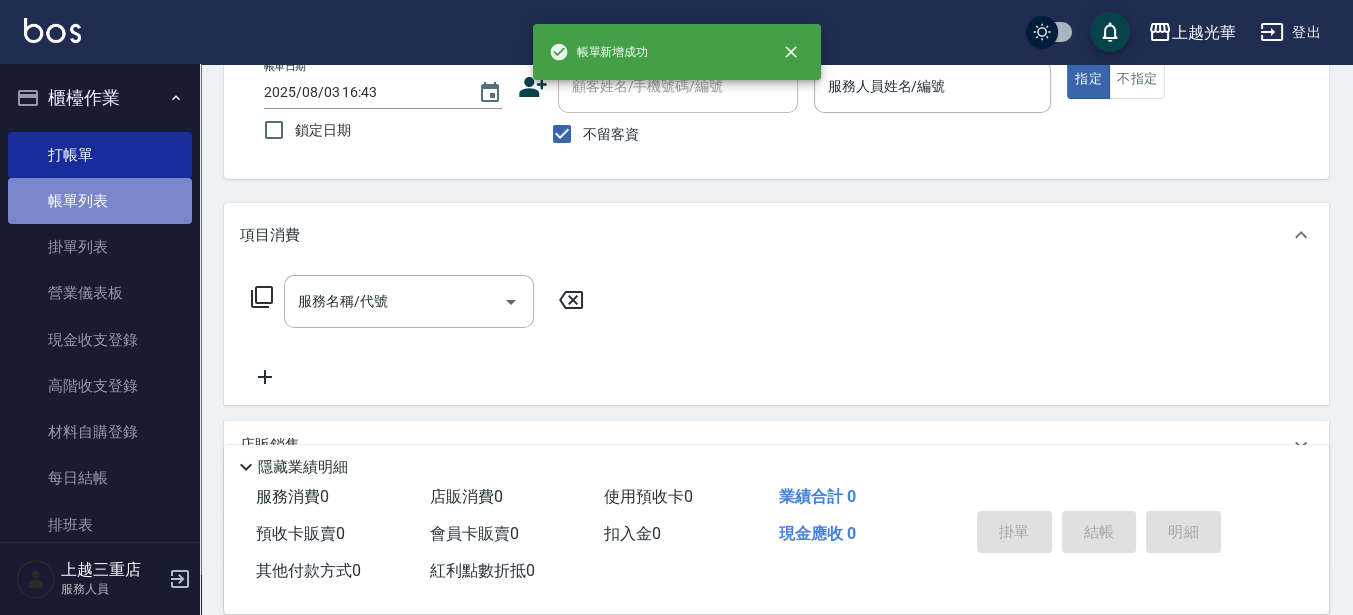 click on "帳單列表" at bounding box center [100, 201] 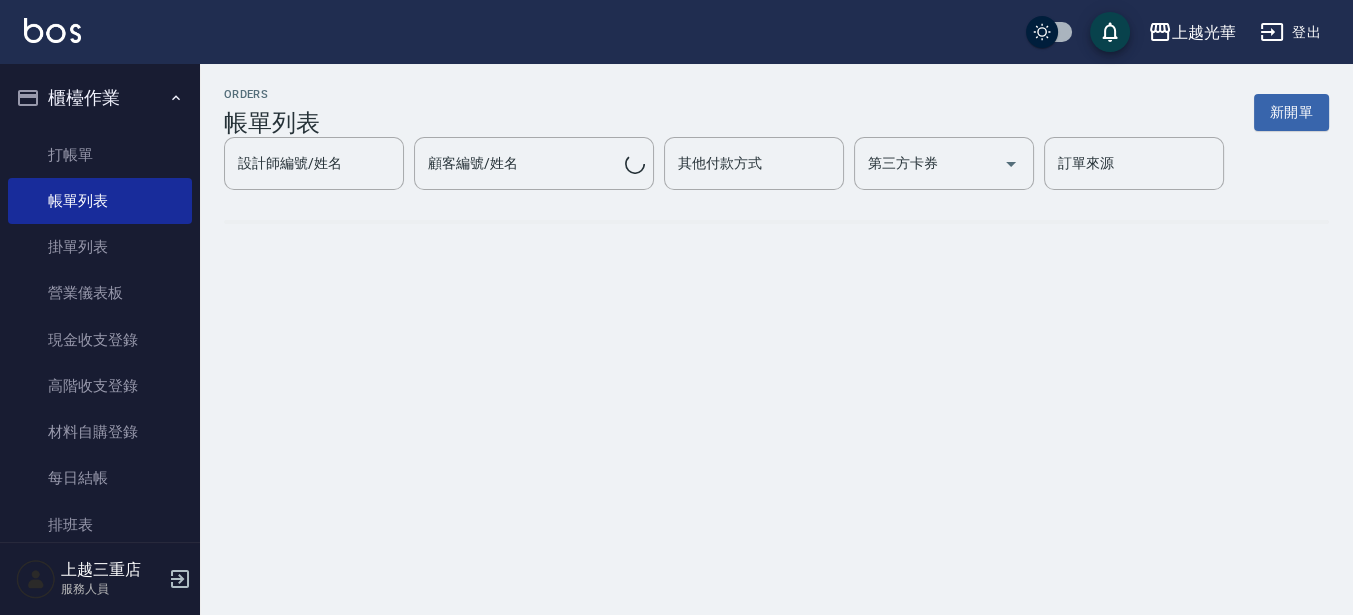 scroll, scrollTop: 0, scrollLeft: 0, axis: both 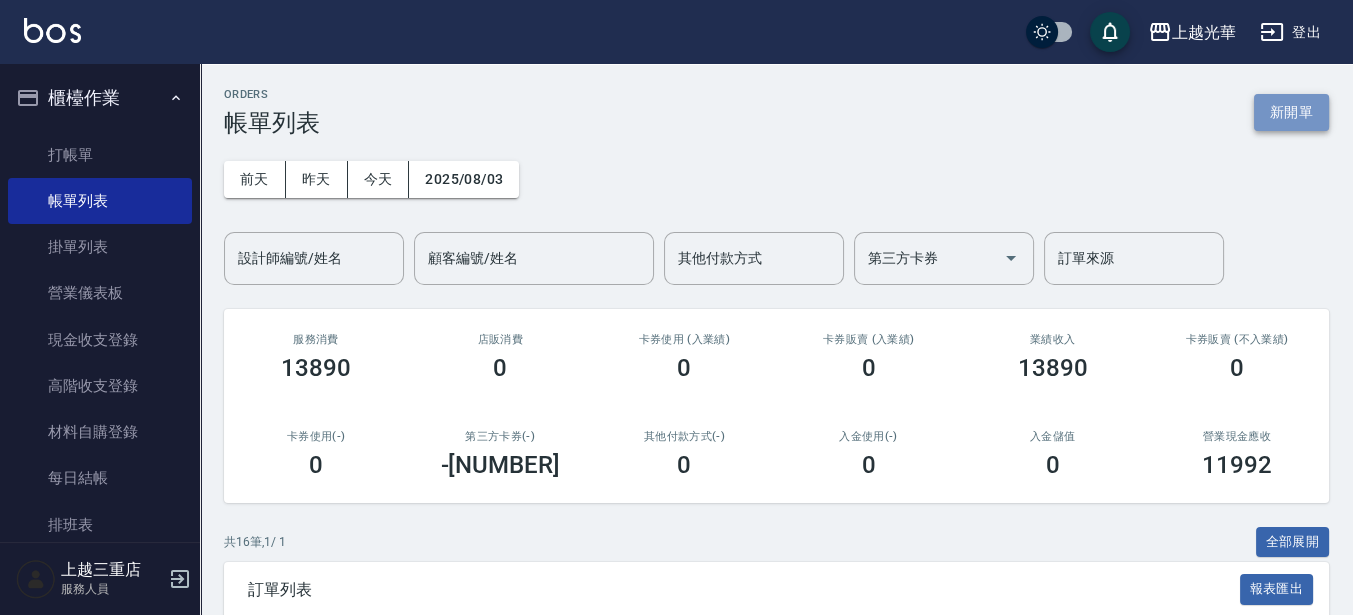 click on "新開單" at bounding box center (1291, 112) 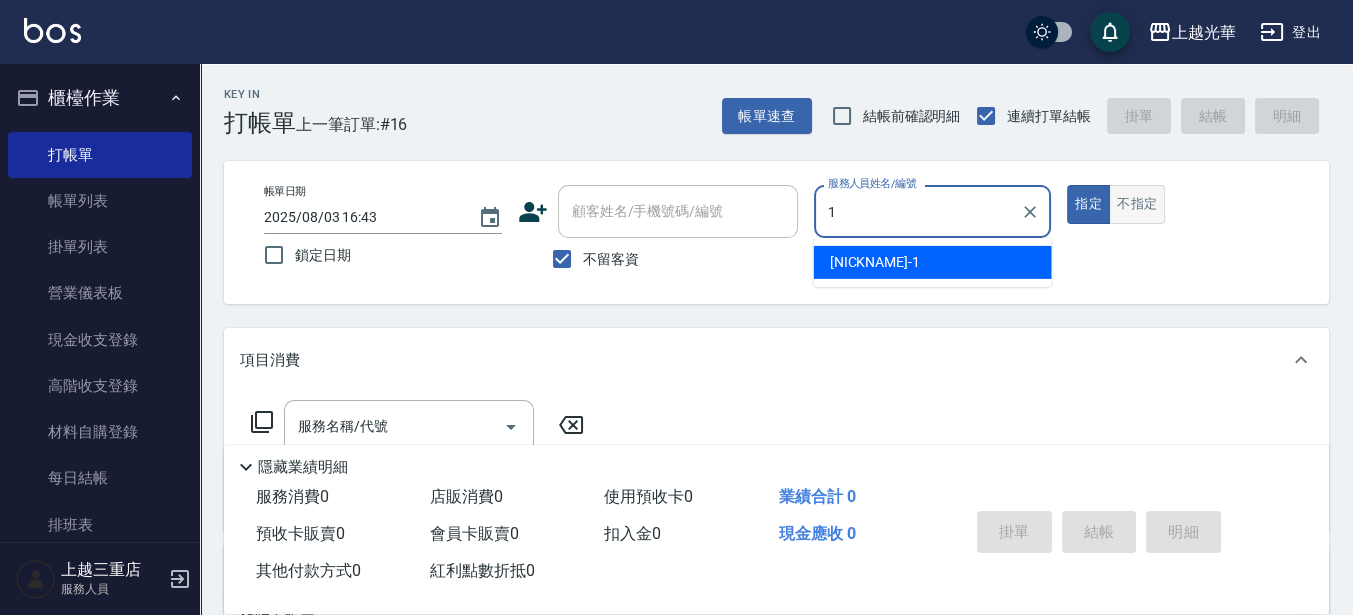type on "小詹-1" 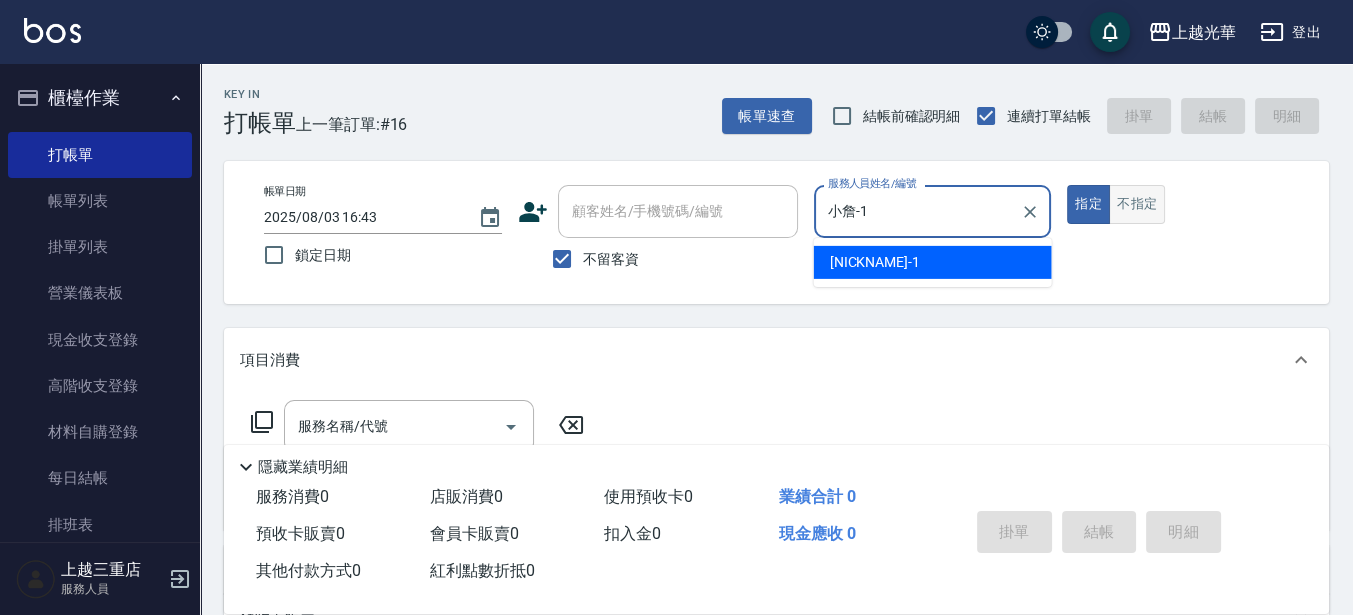 type on "true" 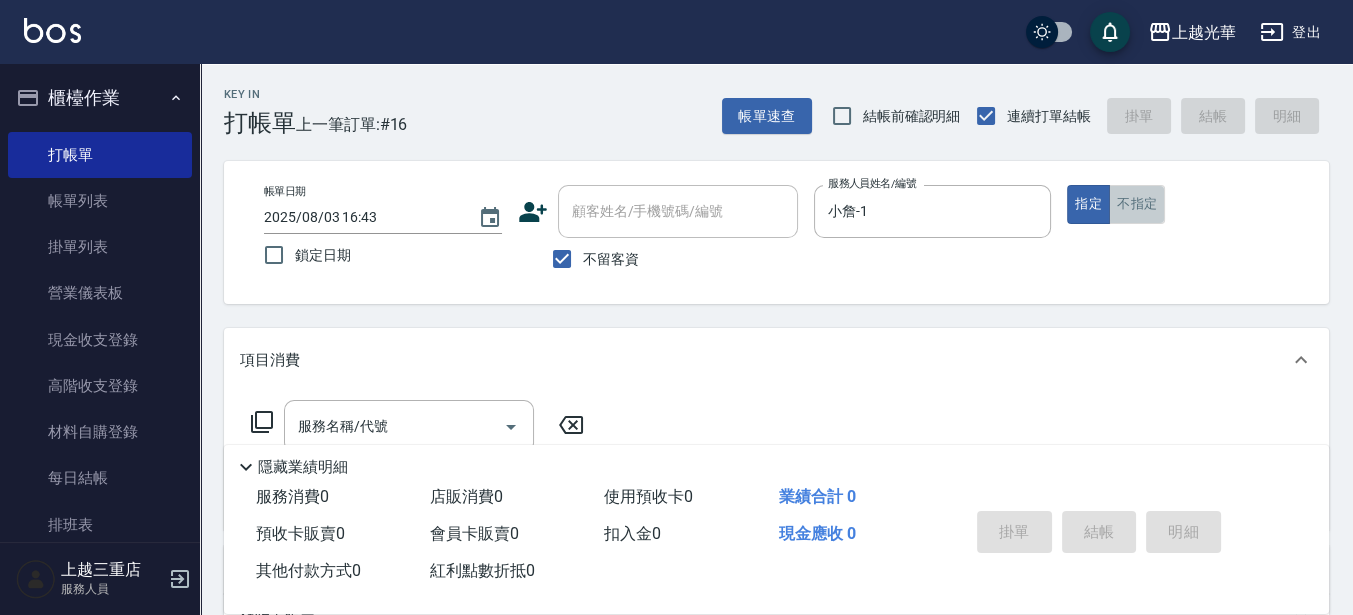 click on "不指定" at bounding box center [1137, 204] 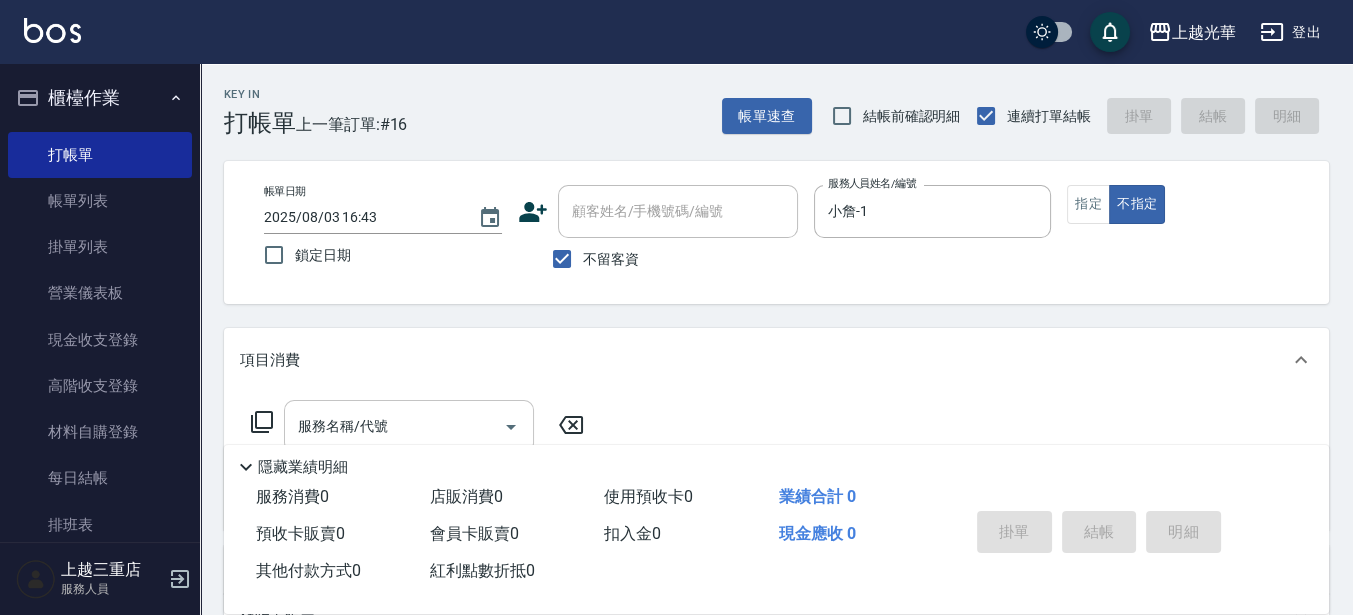 click on "服務名稱/代號" at bounding box center (394, 426) 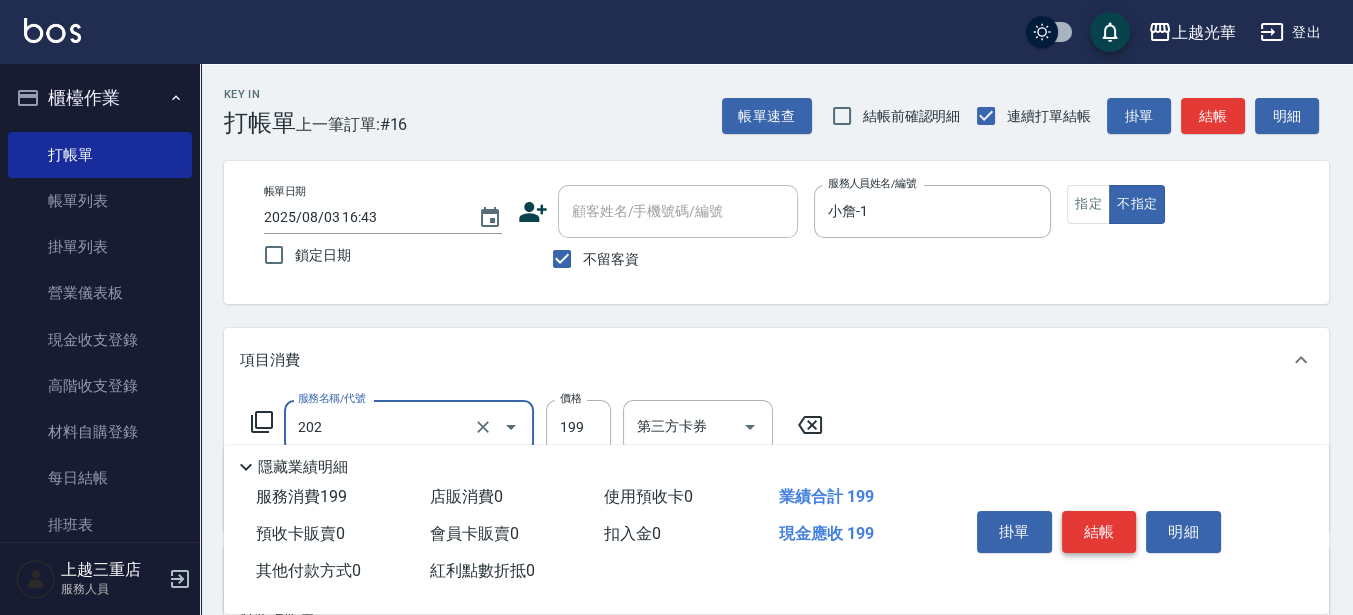 type on "不指定單剪(202)" 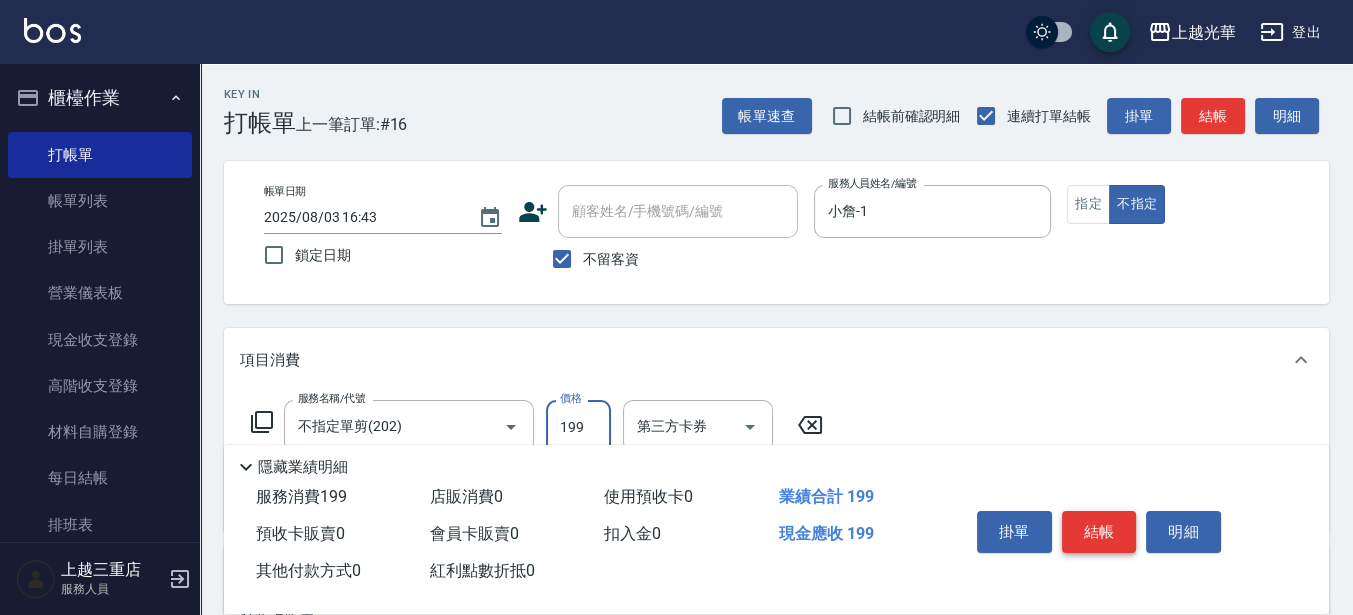 click on "結帳" at bounding box center [1099, 532] 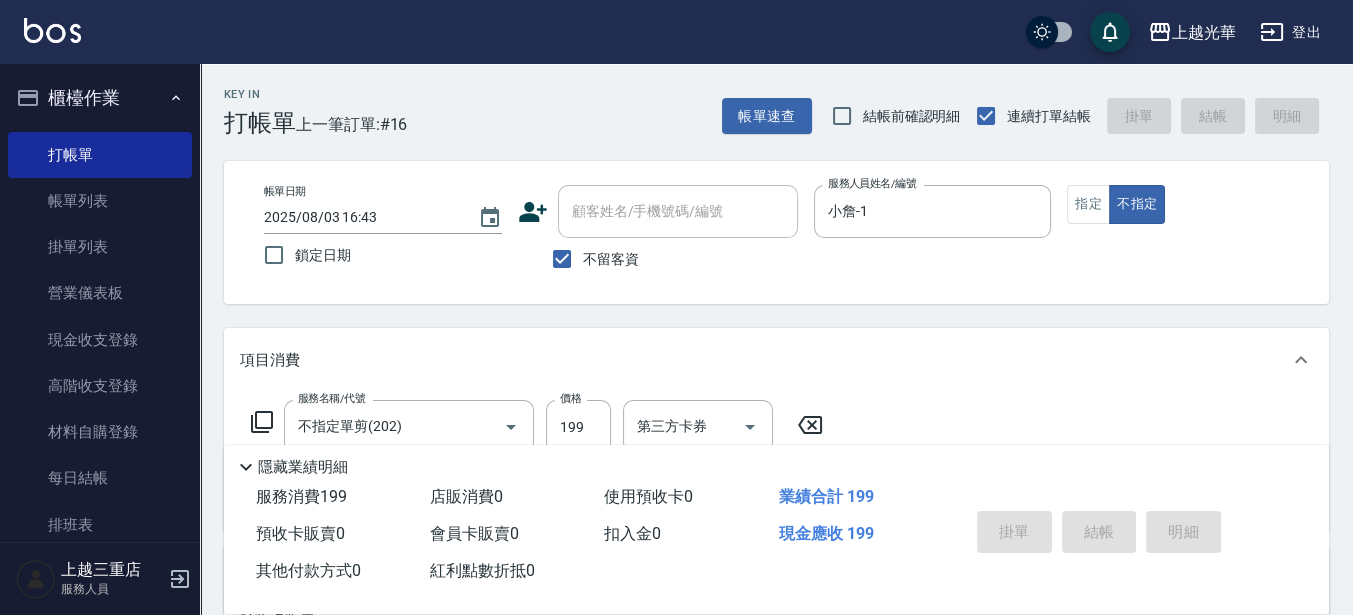 type 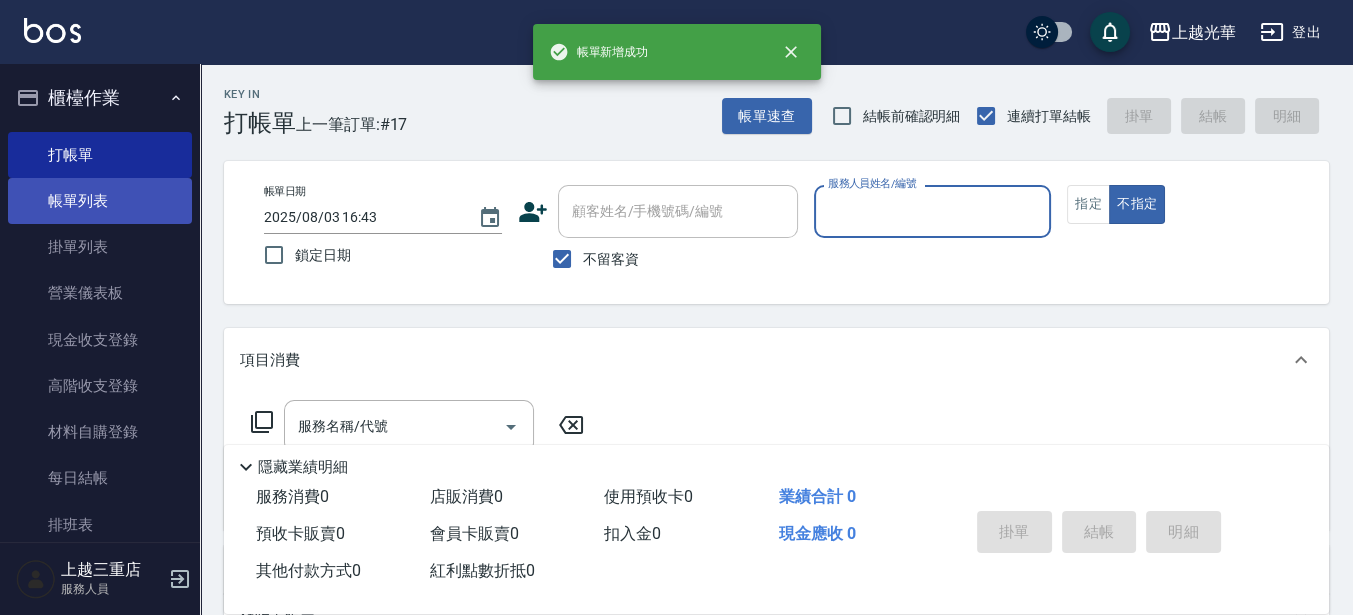 click on "帳單列表" at bounding box center (100, 201) 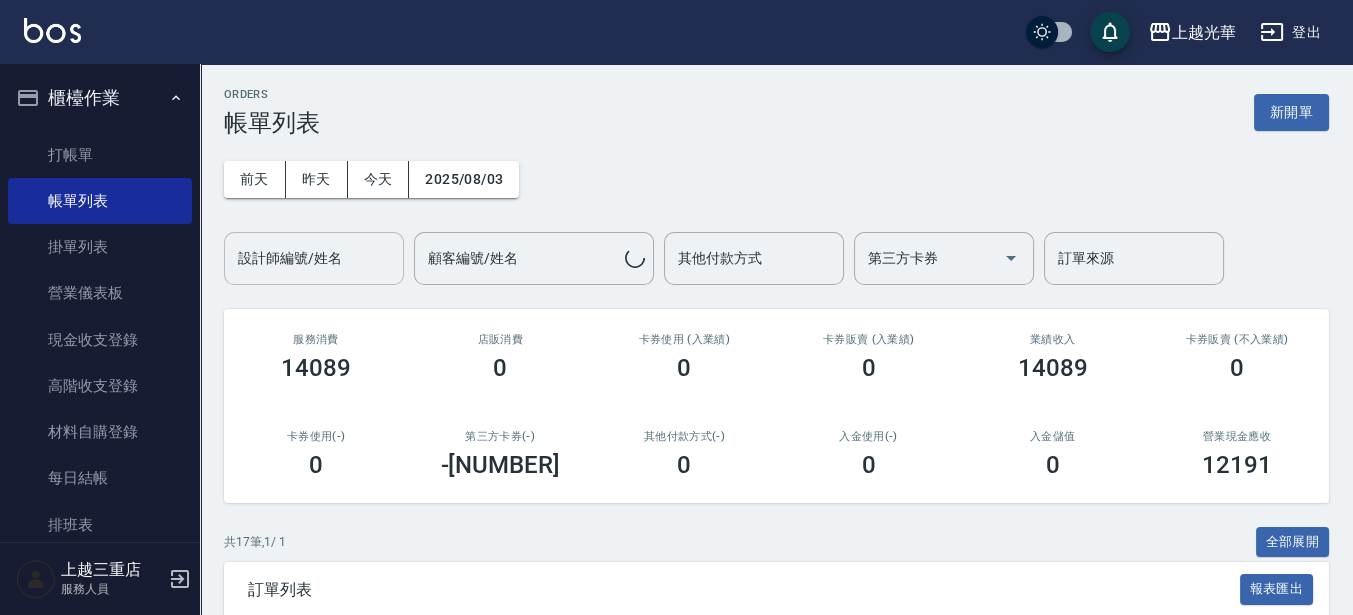 click on "設計師編號/姓名" at bounding box center (314, 258) 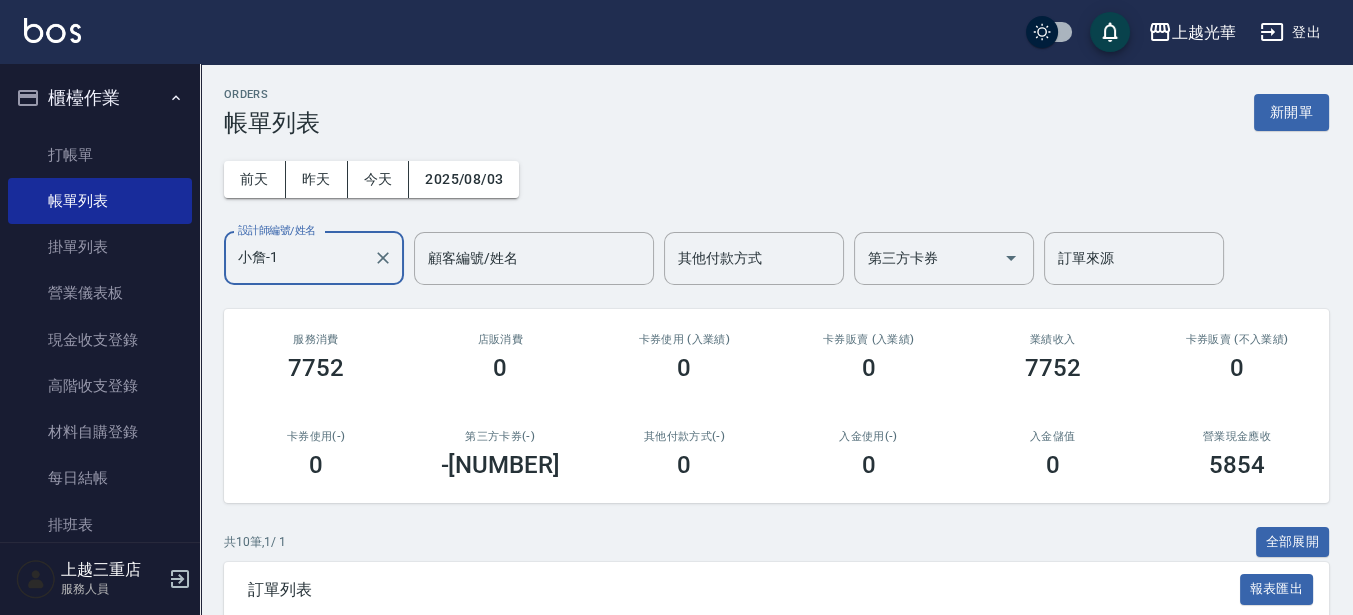 scroll, scrollTop: 375, scrollLeft: 0, axis: vertical 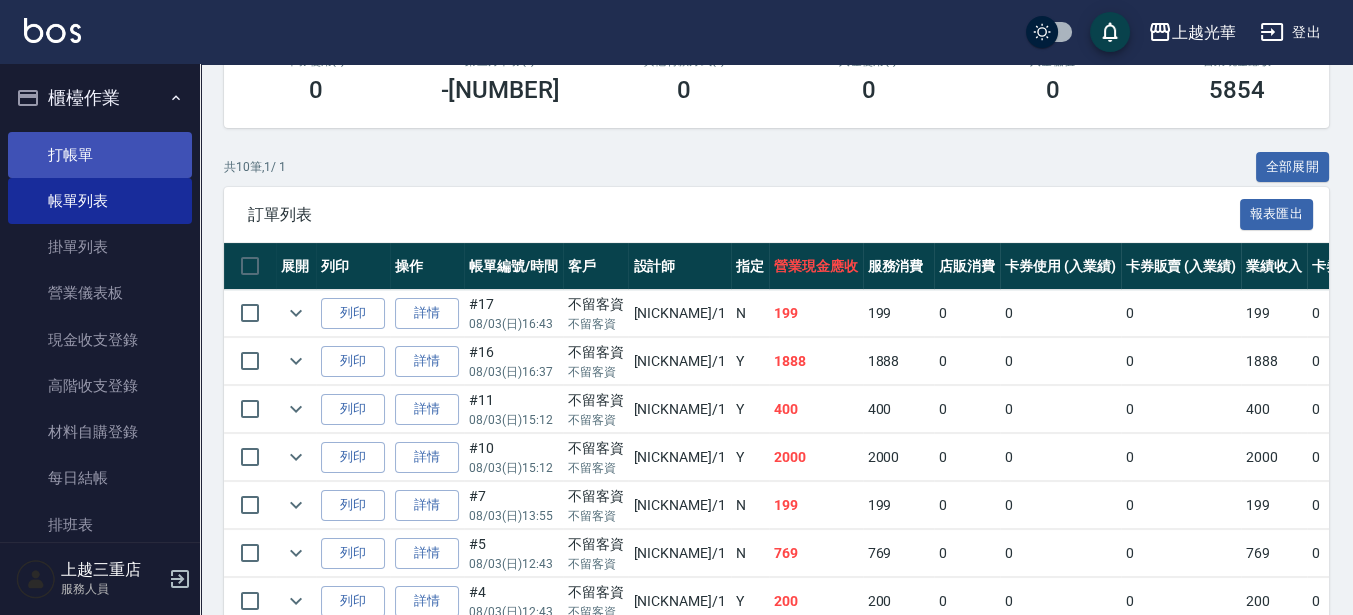 type on "小詹-1" 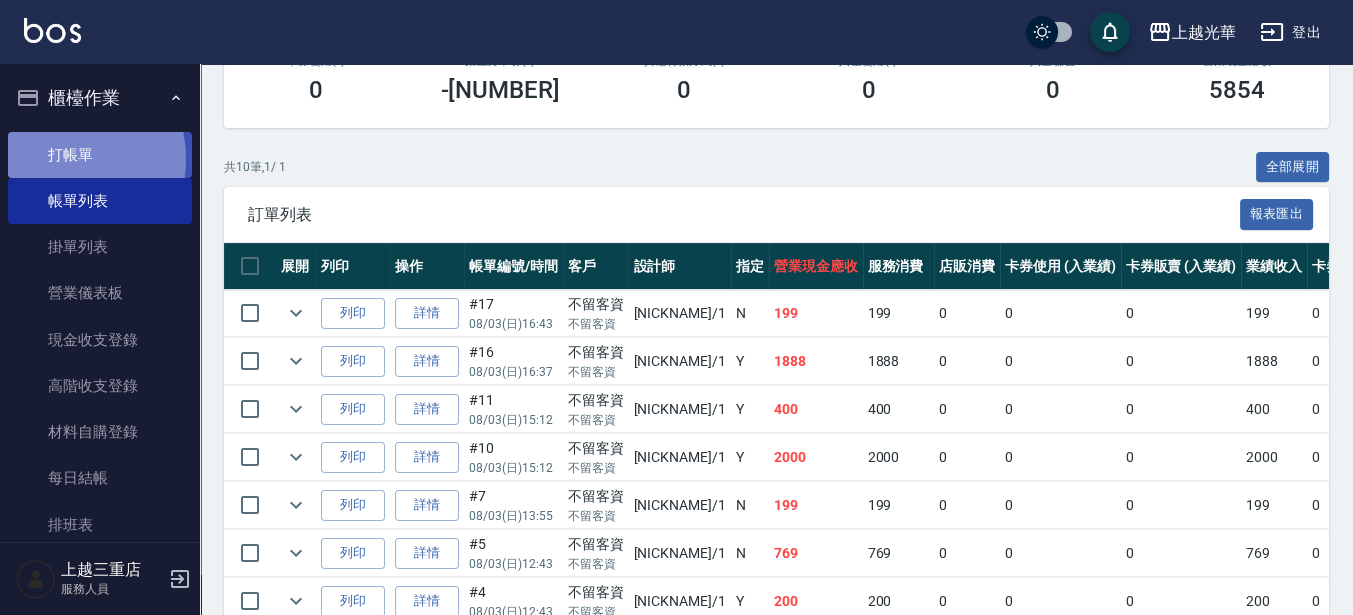 click on "打帳單" at bounding box center [100, 155] 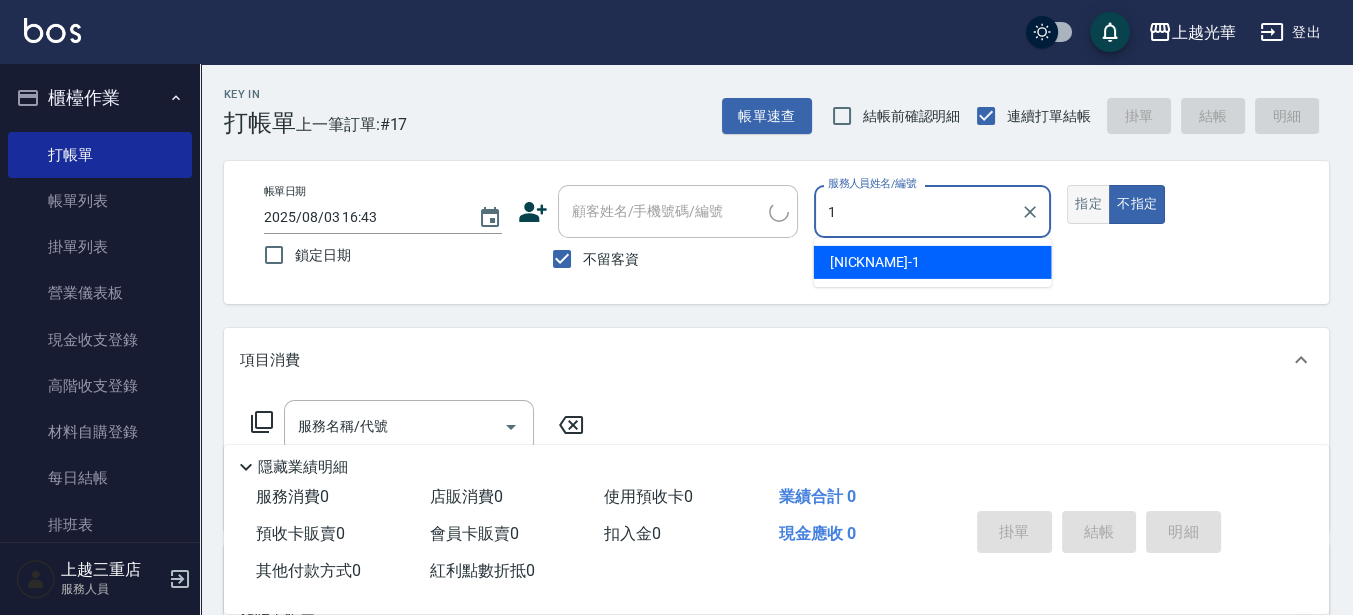 type on "小詹-1" 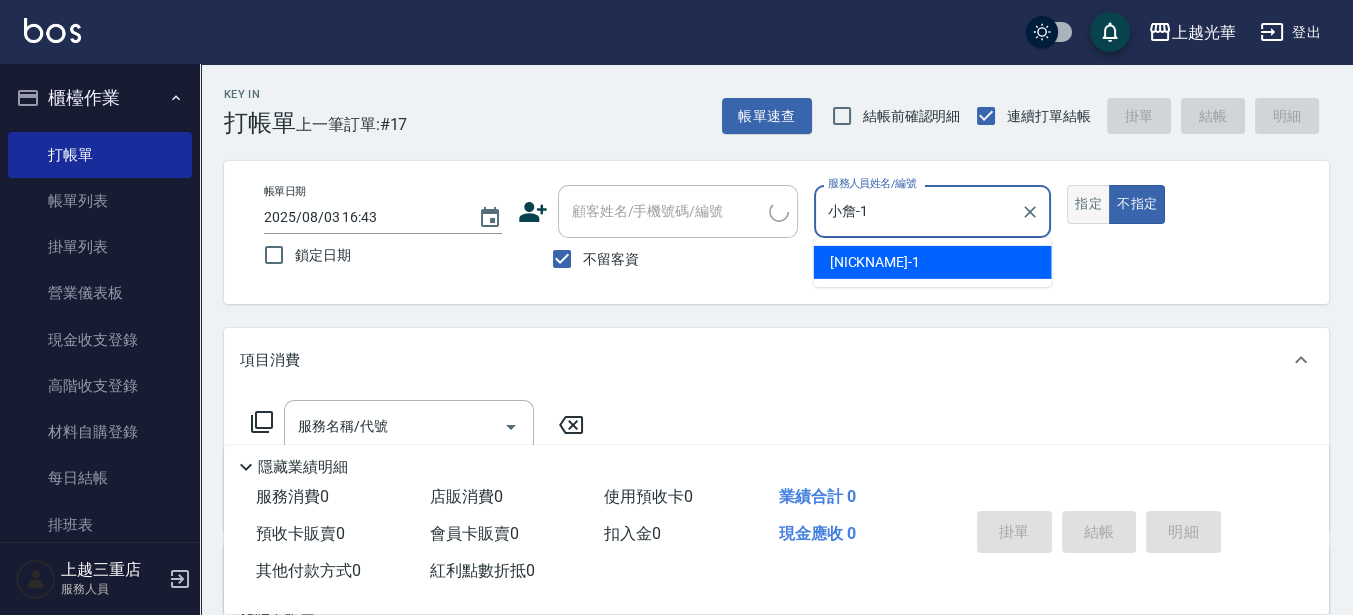type on "false" 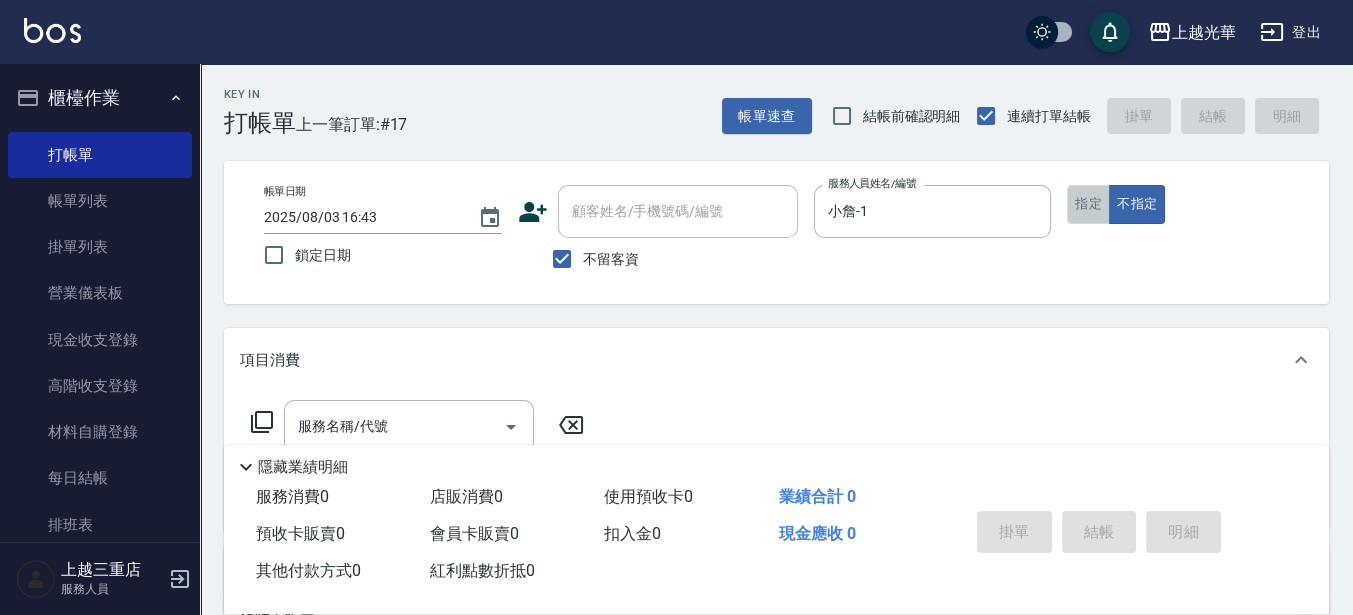 click on "指定" at bounding box center [1088, 204] 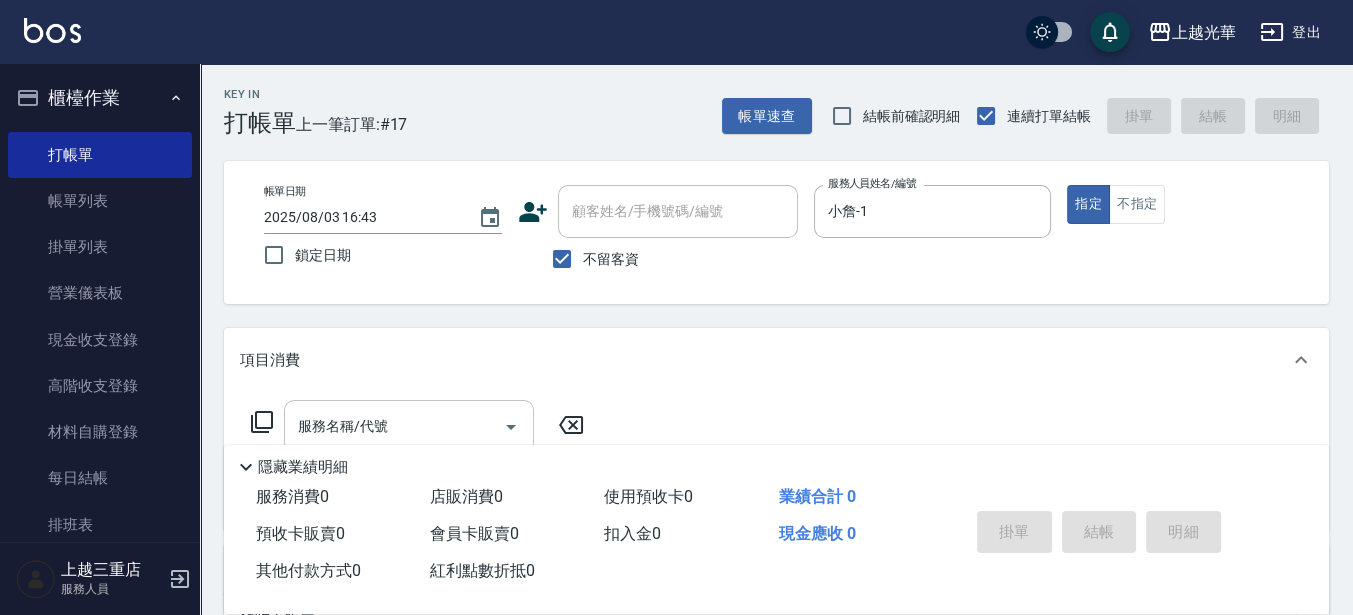 click on "服務名稱/代號" at bounding box center [394, 426] 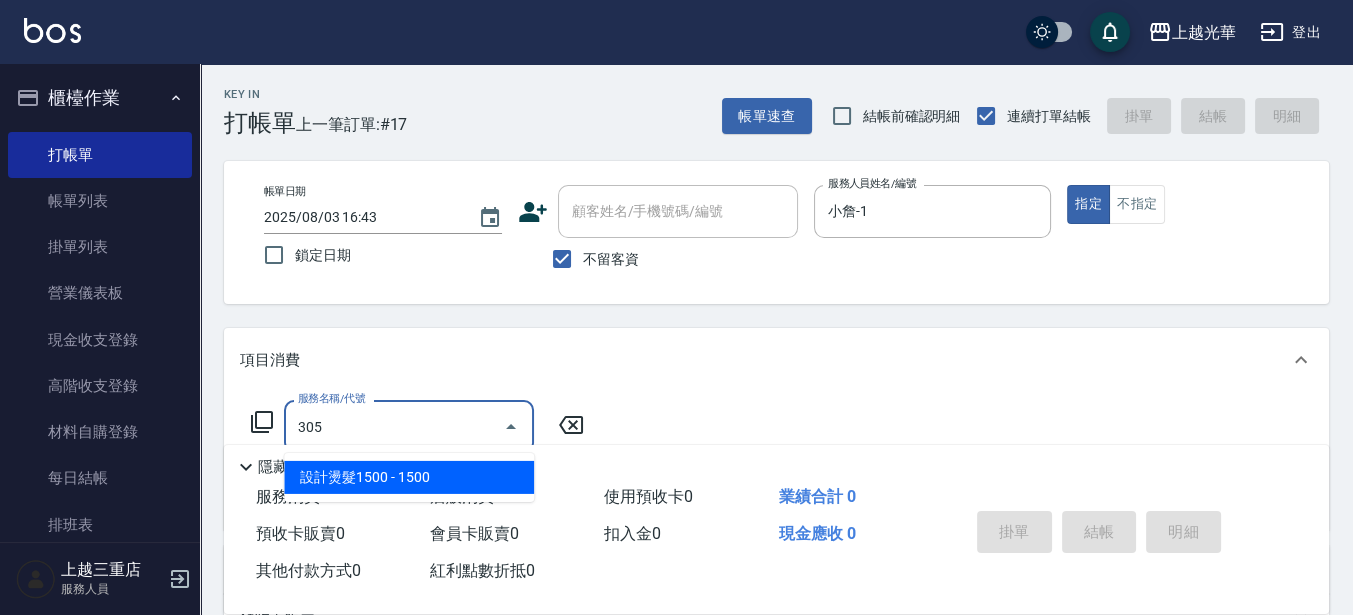type on "設計燙髮1500(305)" 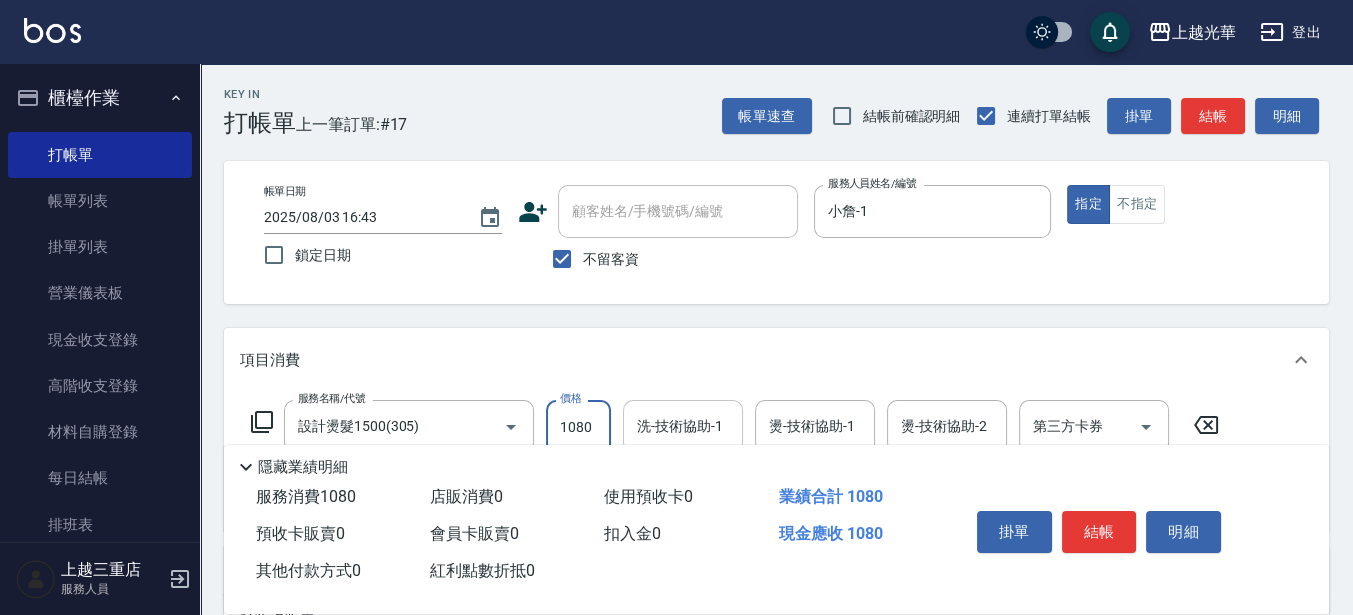 type on "1080" 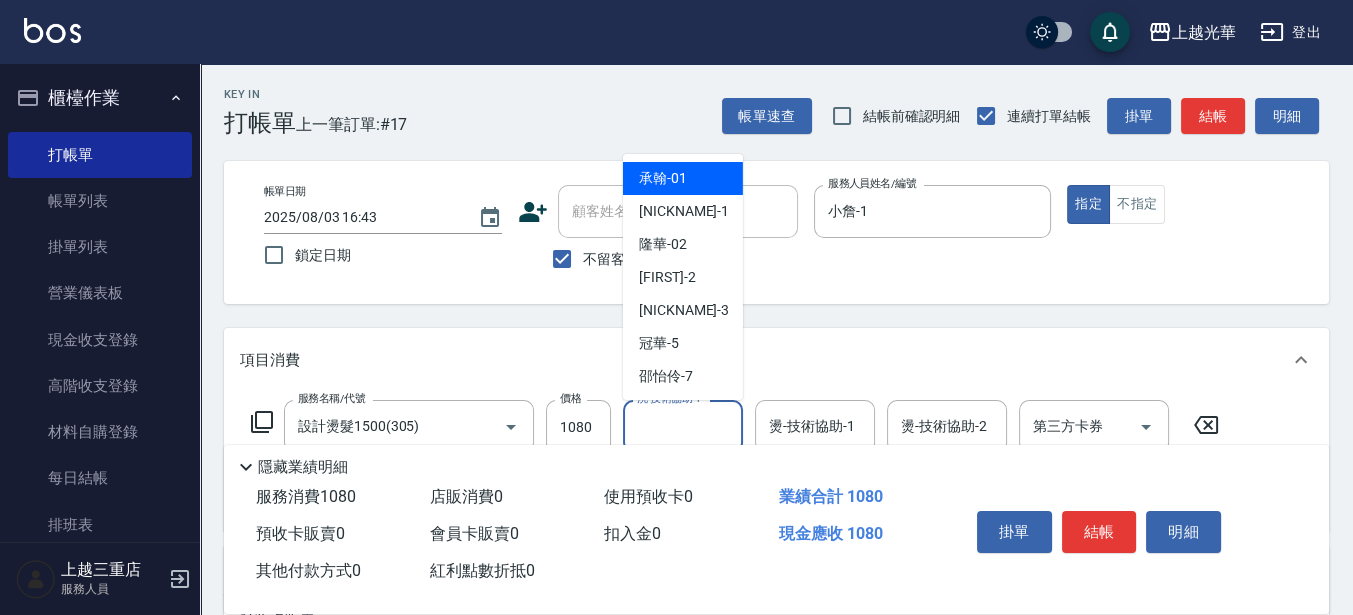 click on "洗-技術協助-1" at bounding box center [683, 426] 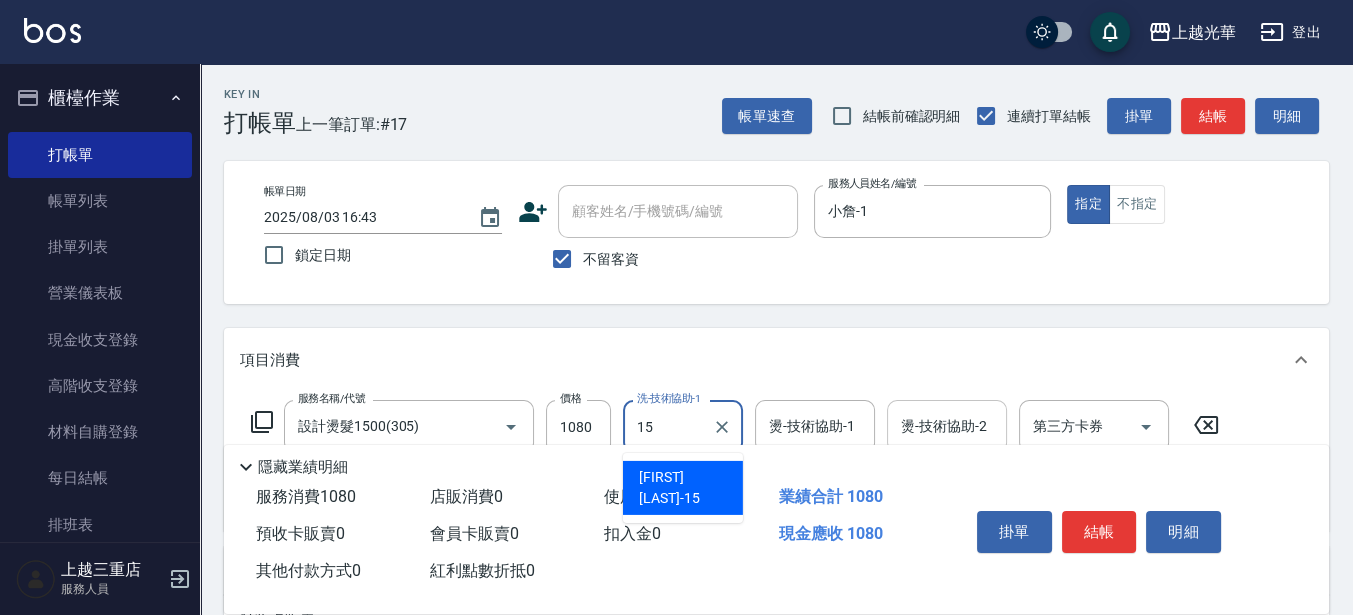 type on "[FIRST] [LAST]-15" 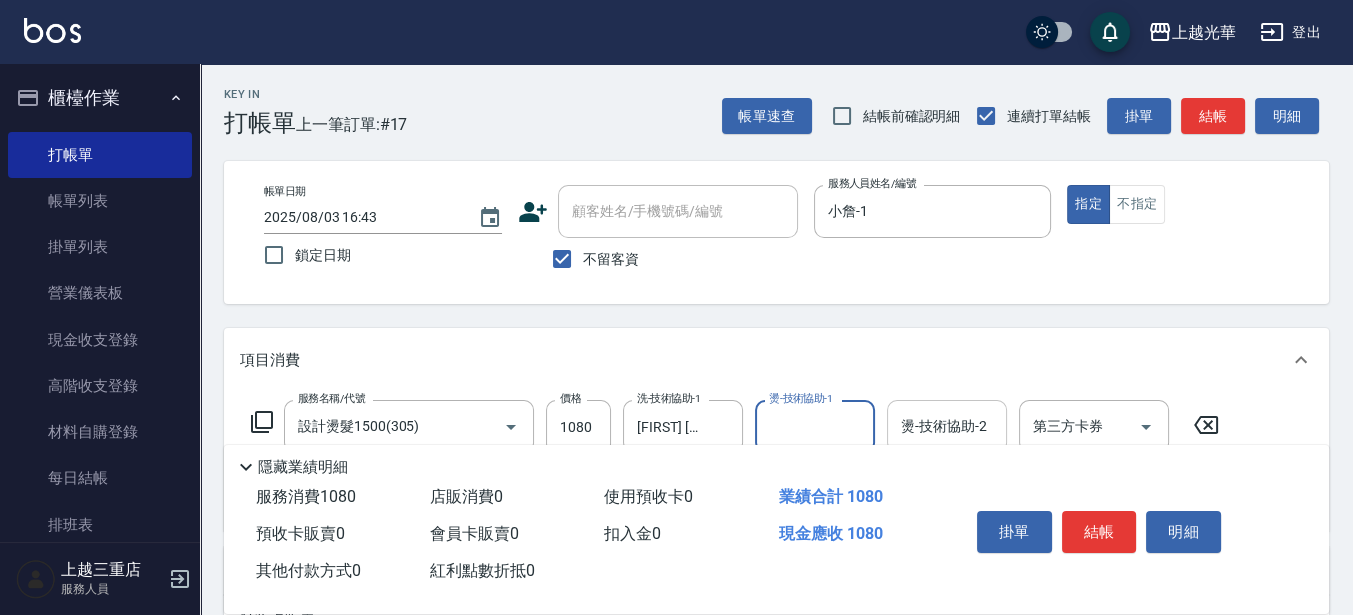 click on "燙-技術協助-2" at bounding box center (947, 426) 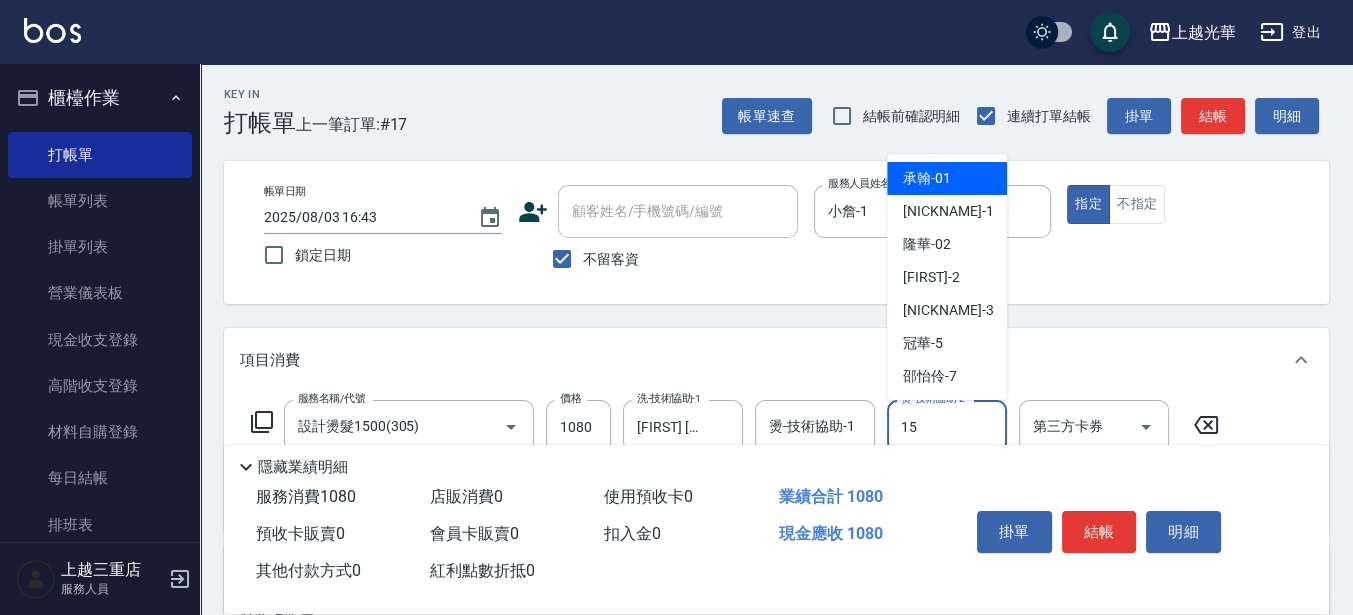 type on "[FIRST] [LAST]-15" 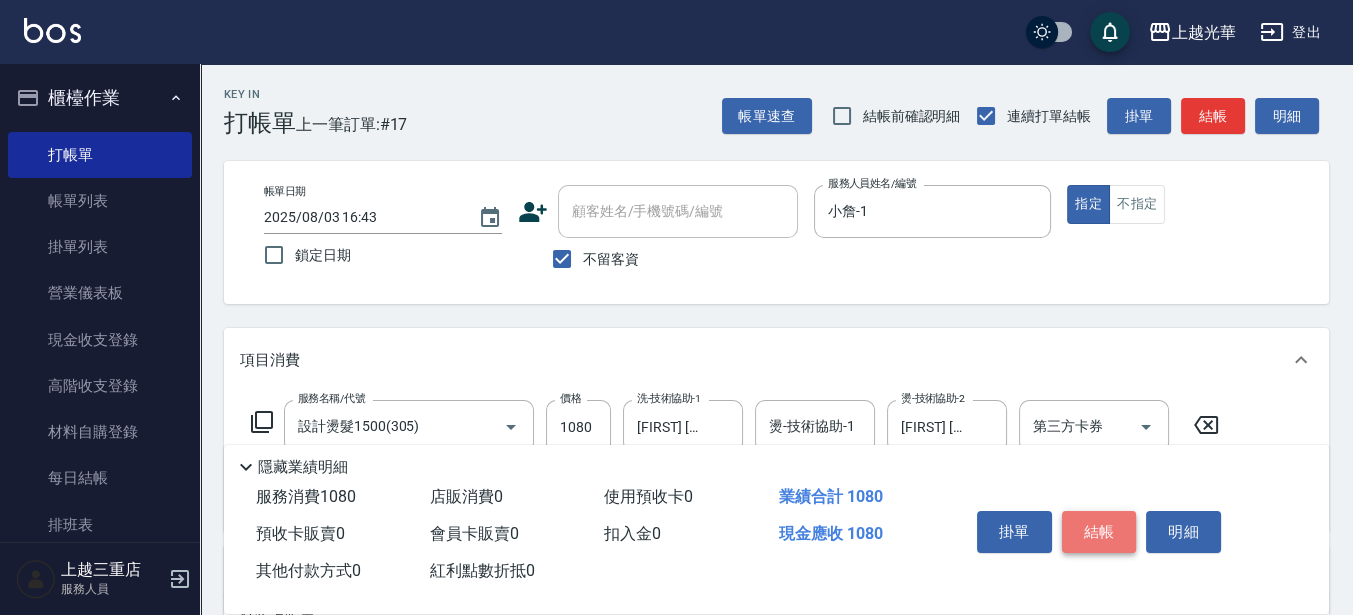 click on "結帳" at bounding box center (1099, 532) 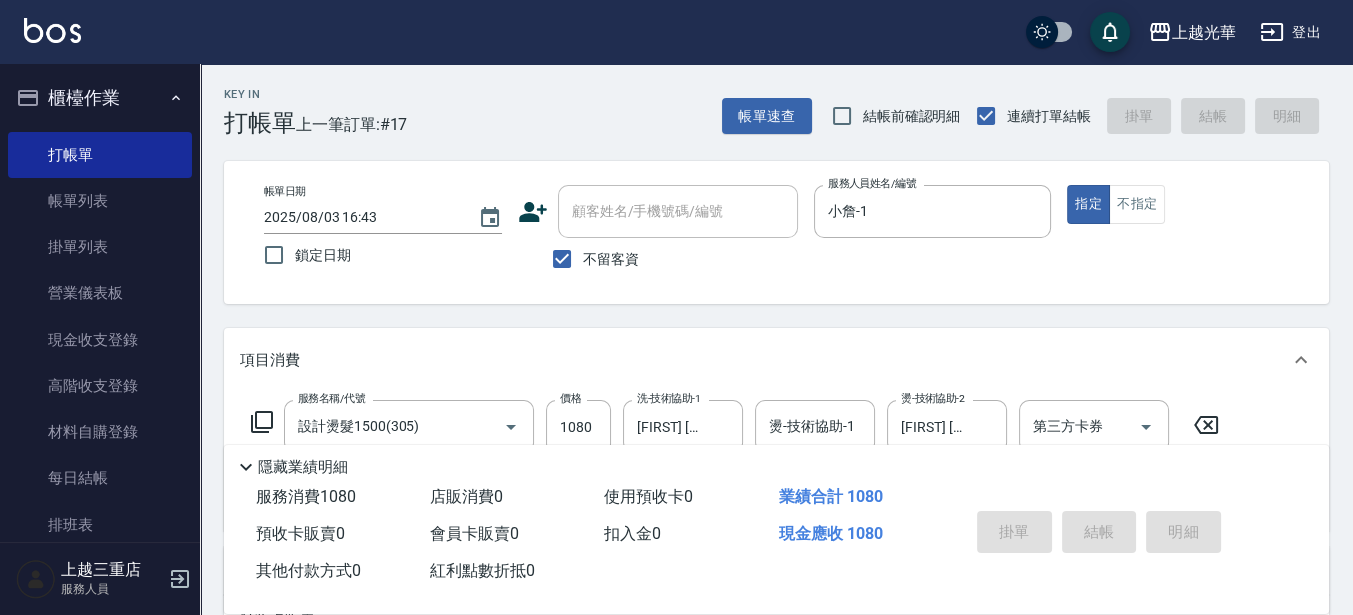 type 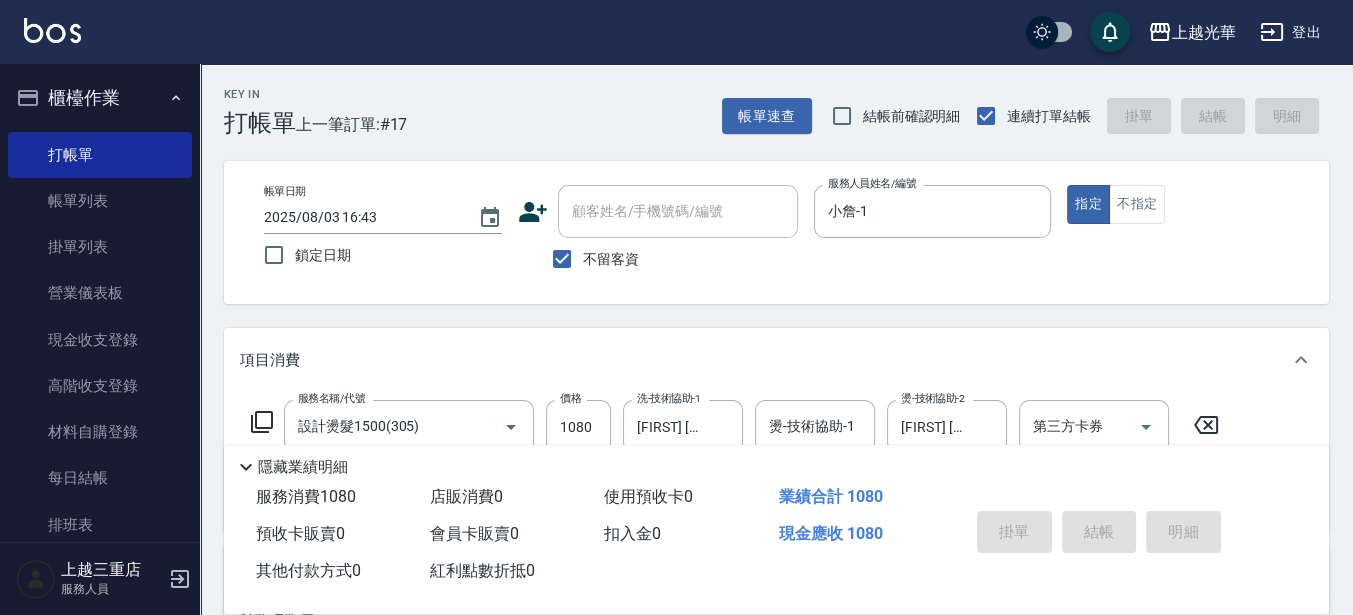 type 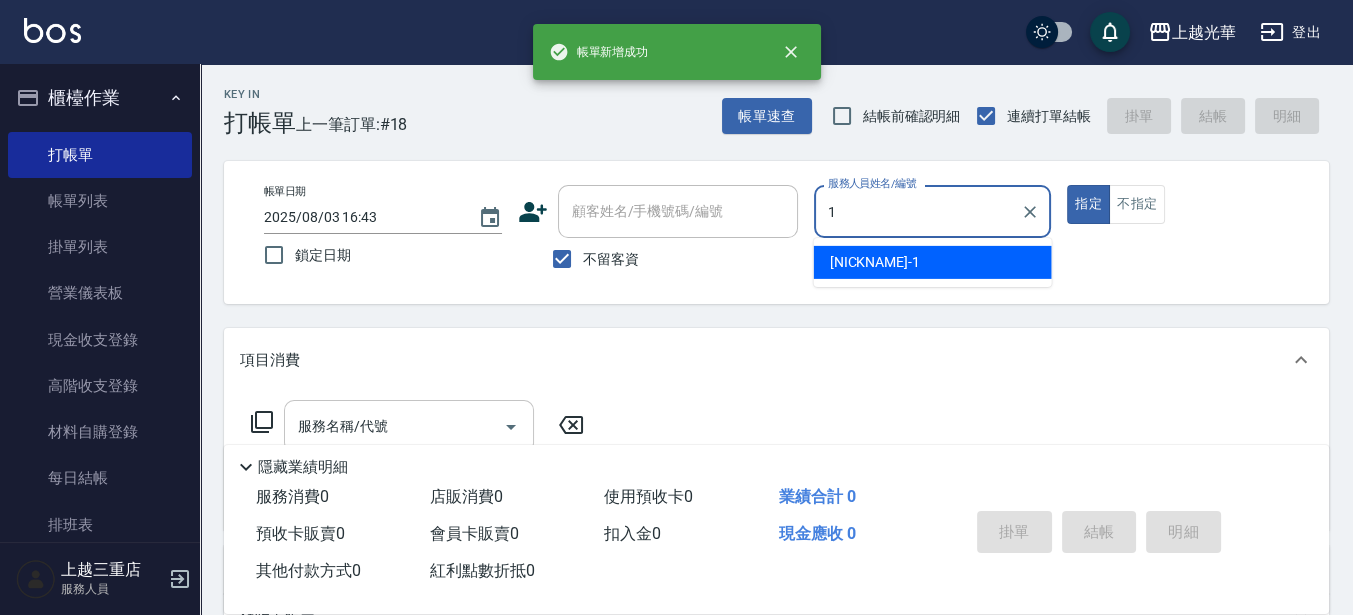 type on "小詹-1" 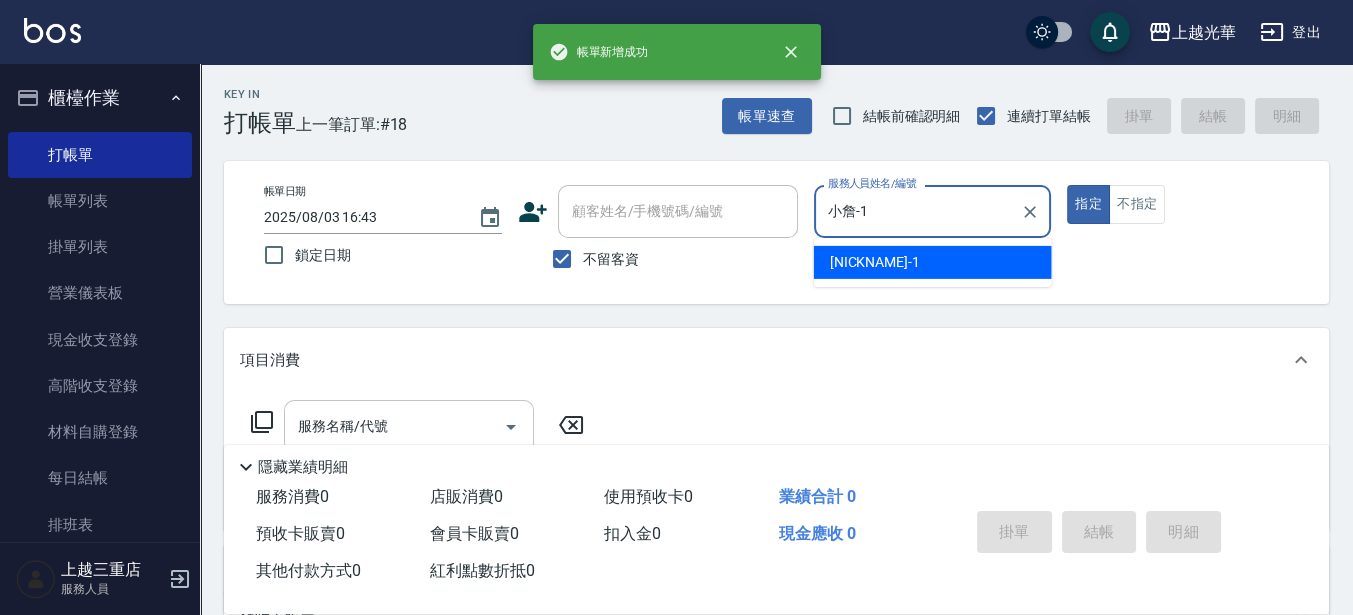 type on "true" 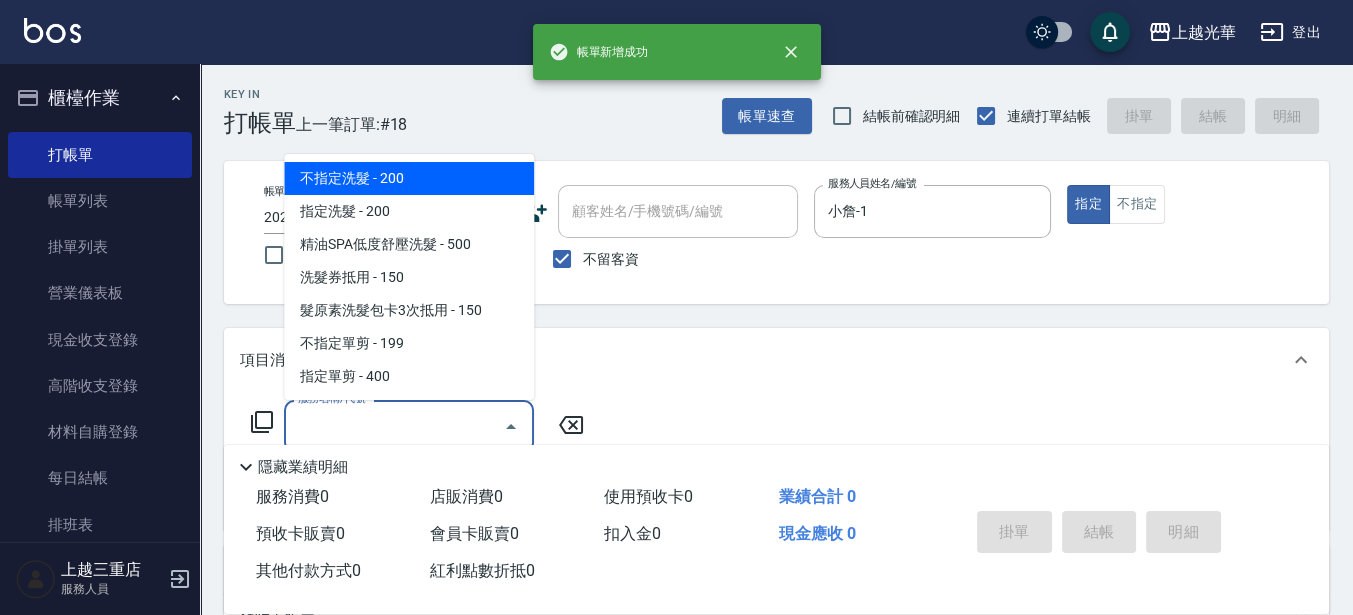 click on "服務名稱/代號" at bounding box center (394, 426) 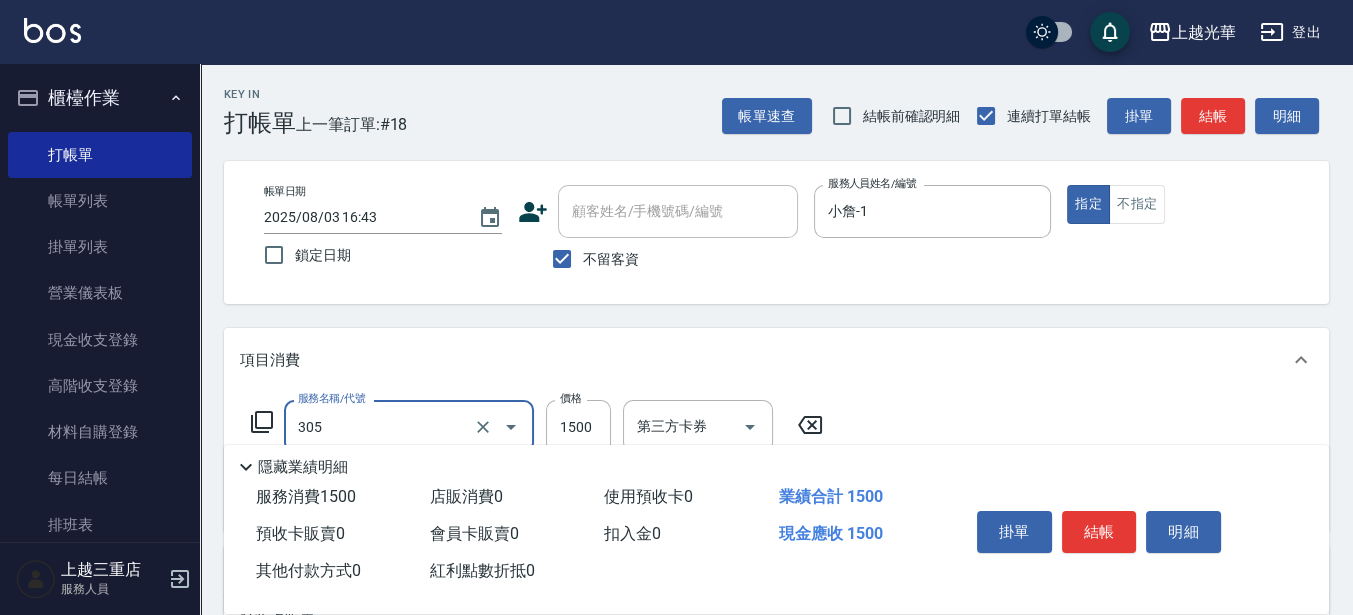 type on "設計燙髮1500(305)" 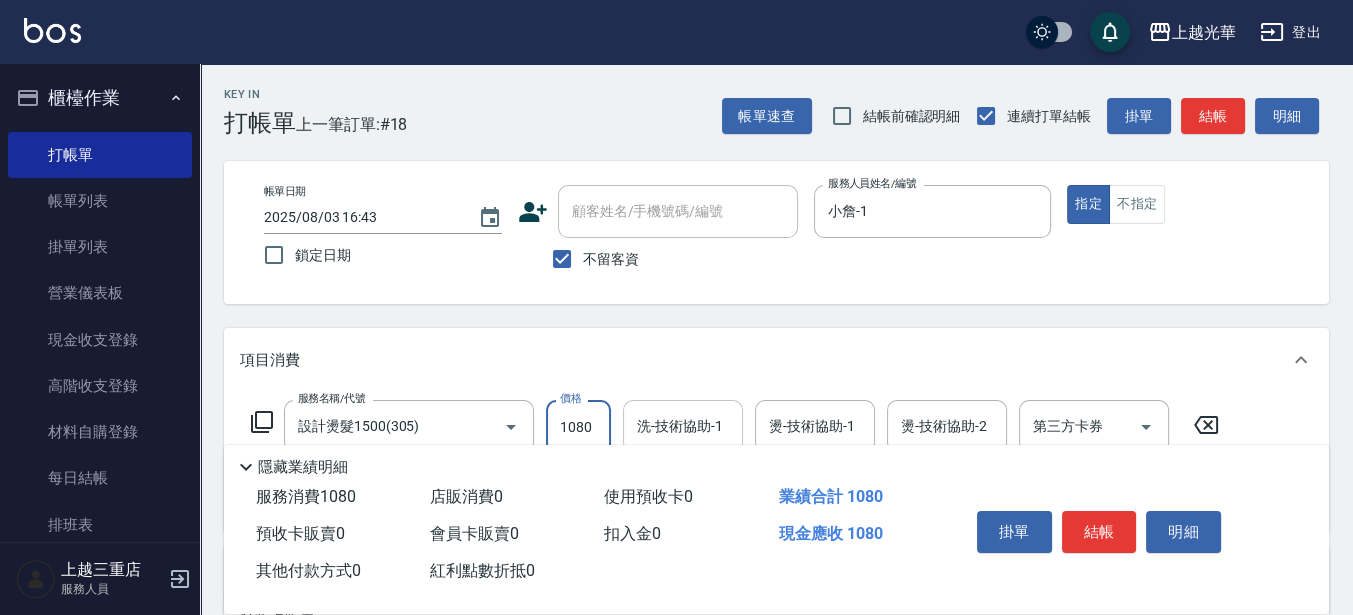type on "1080" 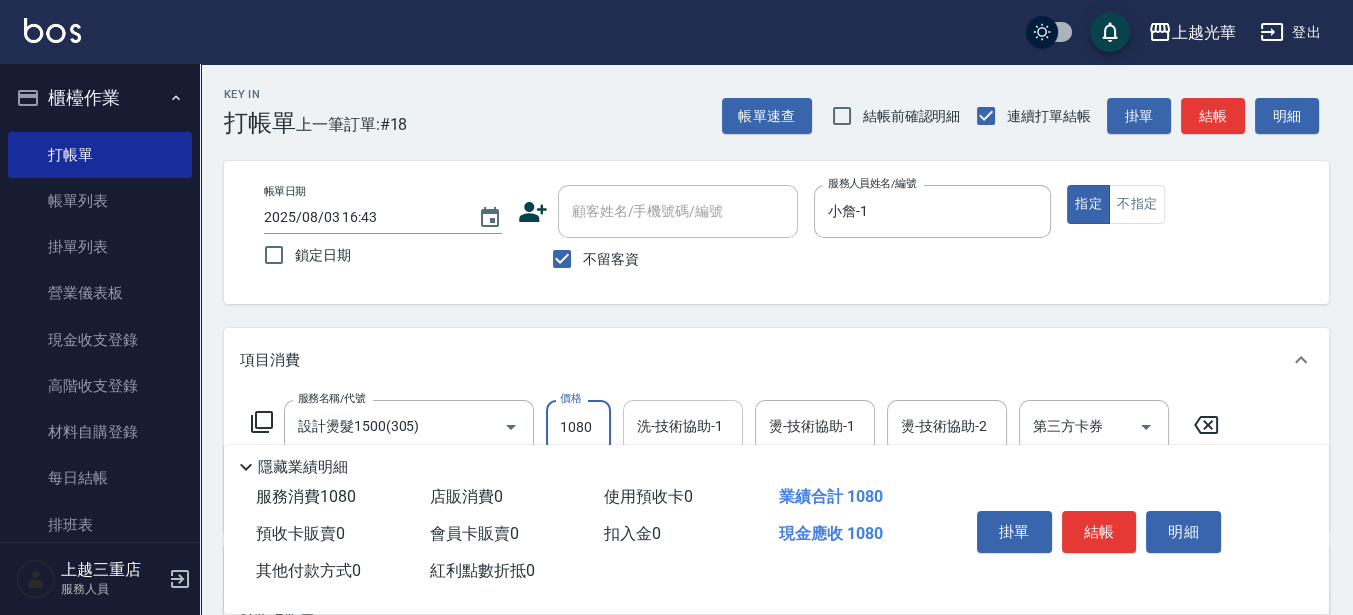 click on "洗-技術協助-1" at bounding box center (683, 426) 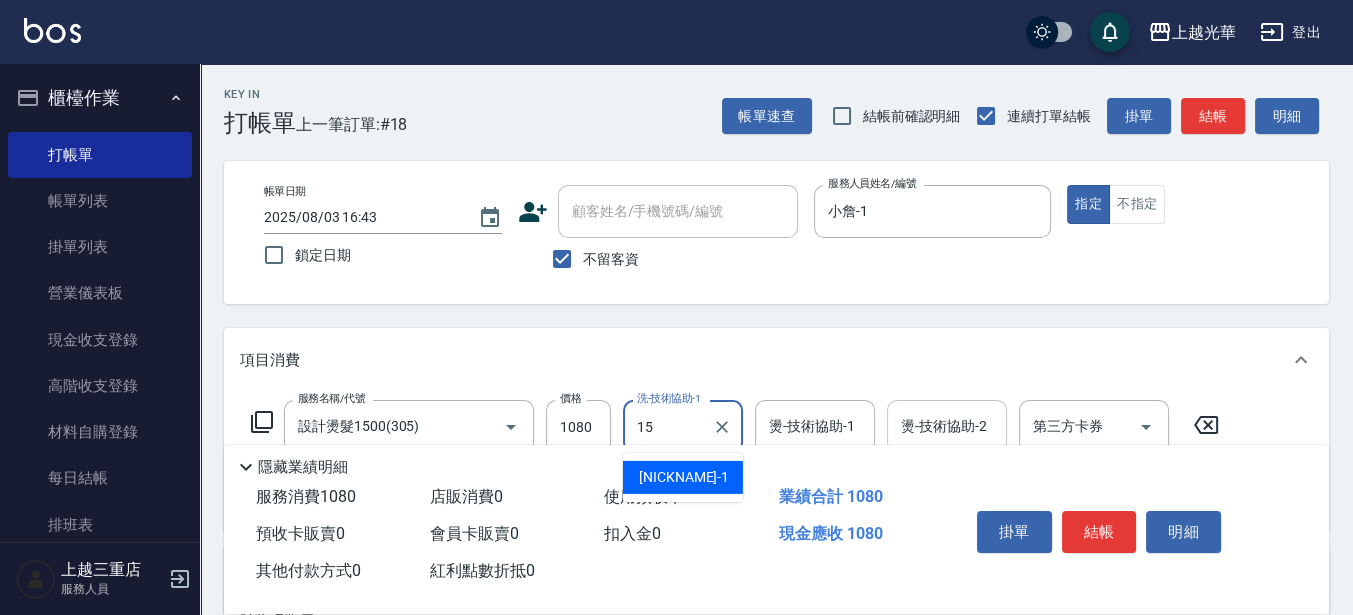 type on "[FIRST] [LAST]-15" 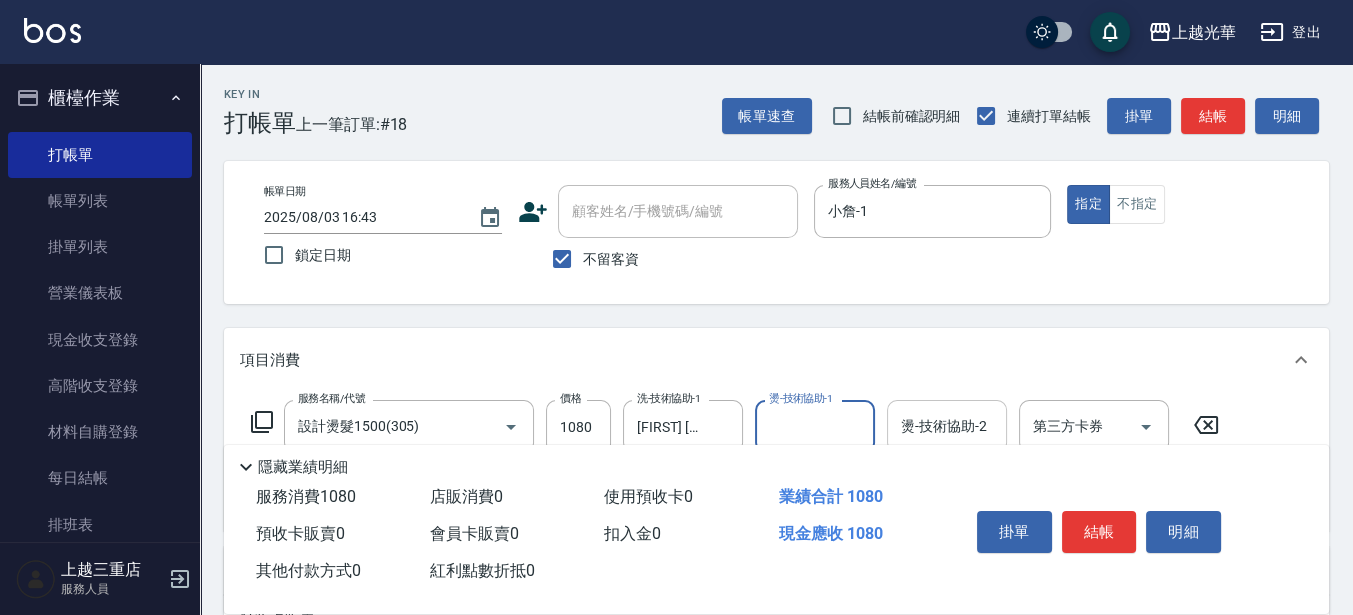 click on "燙-技術協助-2" at bounding box center (947, 426) 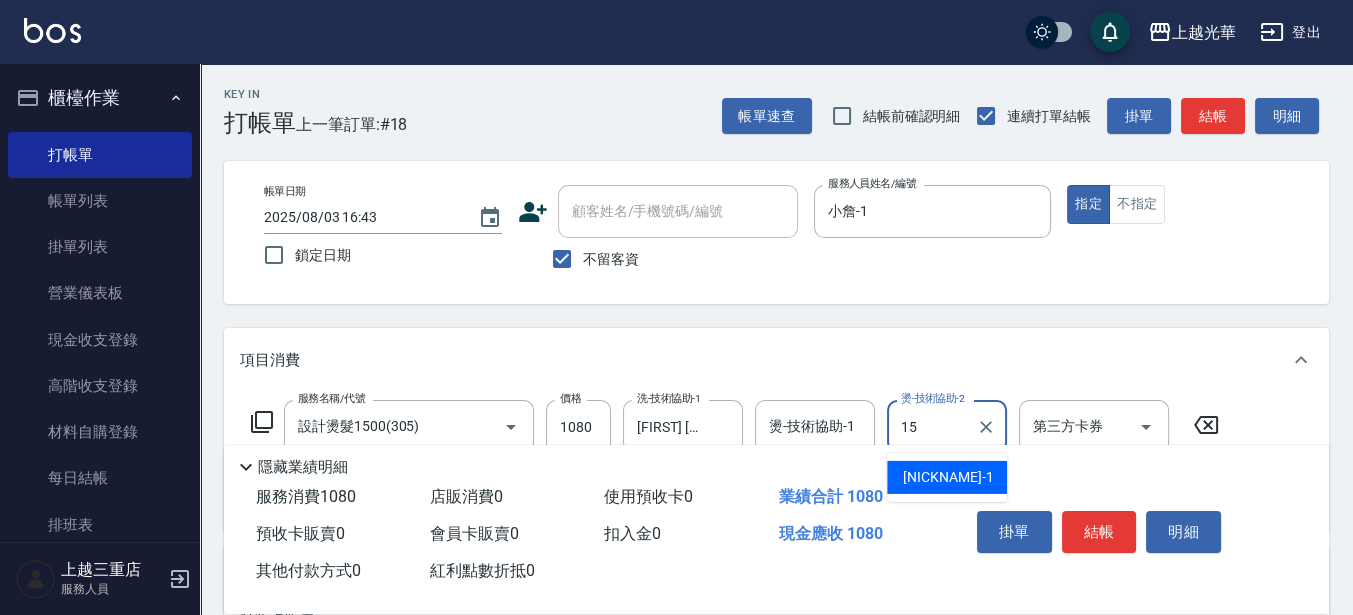 type on "[FIRST] [LAST]-15" 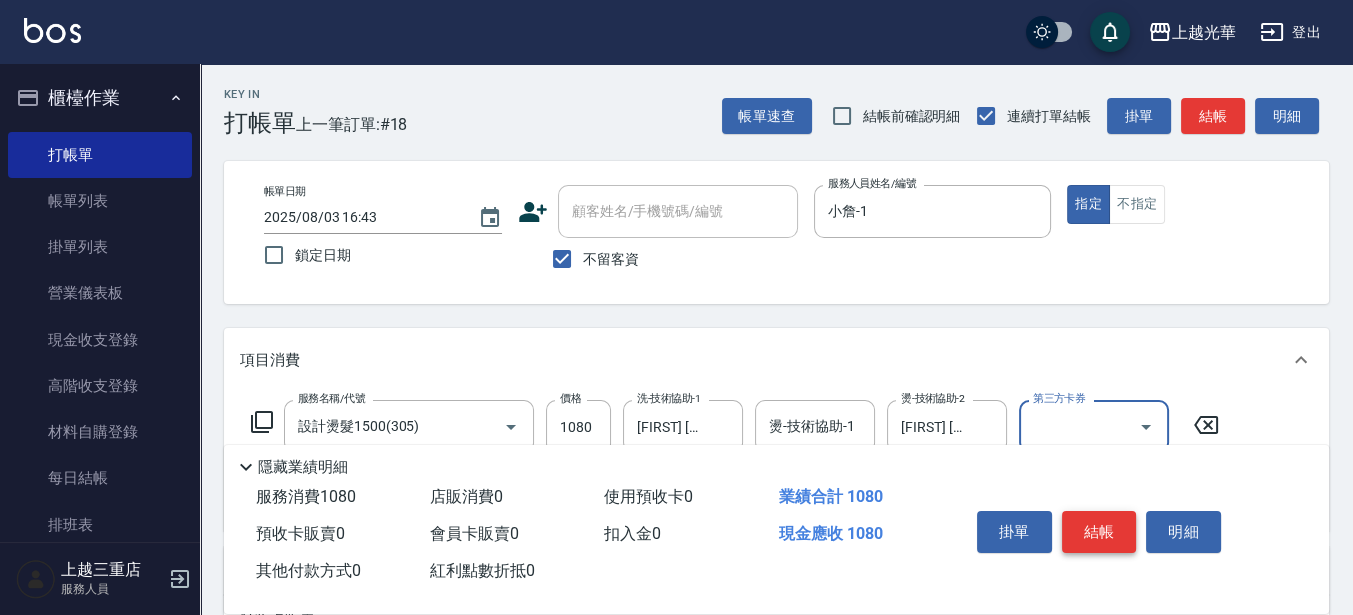 click on "結帳" at bounding box center [1099, 532] 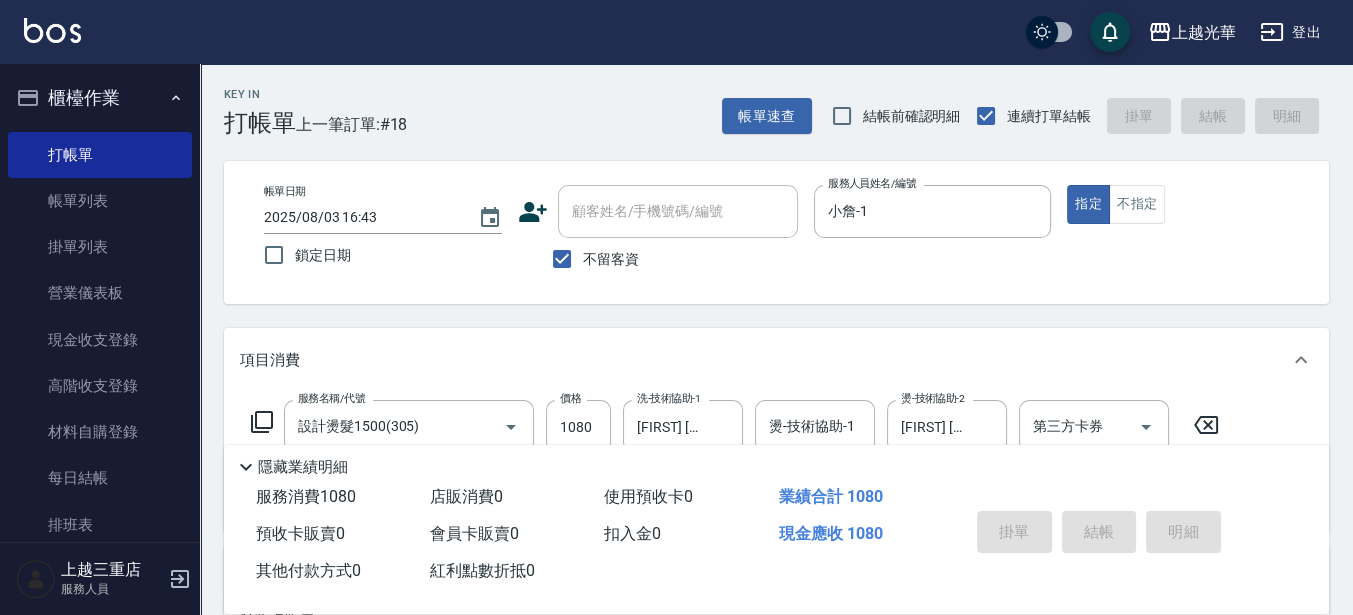 type 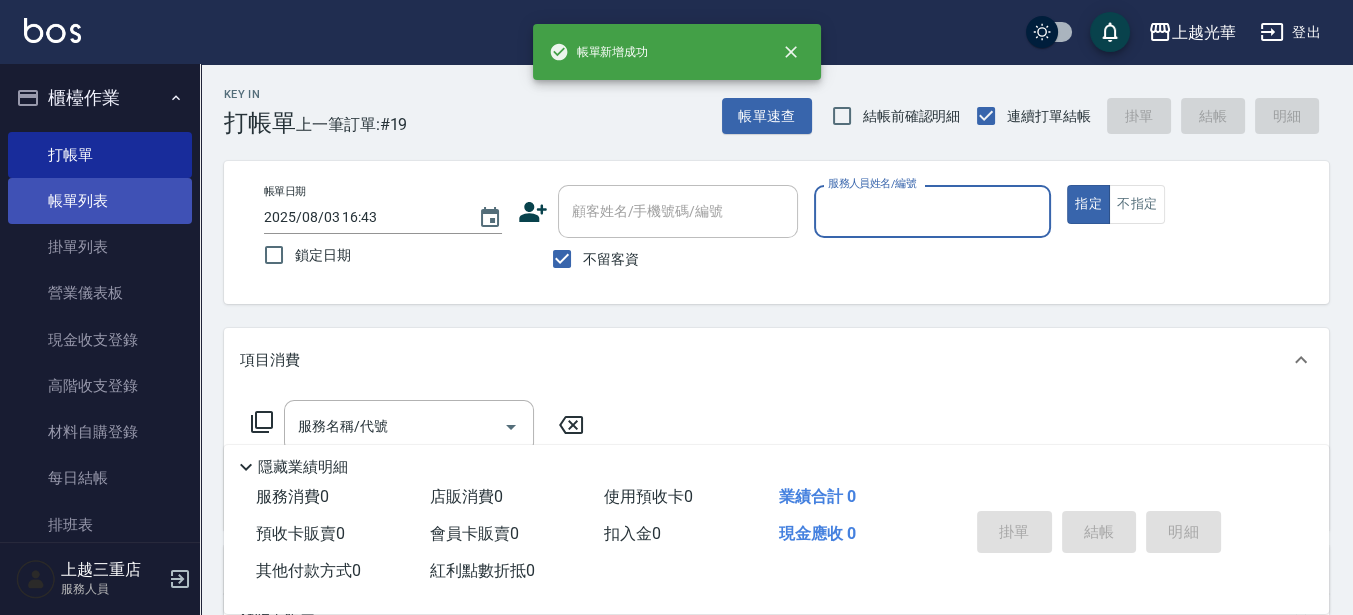 click on "帳單列表" at bounding box center [100, 201] 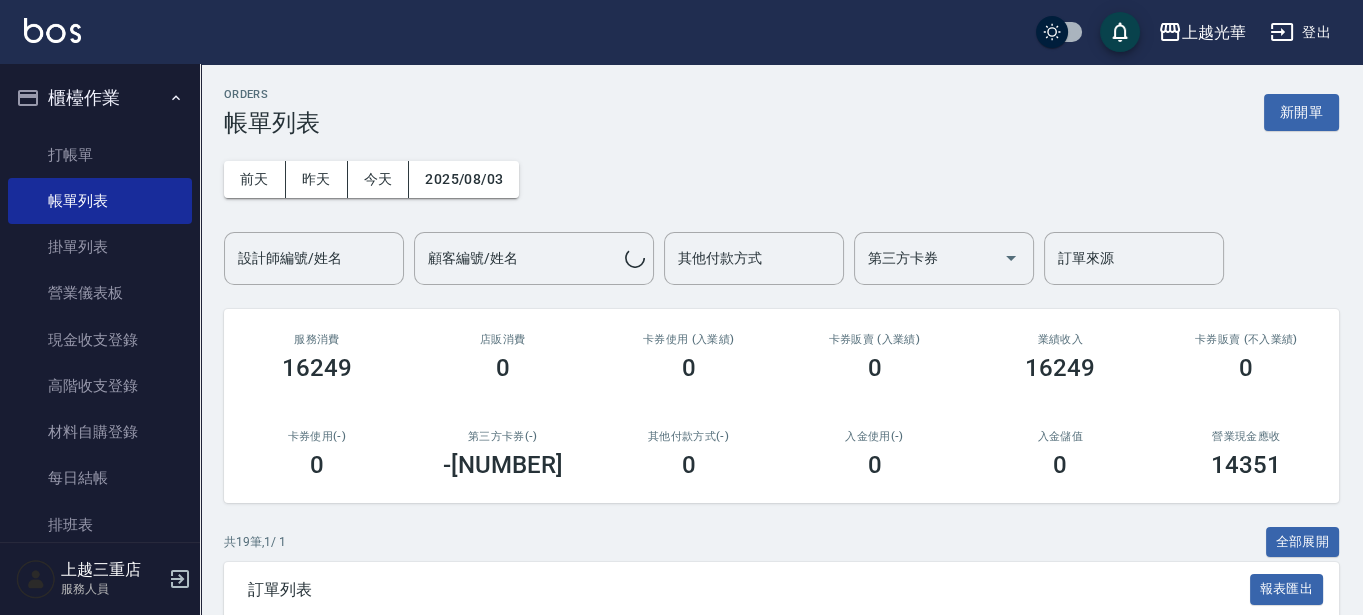 click on "設計師編號/姓名 設計師編號/姓名" at bounding box center (314, 258) 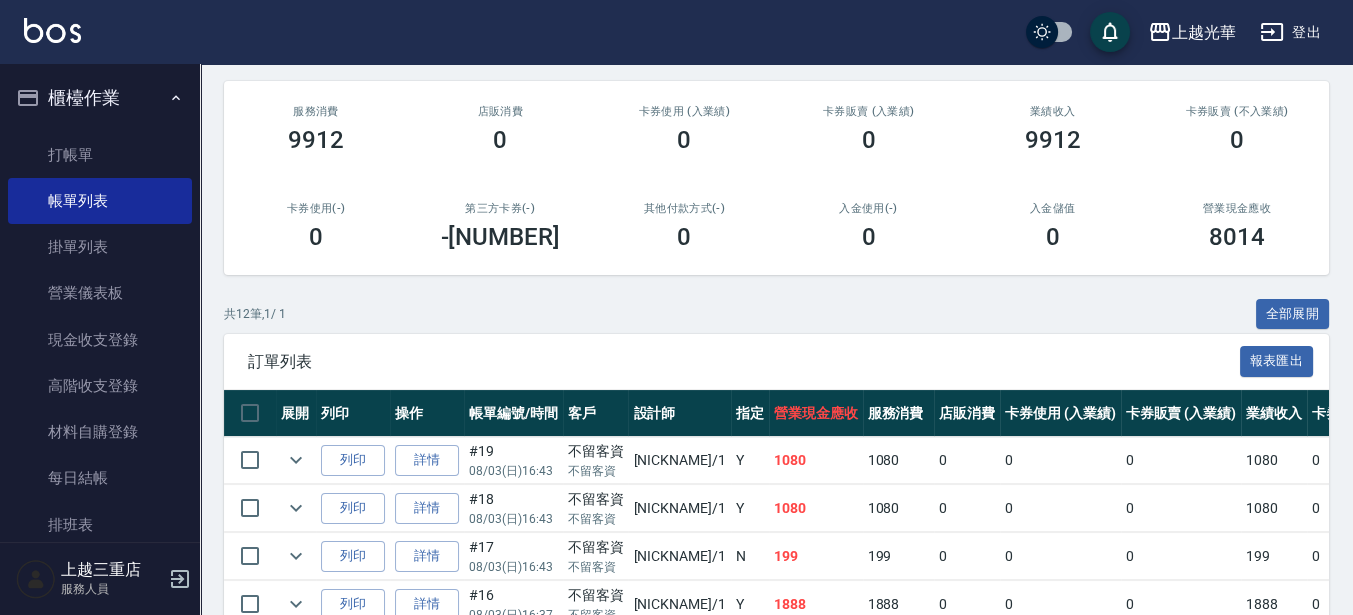 scroll, scrollTop: 500, scrollLeft: 0, axis: vertical 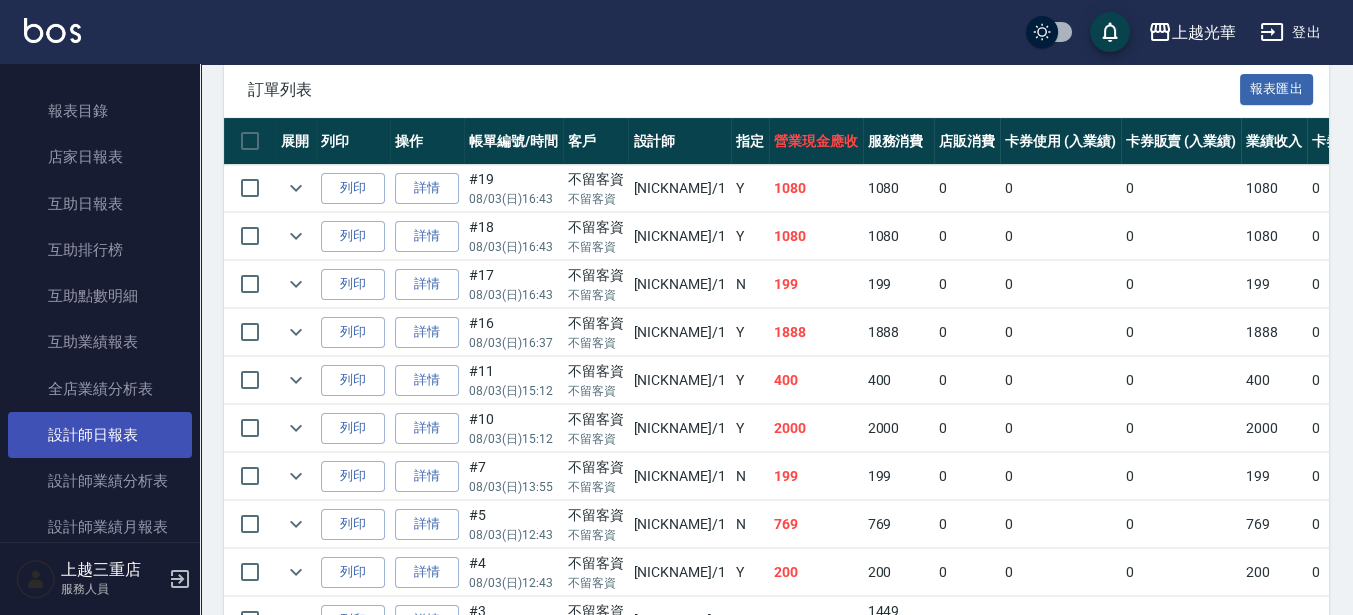 type on "小詹-1" 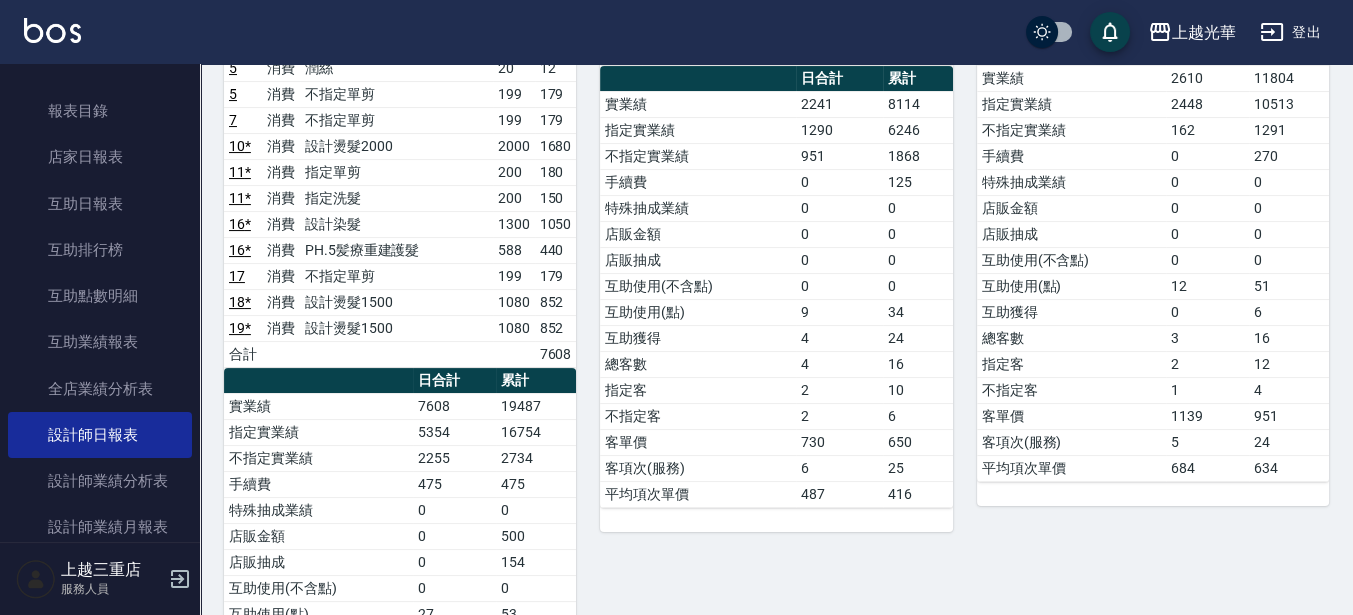 scroll, scrollTop: 500, scrollLeft: 0, axis: vertical 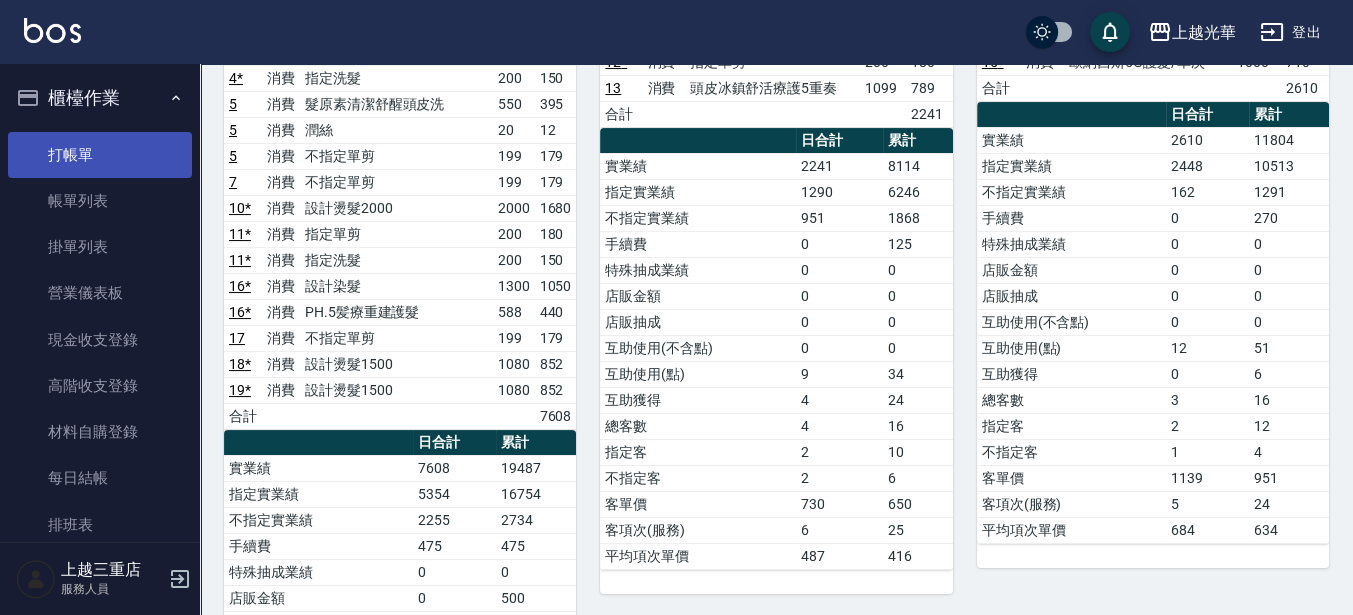 click on "打帳單" at bounding box center [100, 155] 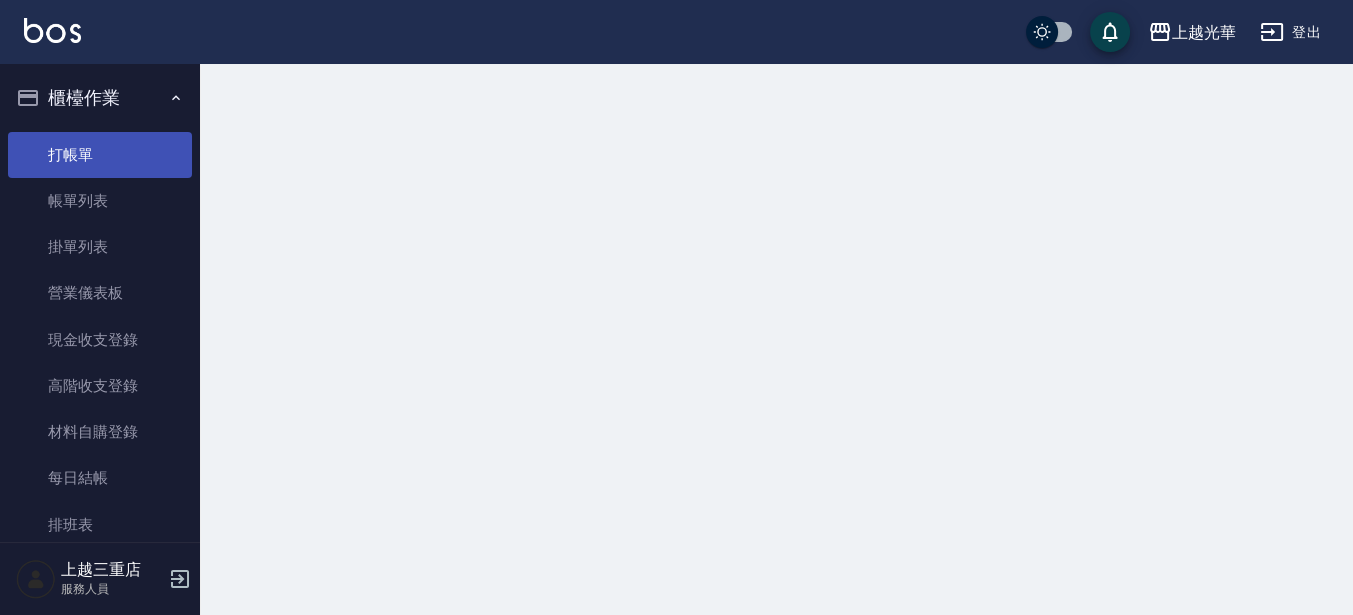 scroll, scrollTop: 0, scrollLeft: 0, axis: both 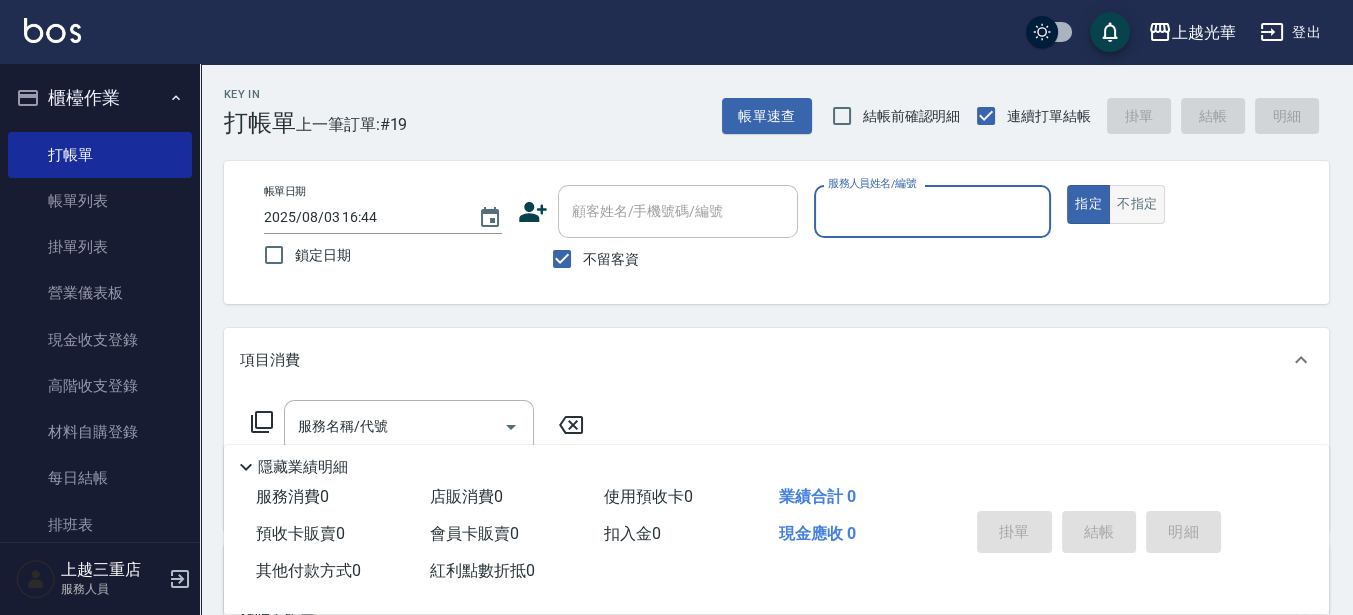 click on "不指定" at bounding box center [1137, 204] 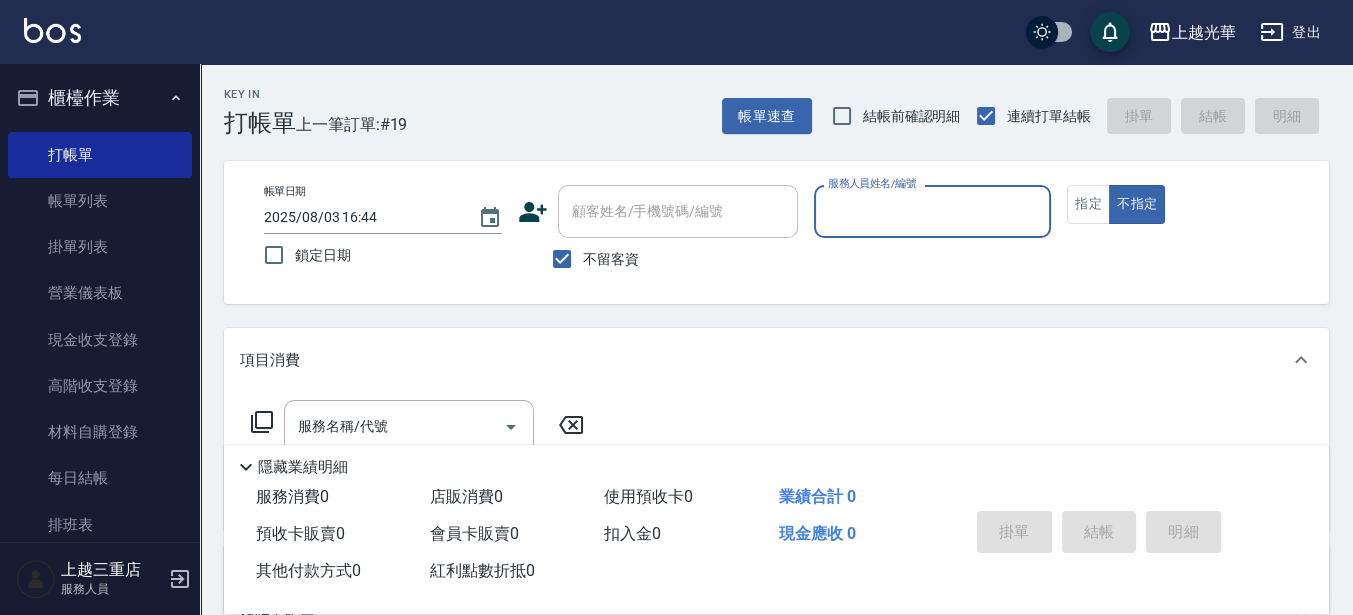 click on "服務人員姓名/編號" at bounding box center (933, 211) 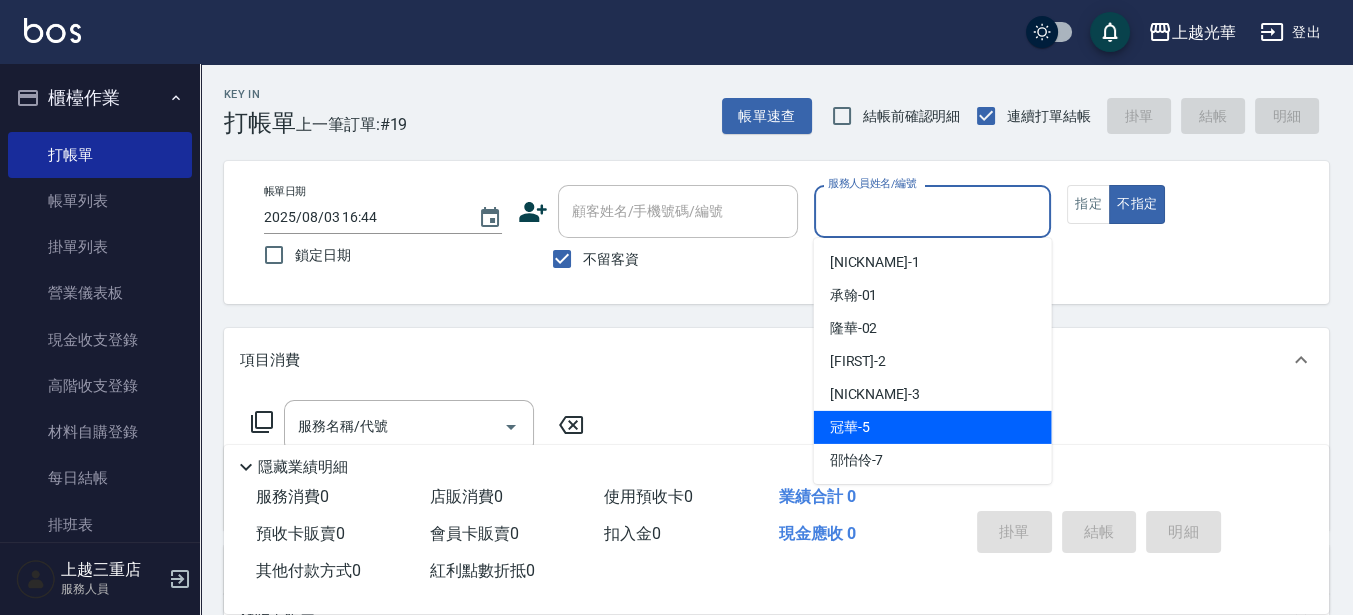 click on "[FIRST] -5" at bounding box center (933, 427) 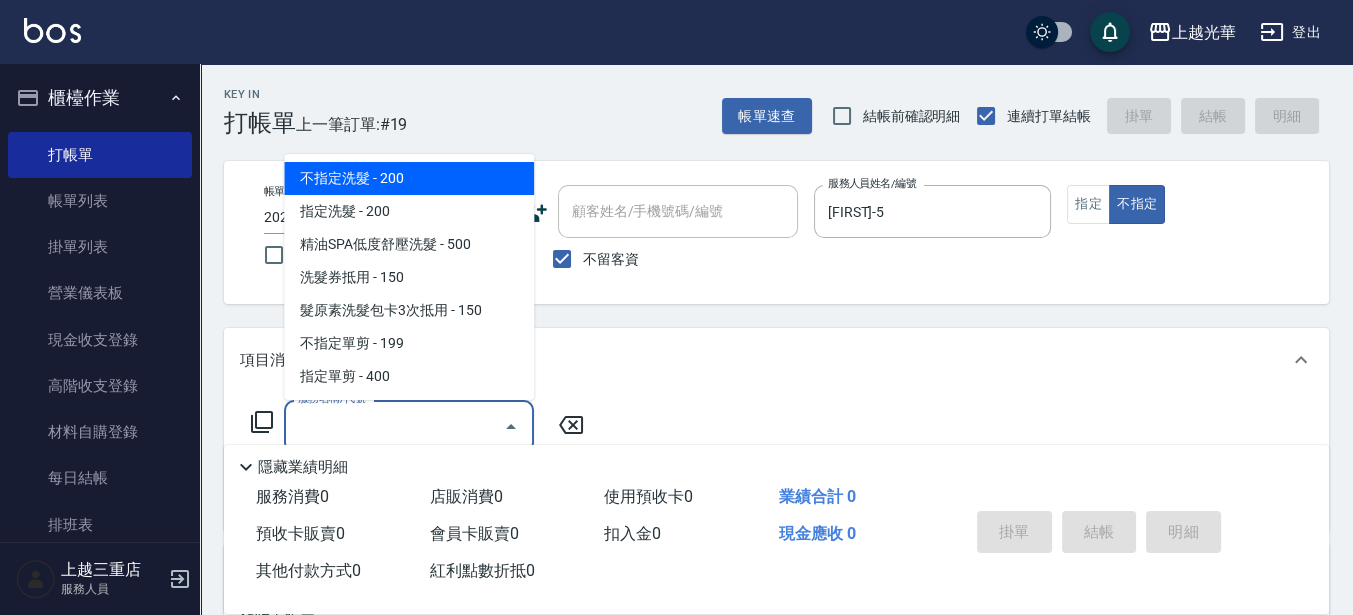 click on "服務名稱/代號" at bounding box center [394, 426] 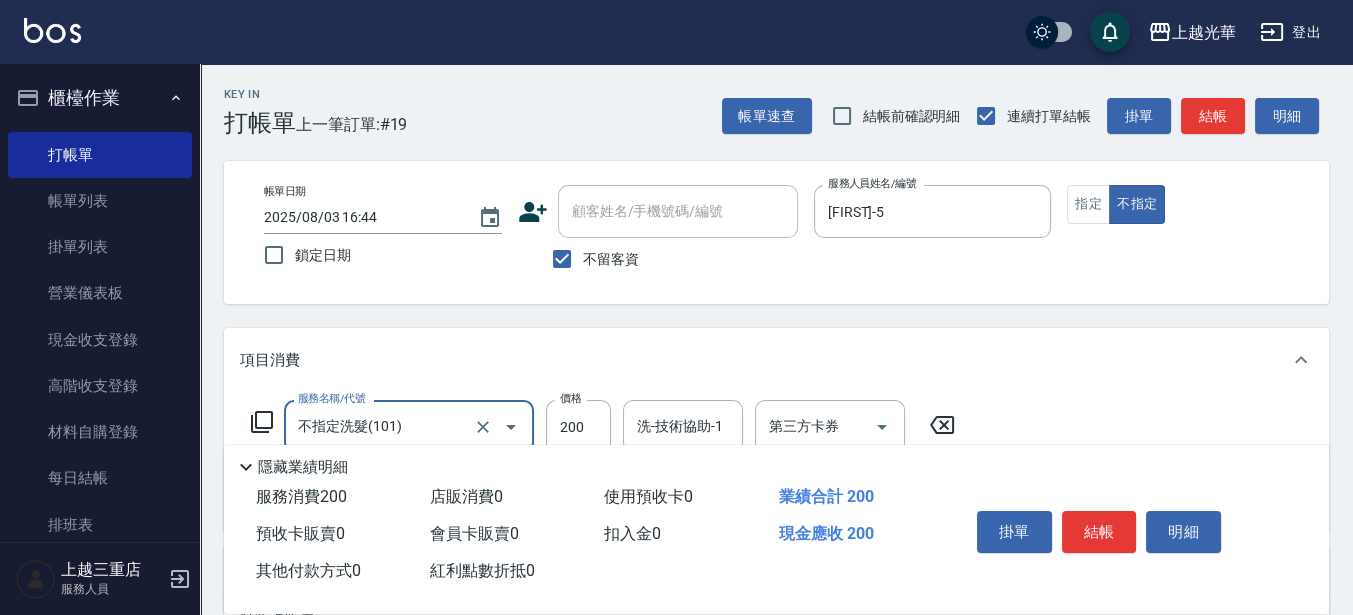 scroll, scrollTop: 125, scrollLeft: 0, axis: vertical 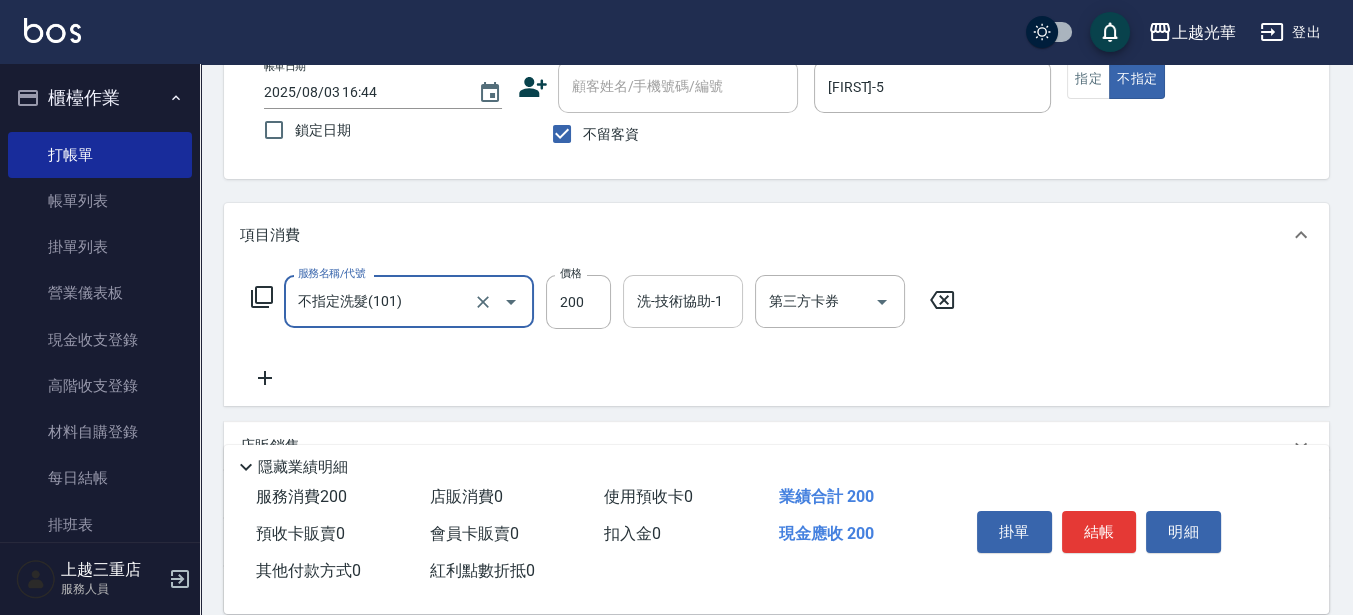 click on "洗-技術協助-1 洗-技術協助-1" at bounding box center (683, 301) 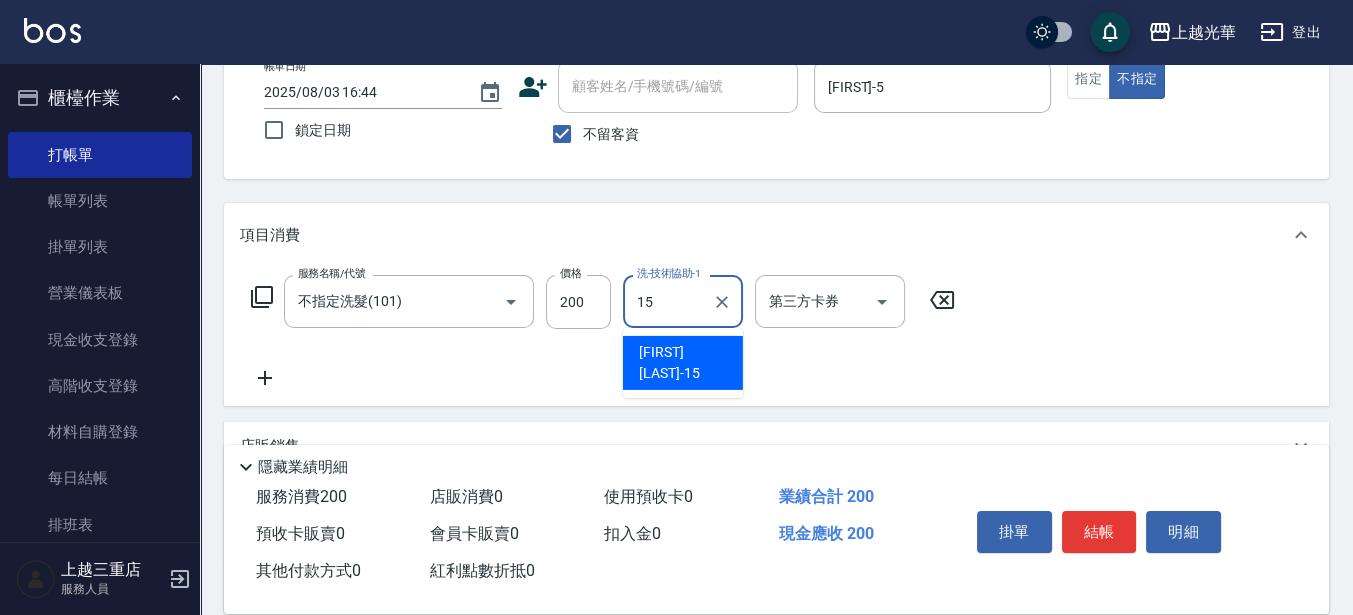 click on "[FIRST] [LAST] -15" at bounding box center (683, 363) 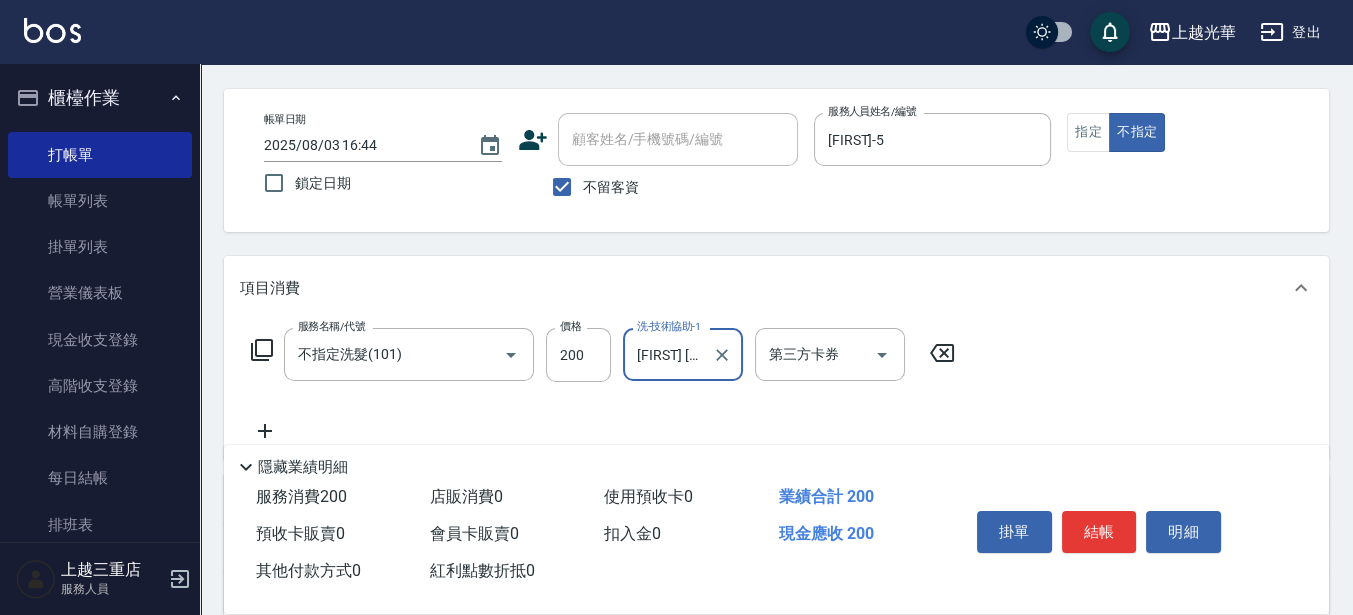scroll, scrollTop: 0, scrollLeft: 0, axis: both 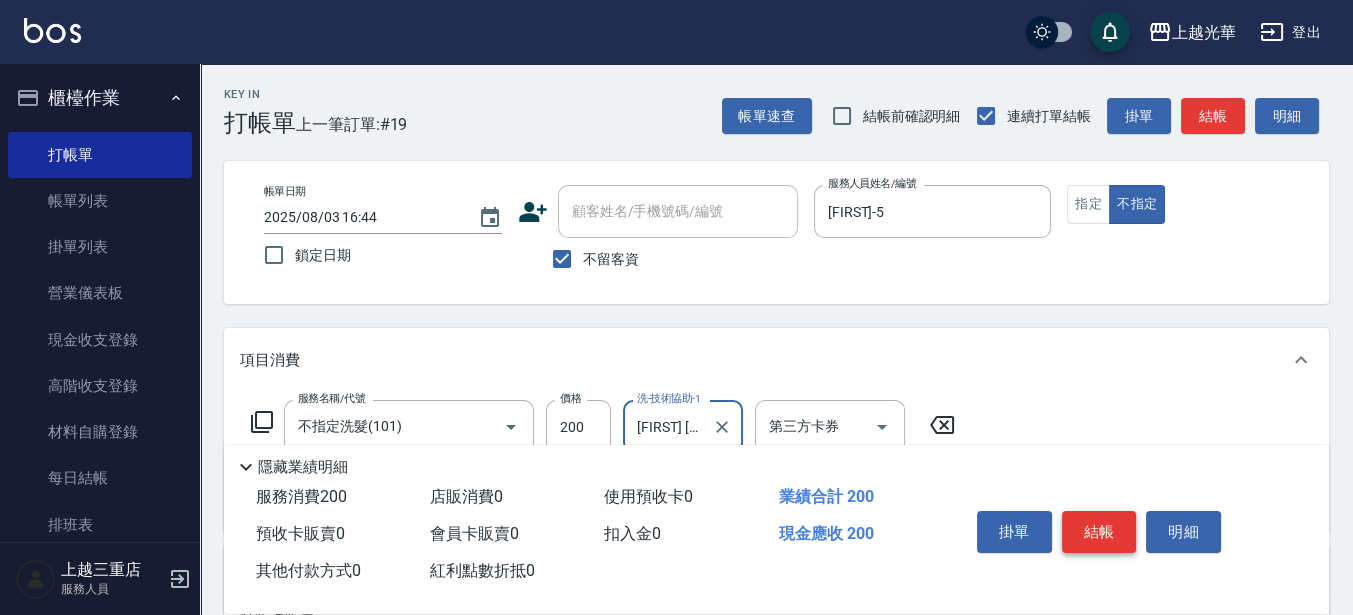 type on "[FIRST] [LAST]-15" 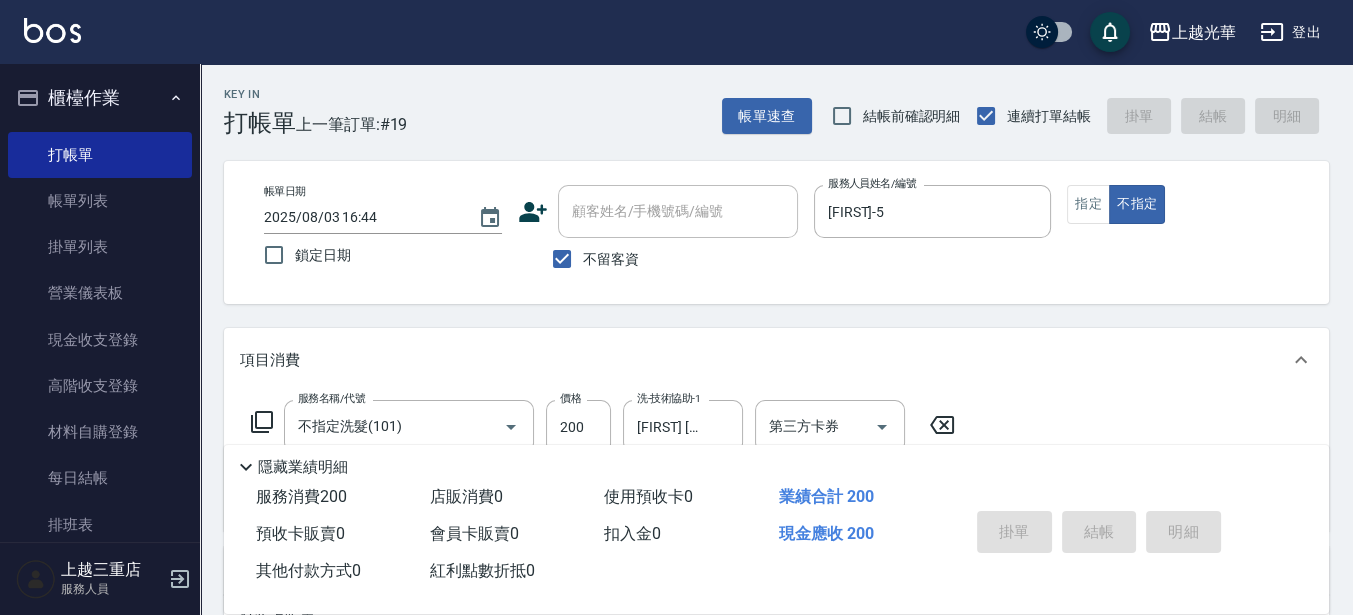 type on "2025/08/03 17:19" 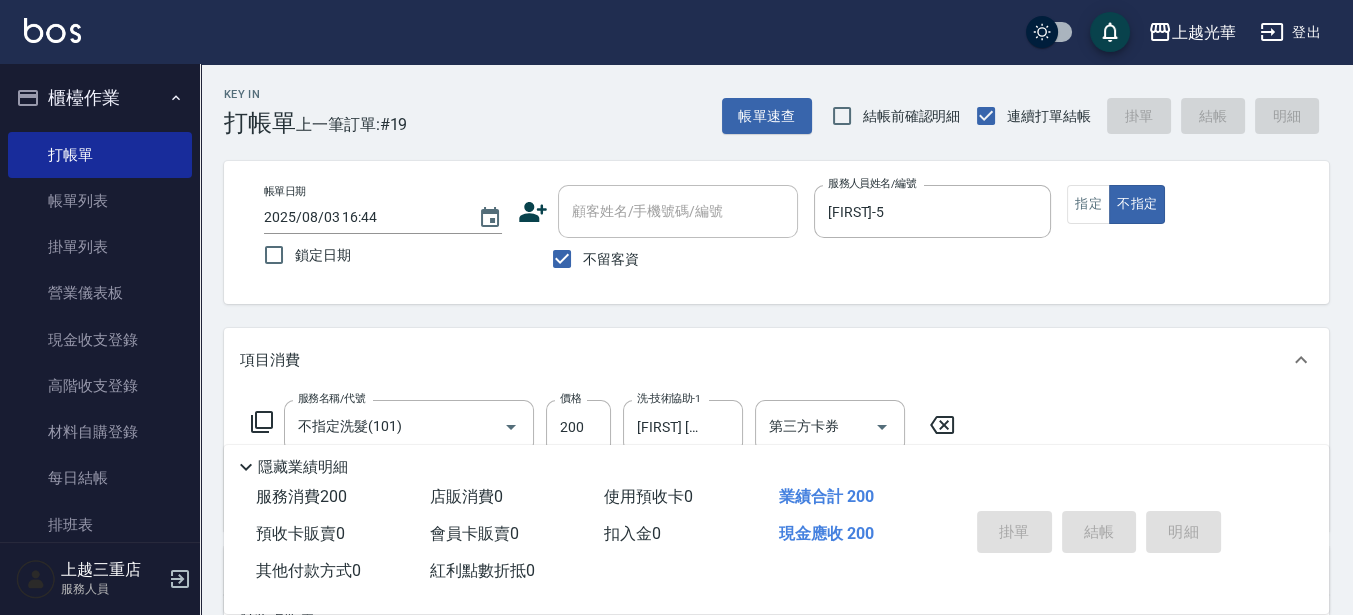 type 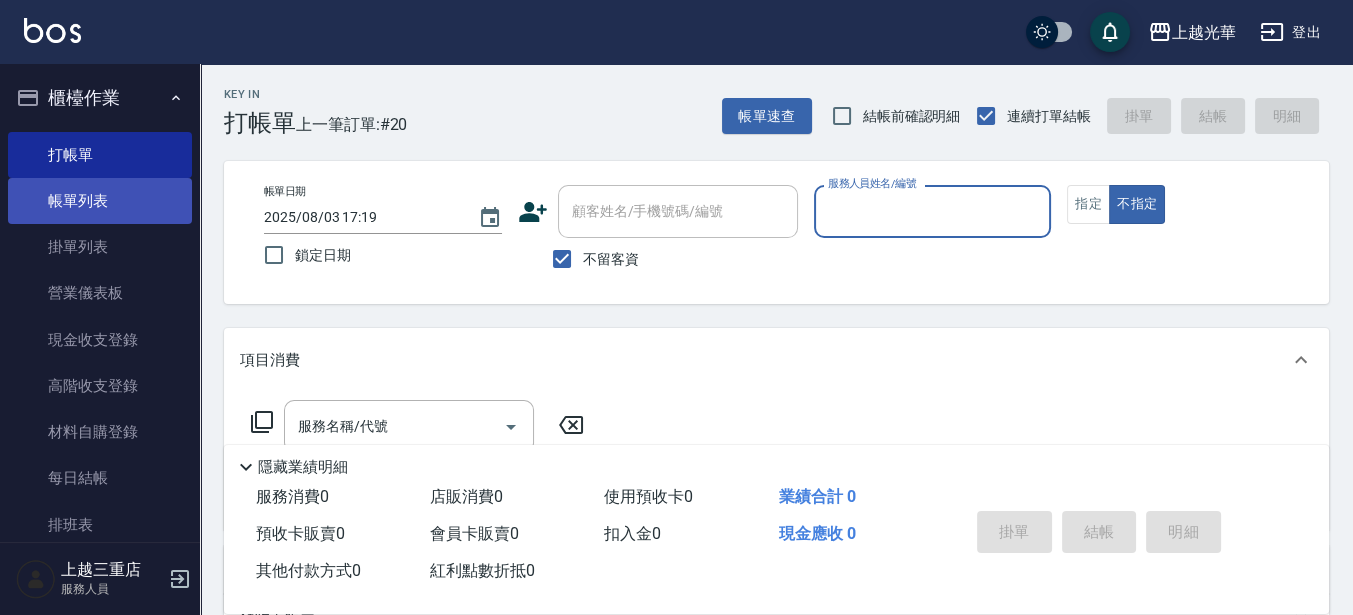 click on "帳單列表" at bounding box center [100, 201] 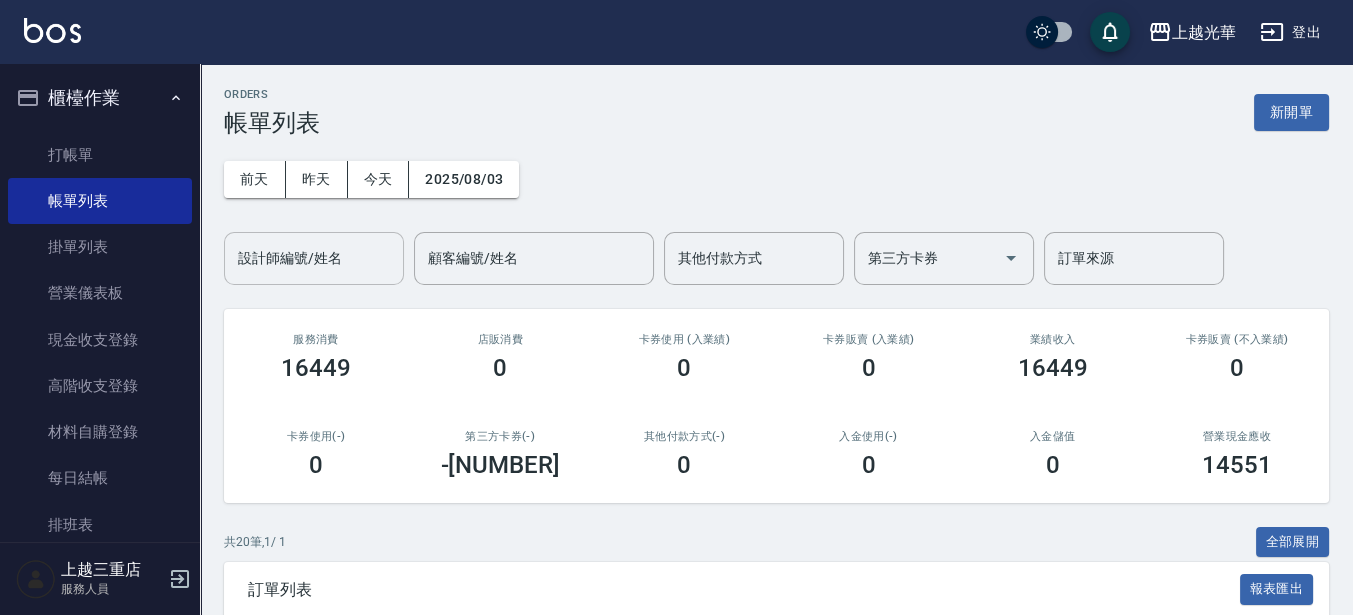 click on "設計師編號/姓名" at bounding box center (314, 258) 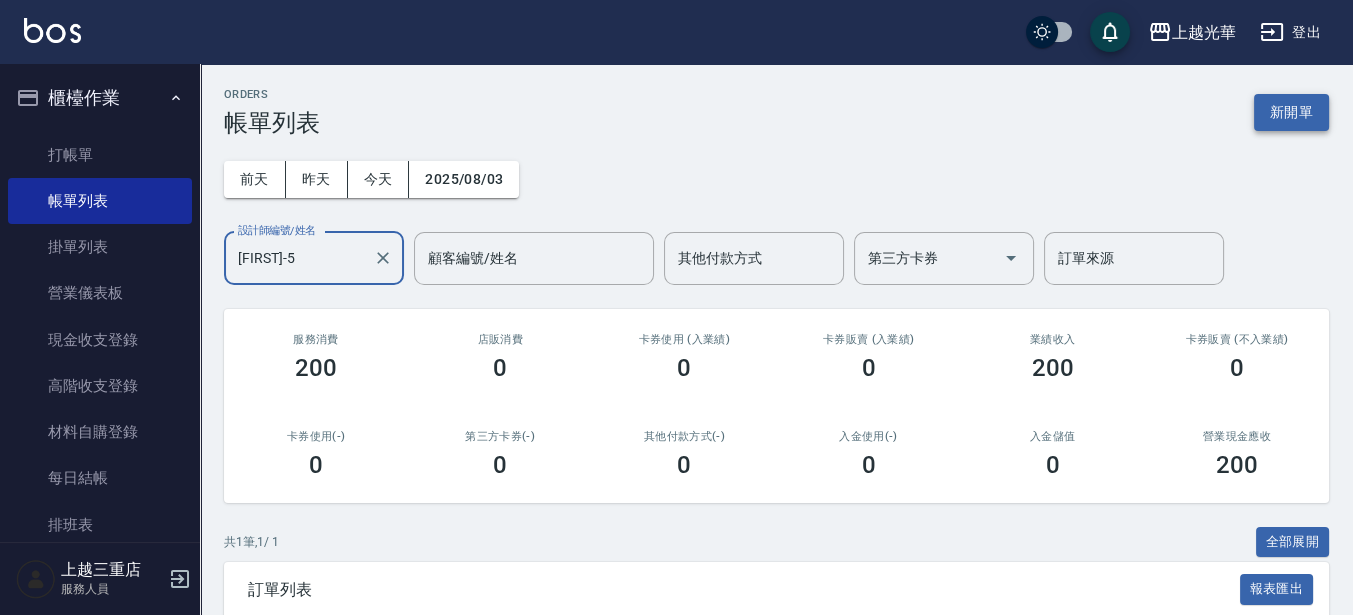 type on "[FIRST]-5" 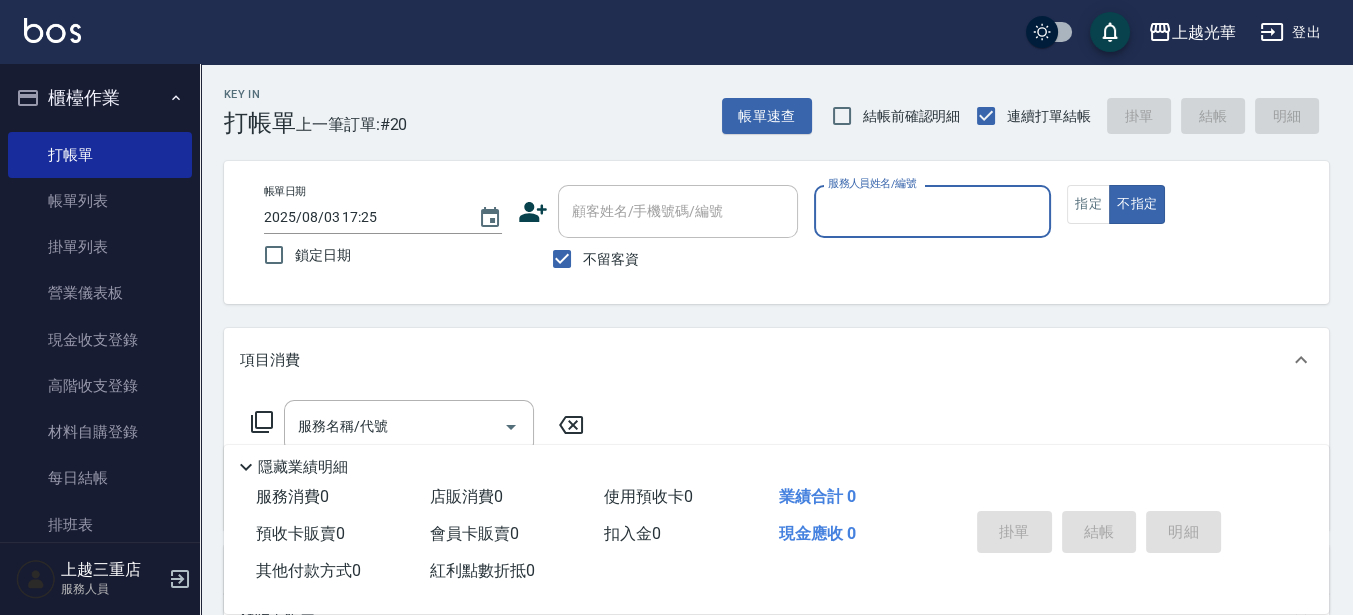 click on "服務人員姓名/編號" at bounding box center (933, 211) 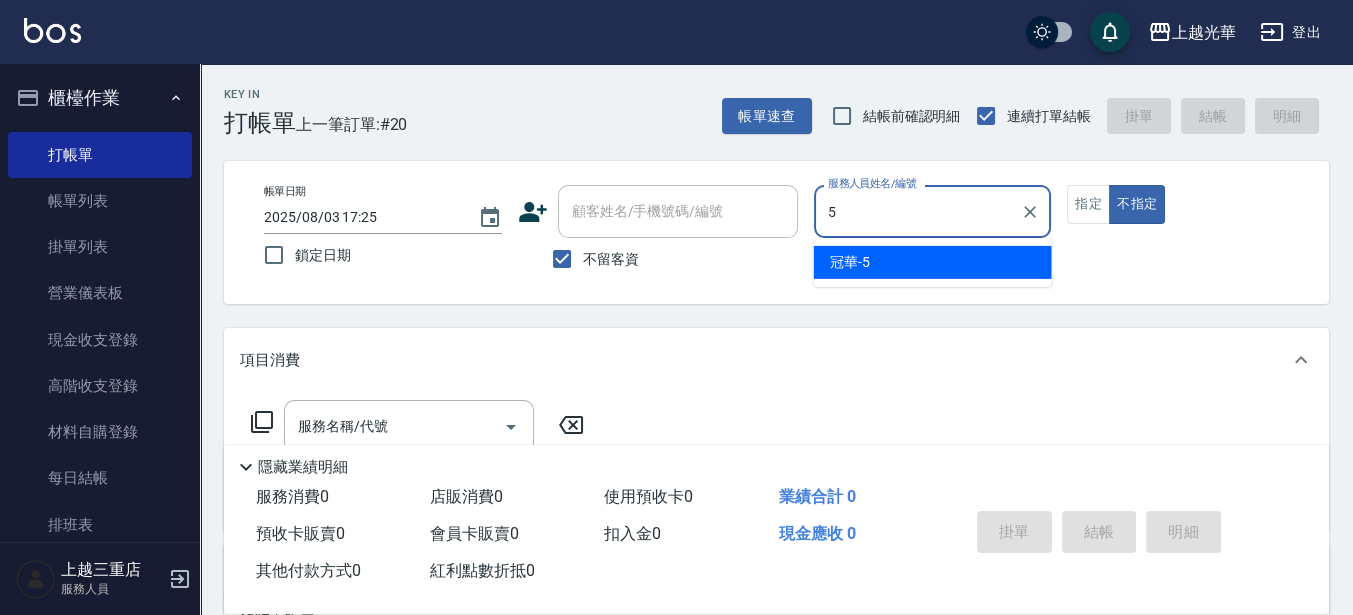 type on "[FIRST]-5" 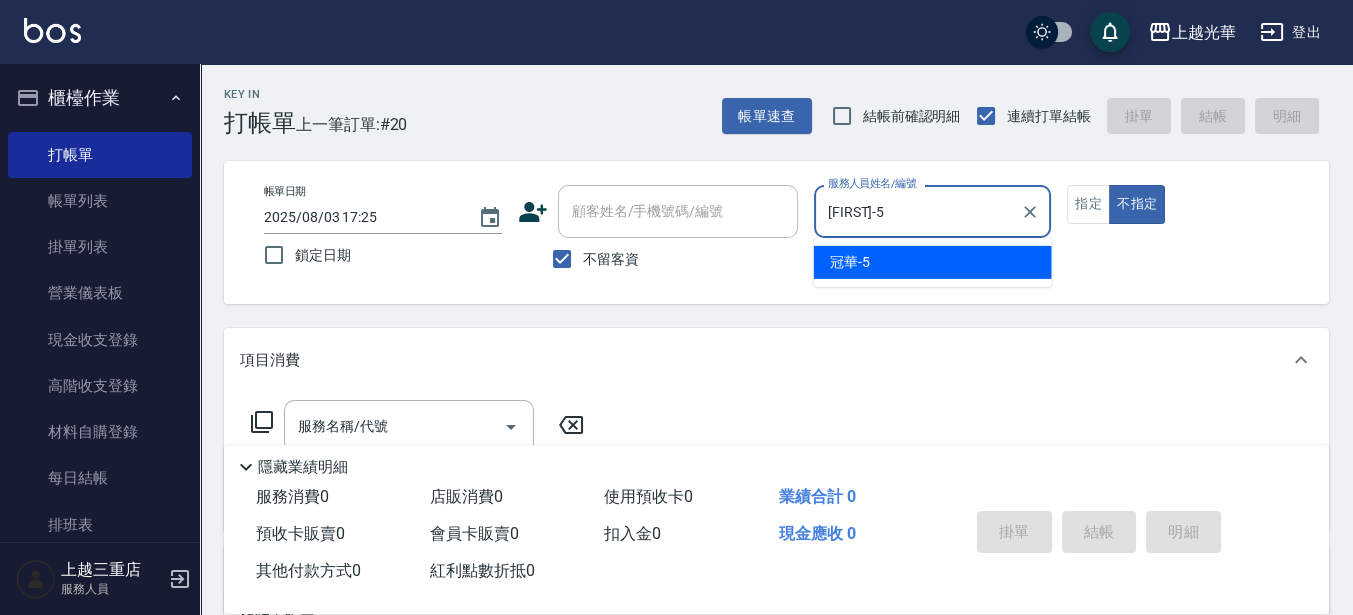 type on "false" 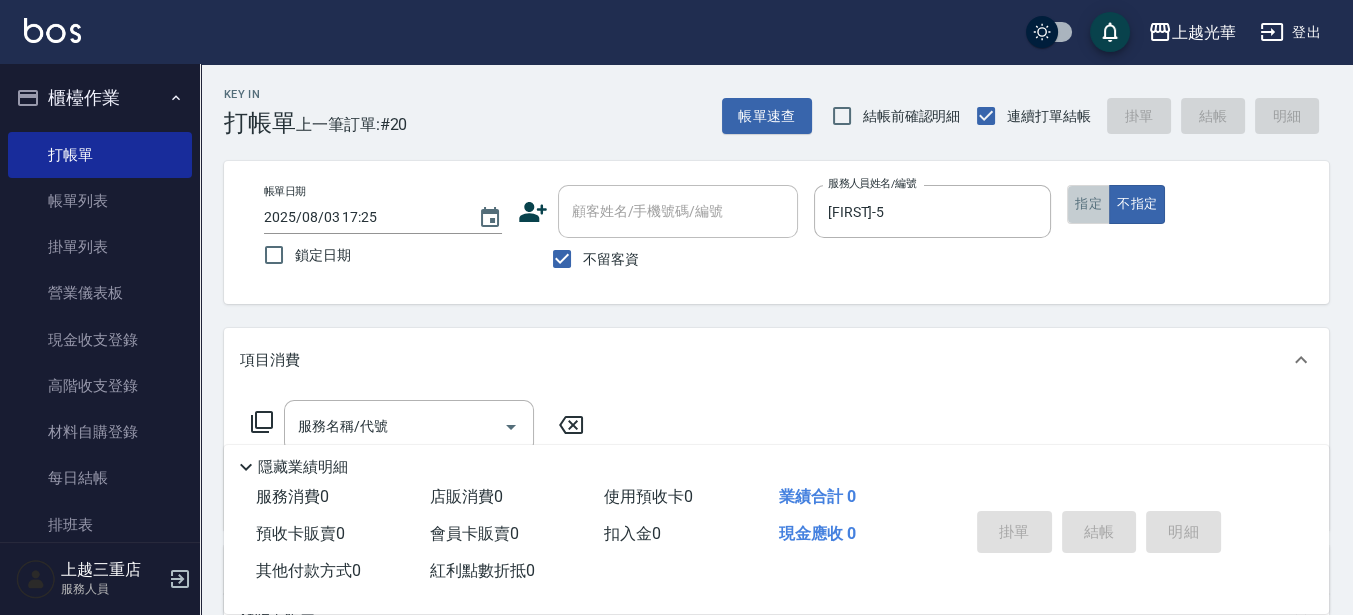 click on "指定" at bounding box center [1088, 204] 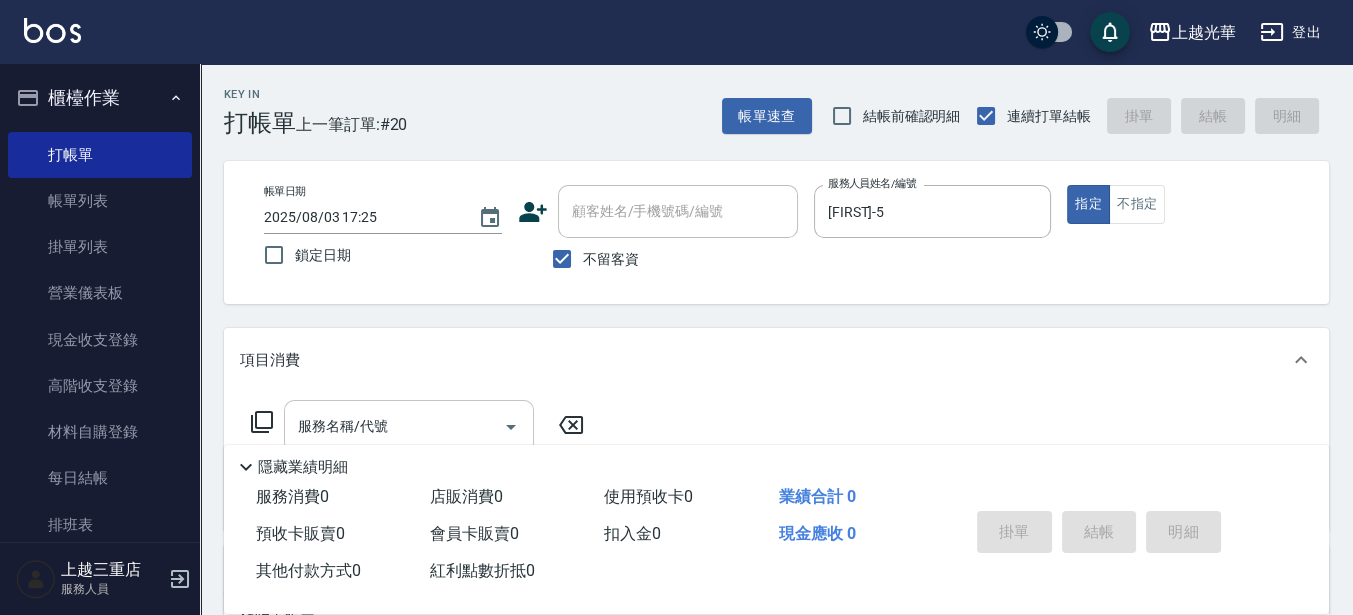 click on "服務名稱/代號" at bounding box center (394, 426) 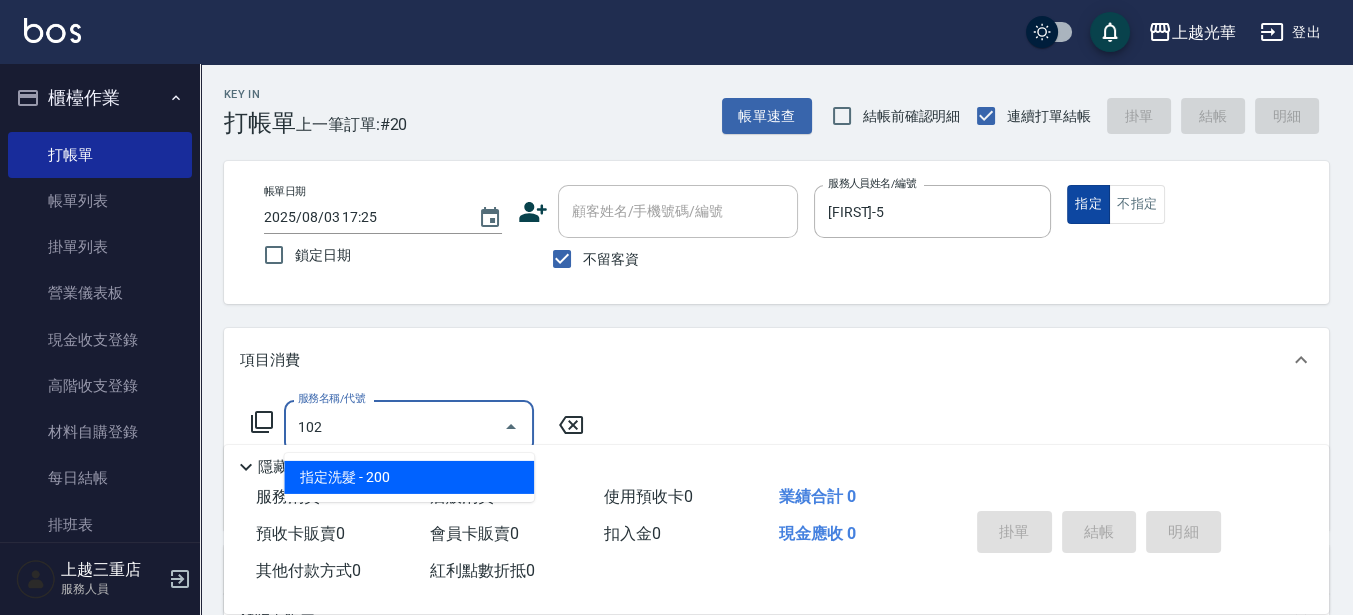 type on "102" 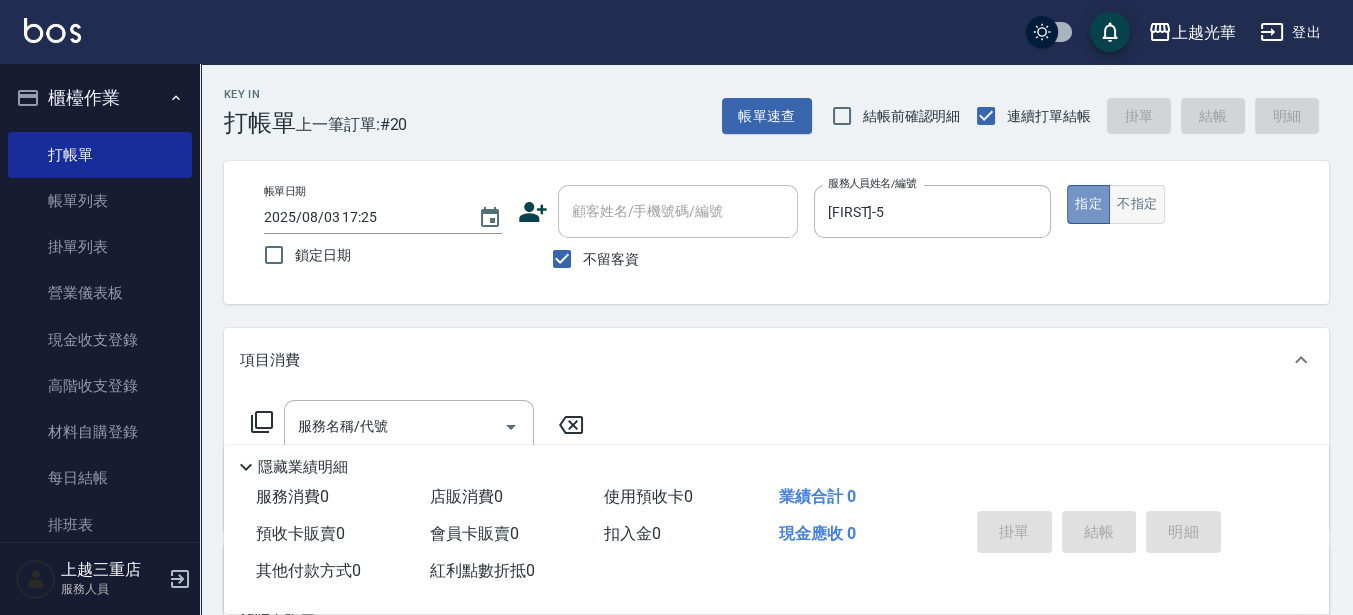 drag, startPoint x: 1103, startPoint y: 205, endPoint x: 1134, endPoint y: 209, distance: 31.257 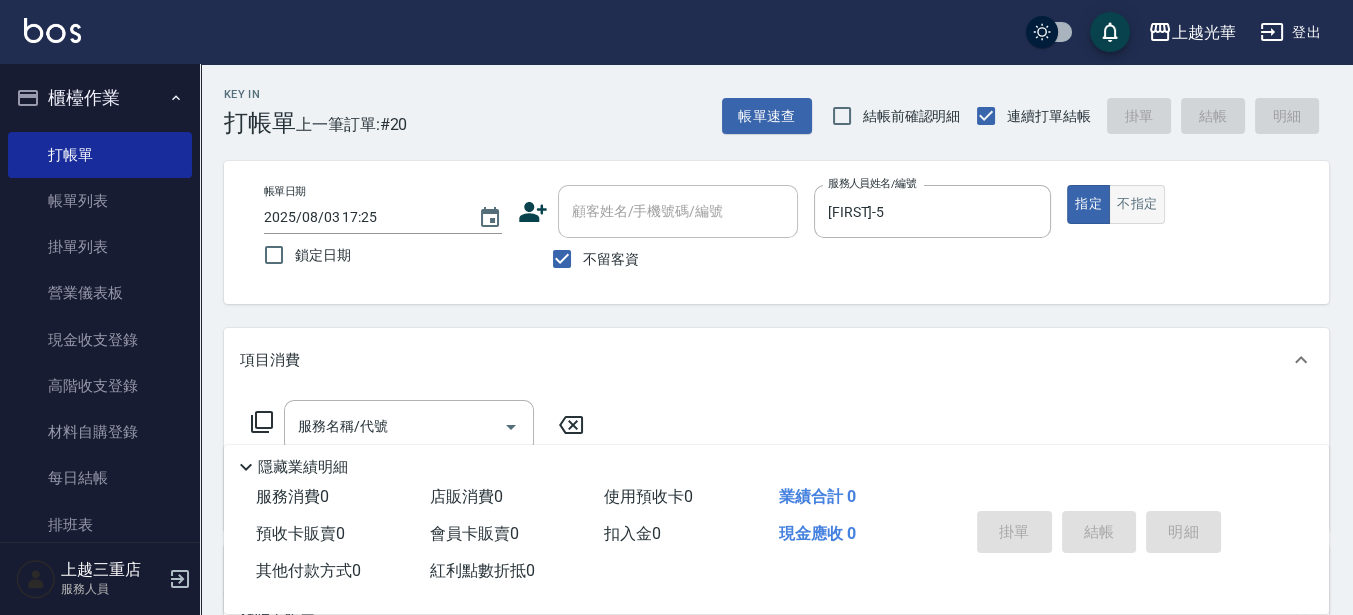 click on "不指定" at bounding box center [1137, 204] 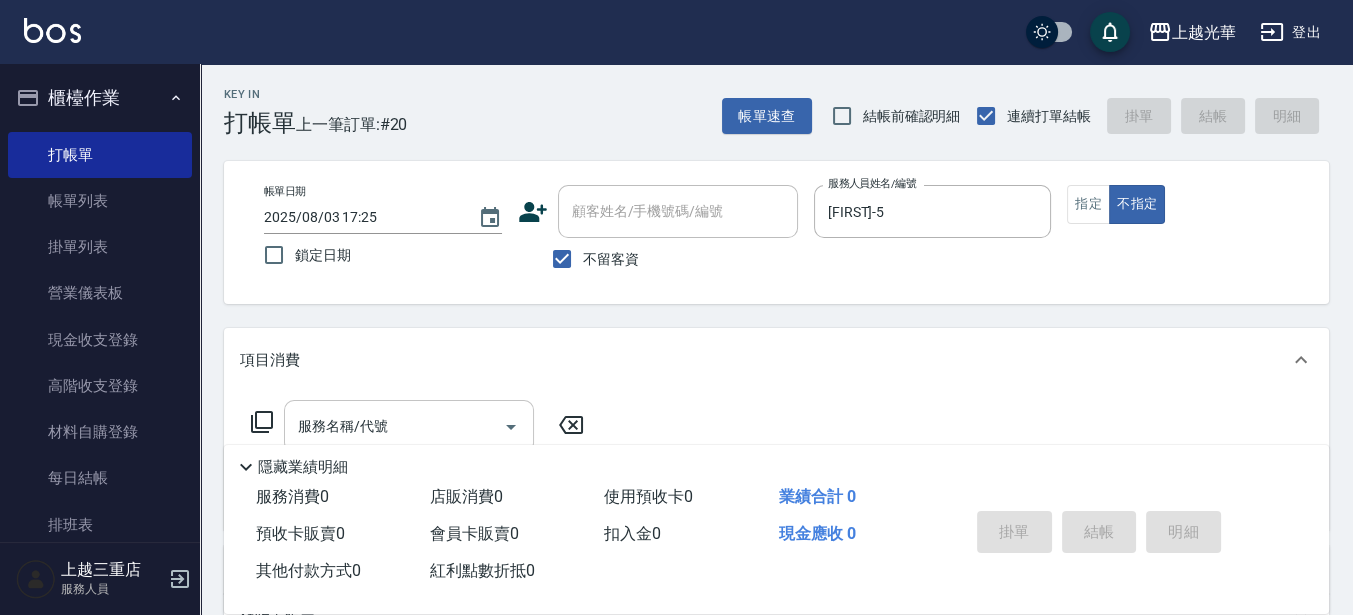 click on "服務名稱/代號 服務名稱/代號" at bounding box center [409, 426] 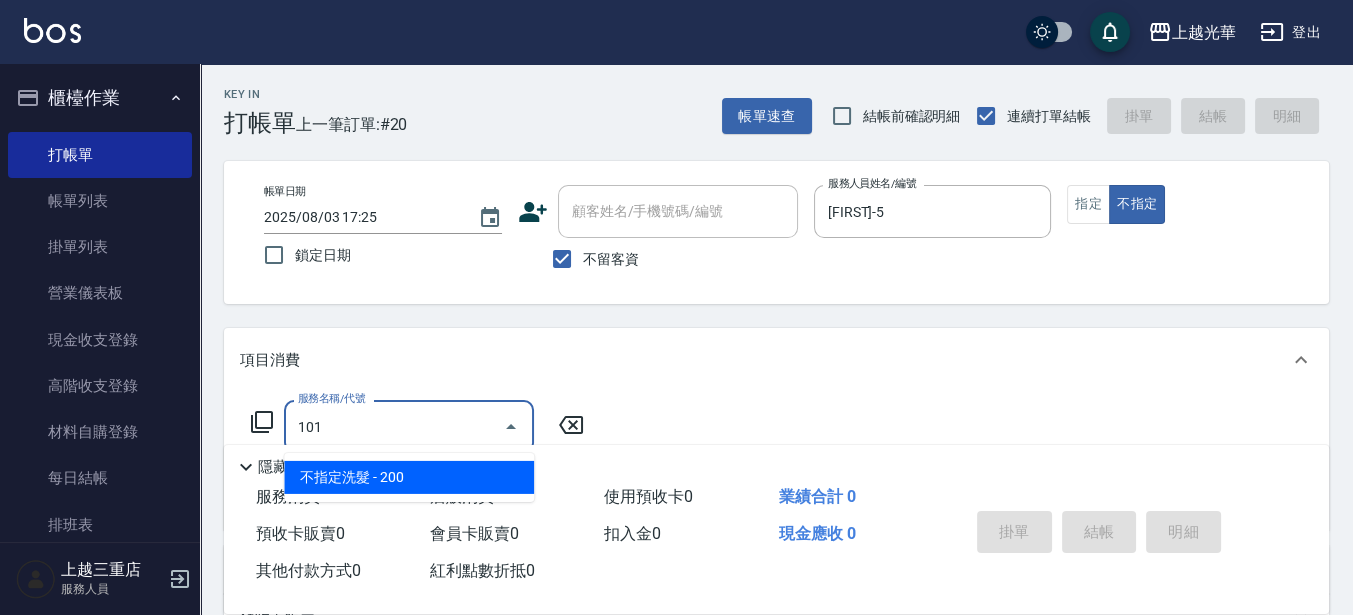 type on "不指定洗髮(101)" 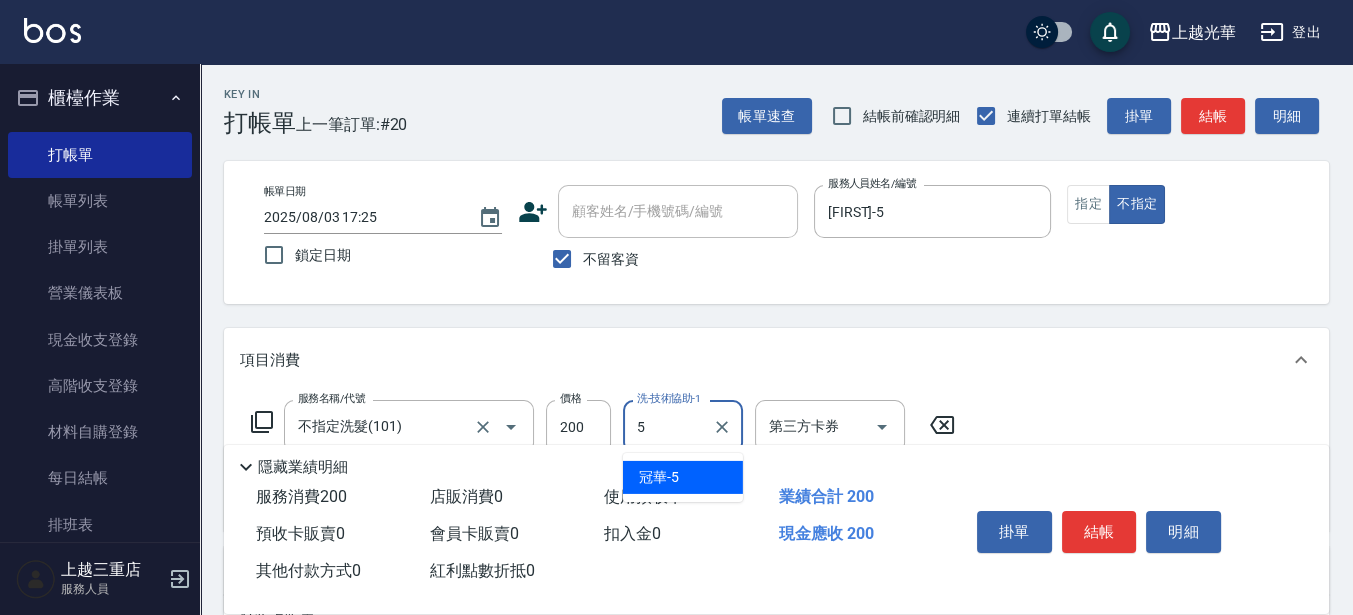 type on "[FIRST]-5" 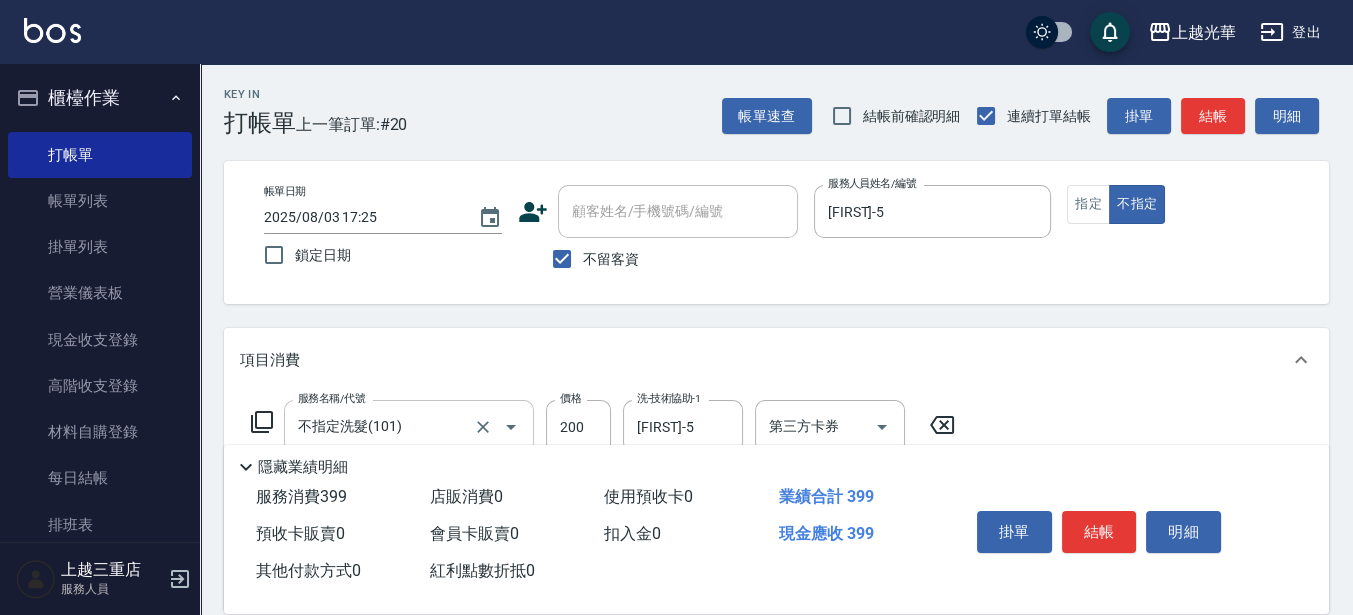 type on "不指定單剪(202)" 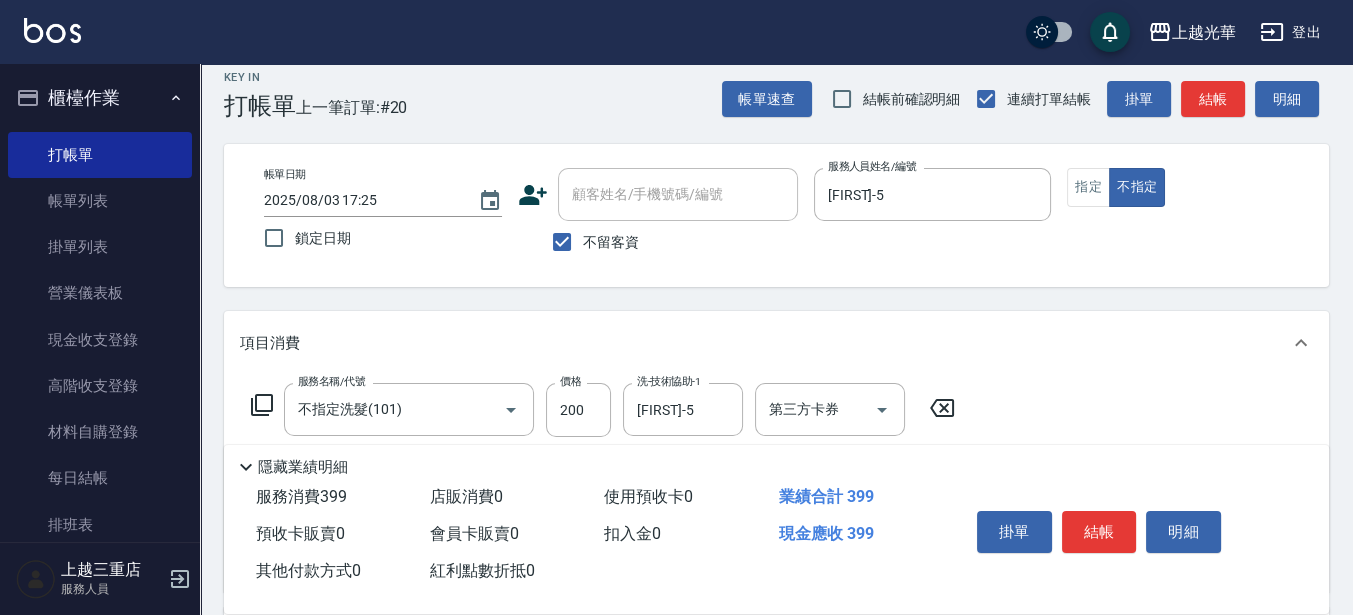 scroll, scrollTop: 0, scrollLeft: 0, axis: both 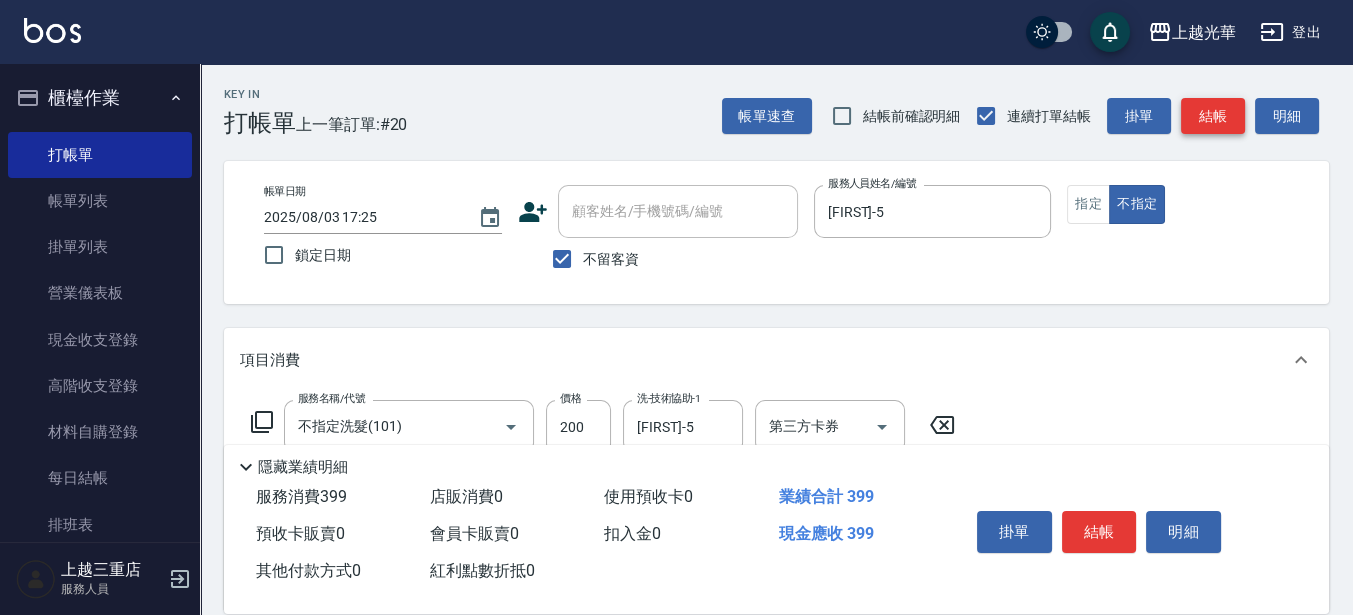 click on "結帳" at bounding box center [1213, 116] 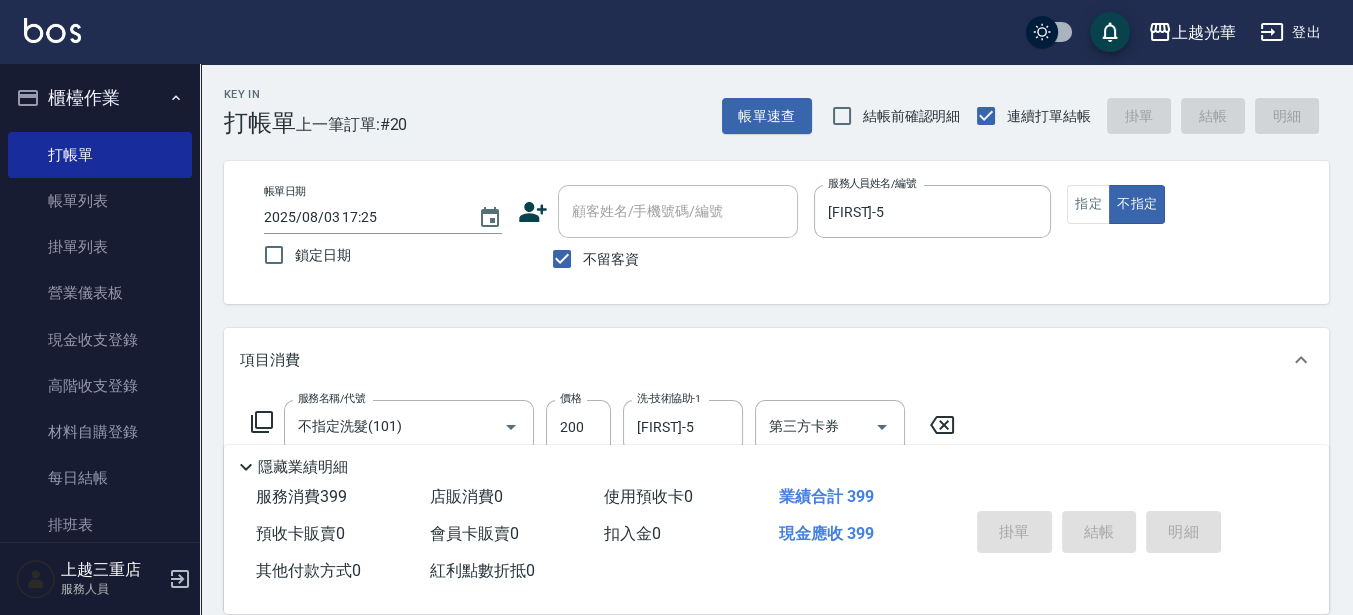 type 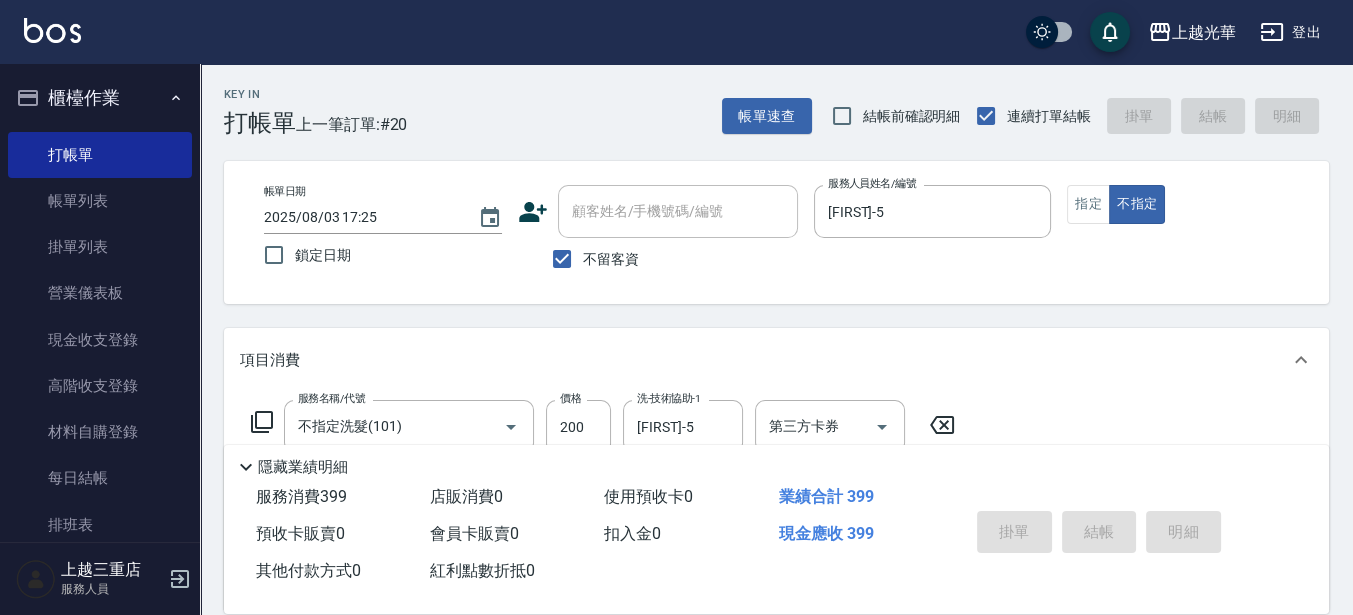 type 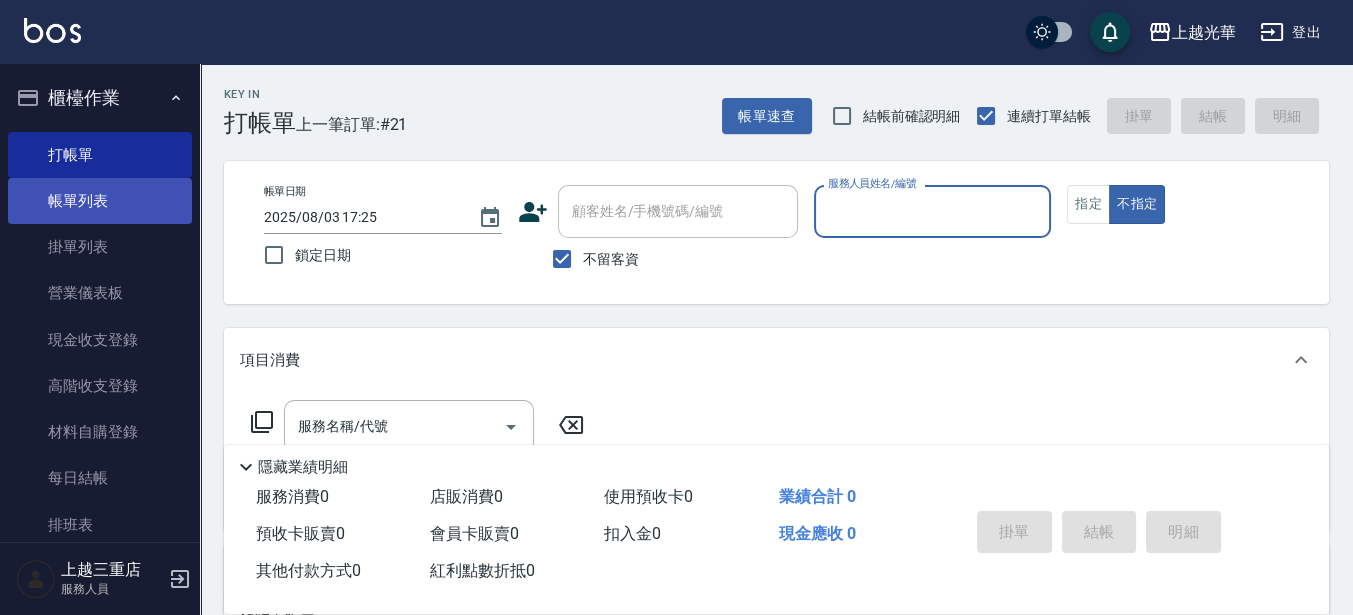 click on "帳單列表" at bounding box center [100, 201] 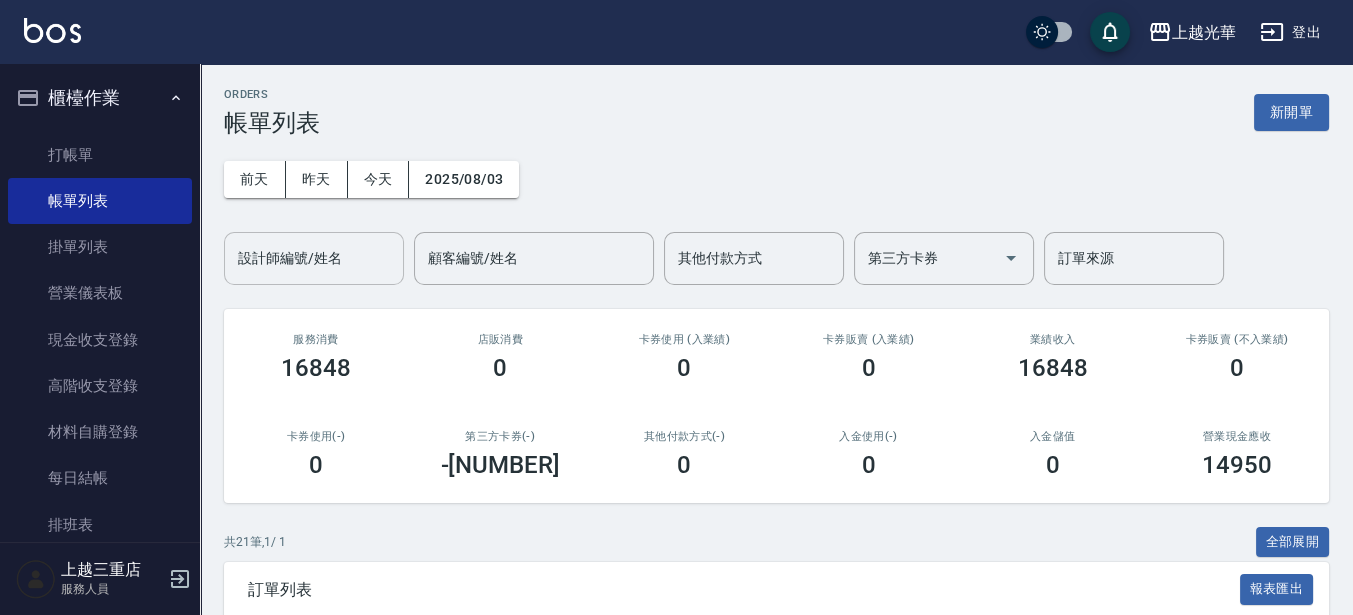 click on "設計師編號/姓名" at bounding box center [314, 258] 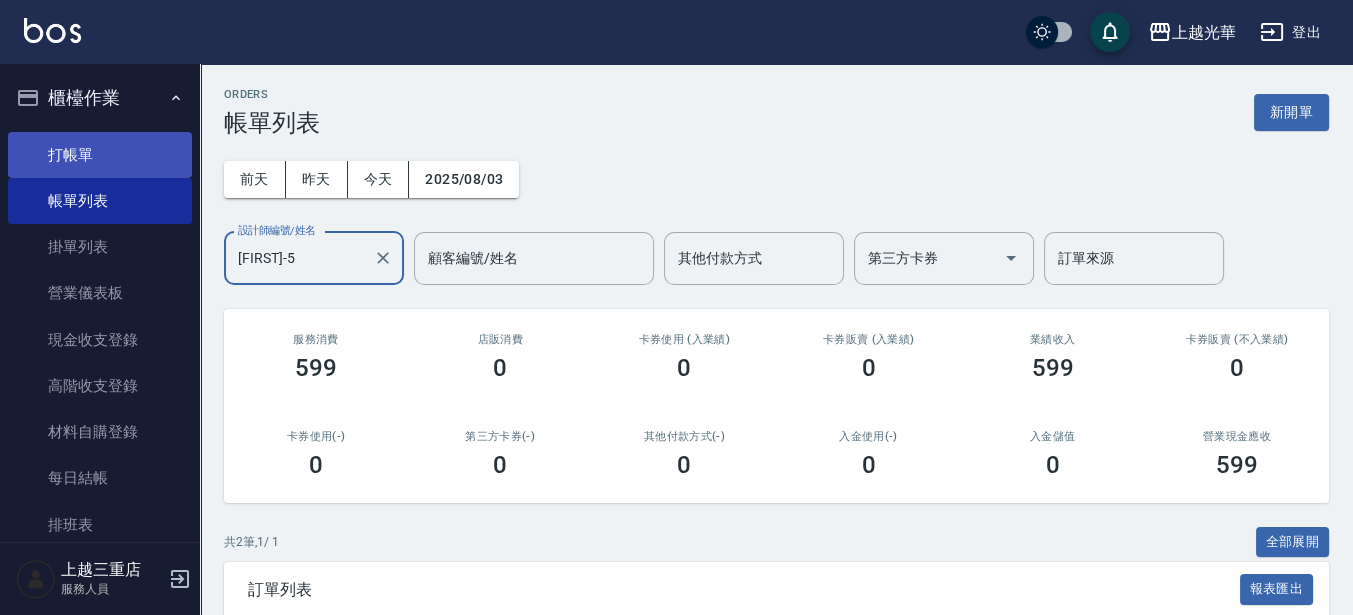 type on "[FIRST]-5" 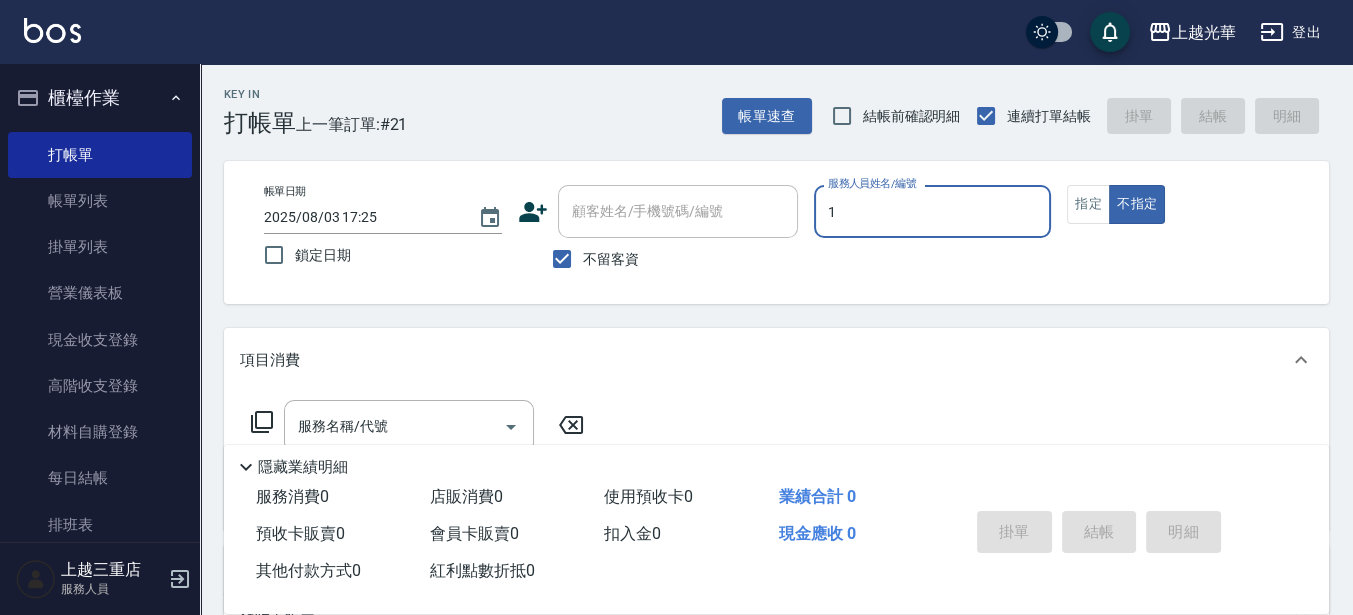type on "1" 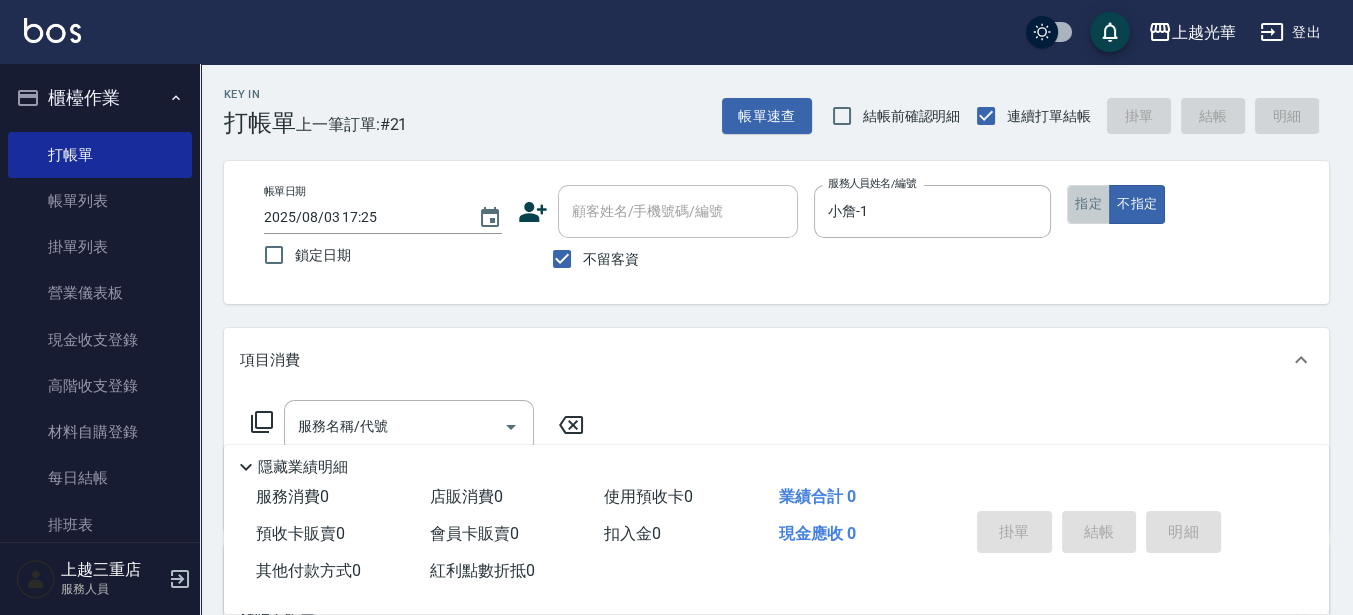 click on "指定" at bounding box center [1088, 204] 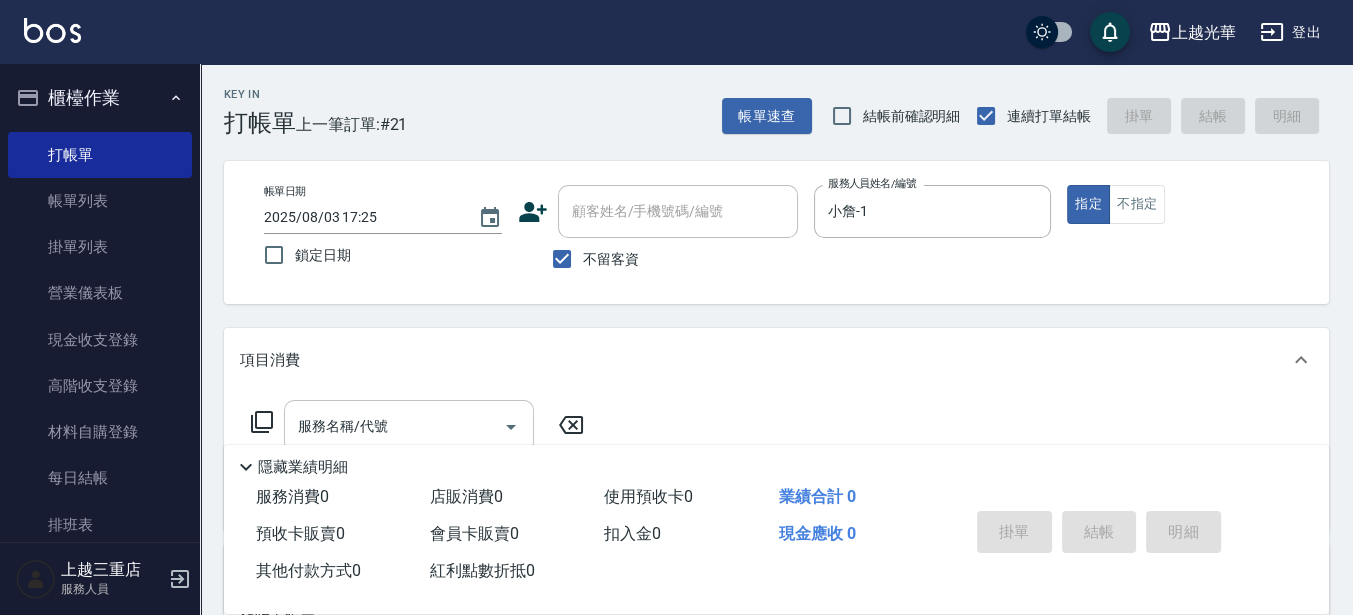 drag, startPoint x: 370, startPoint y: 417, endPoint x: 357, endPoint y: 421, distance: 13.601471 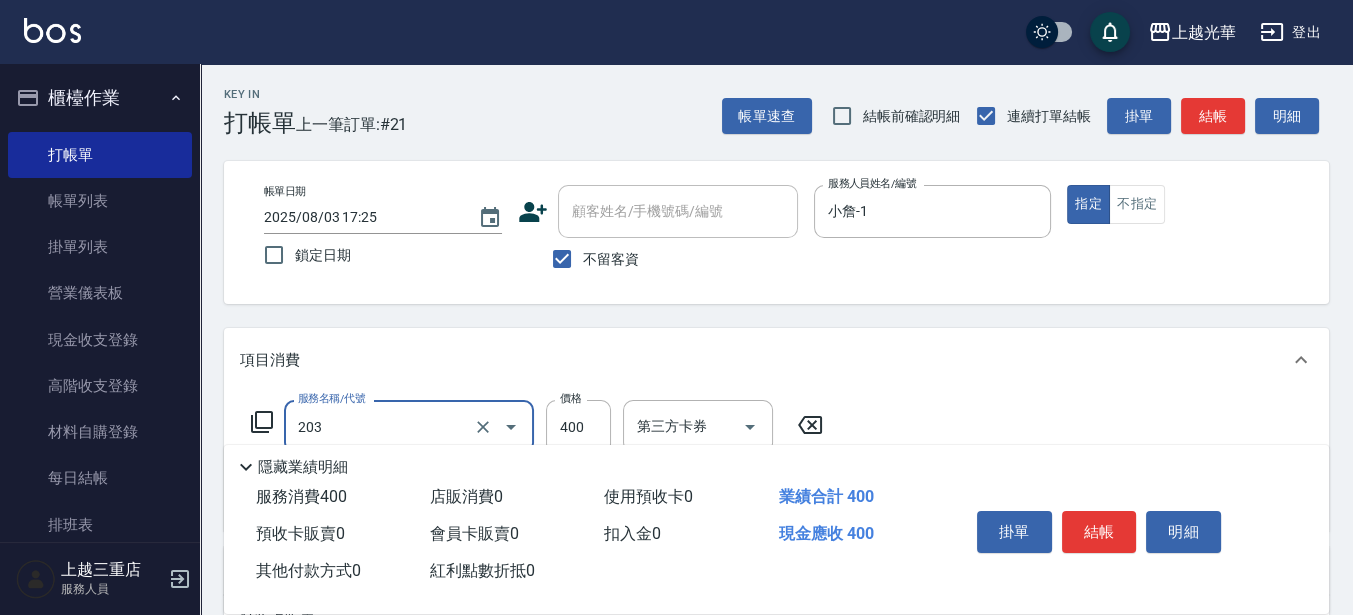 type on "指定單剪(203)" 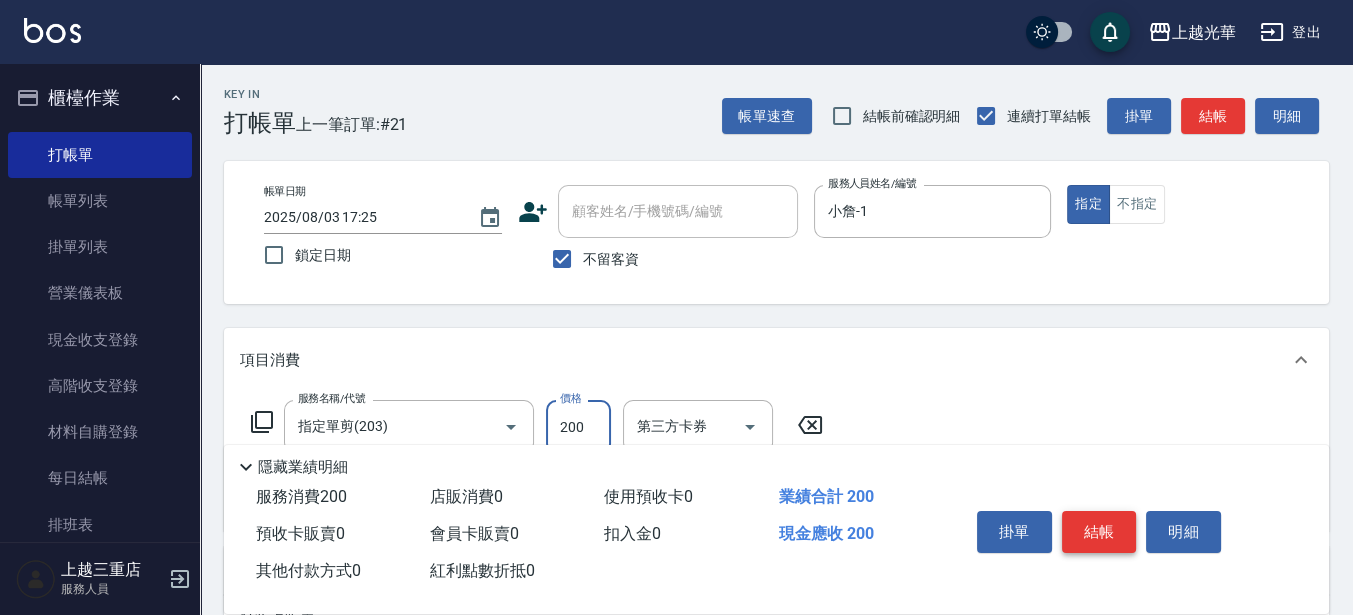 type on "200" 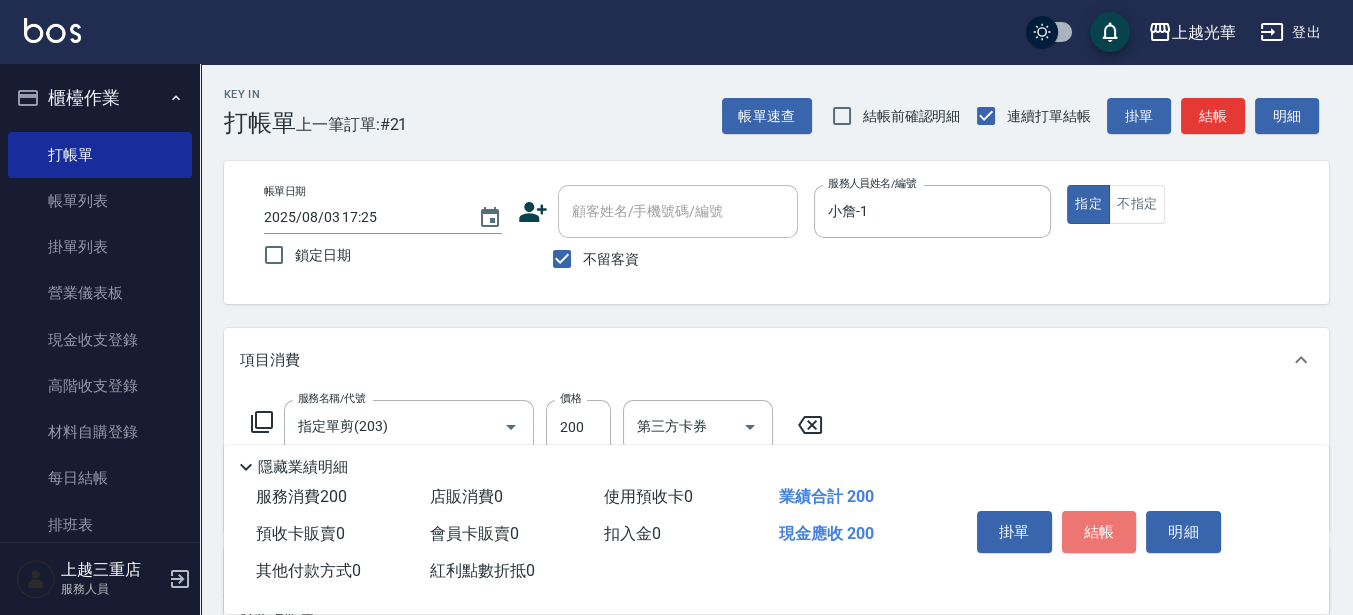 click on "結帳" at bounding box center [1099, 532] 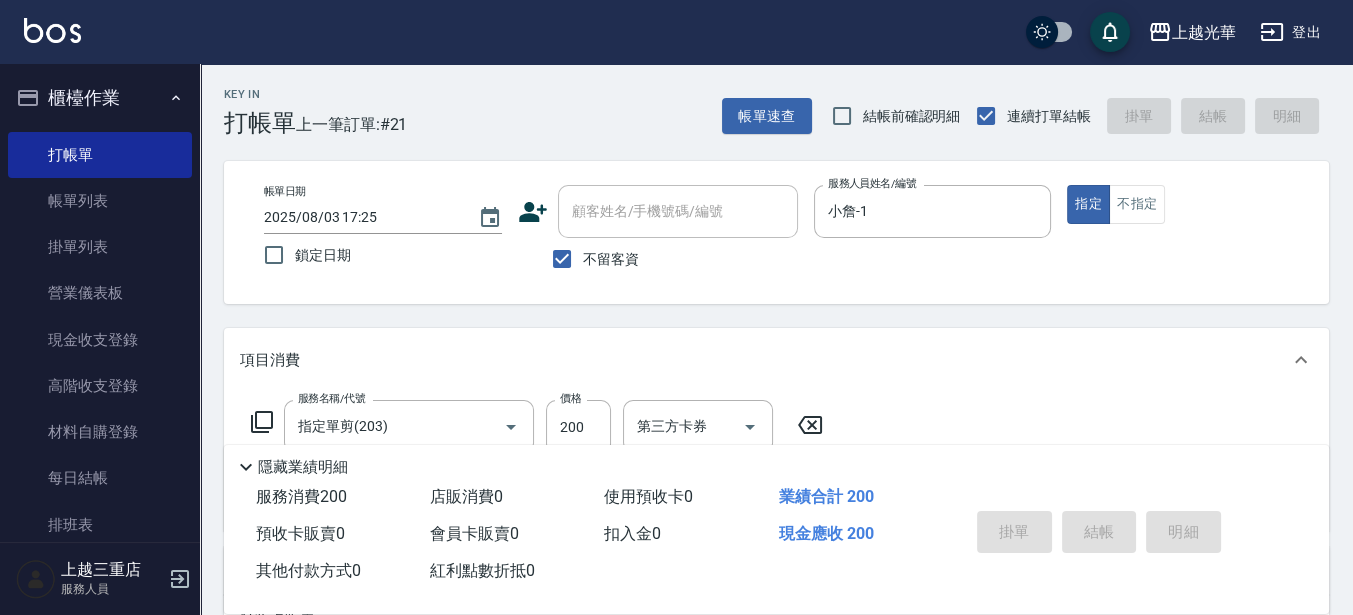 type on "[DATE] [TIME]" 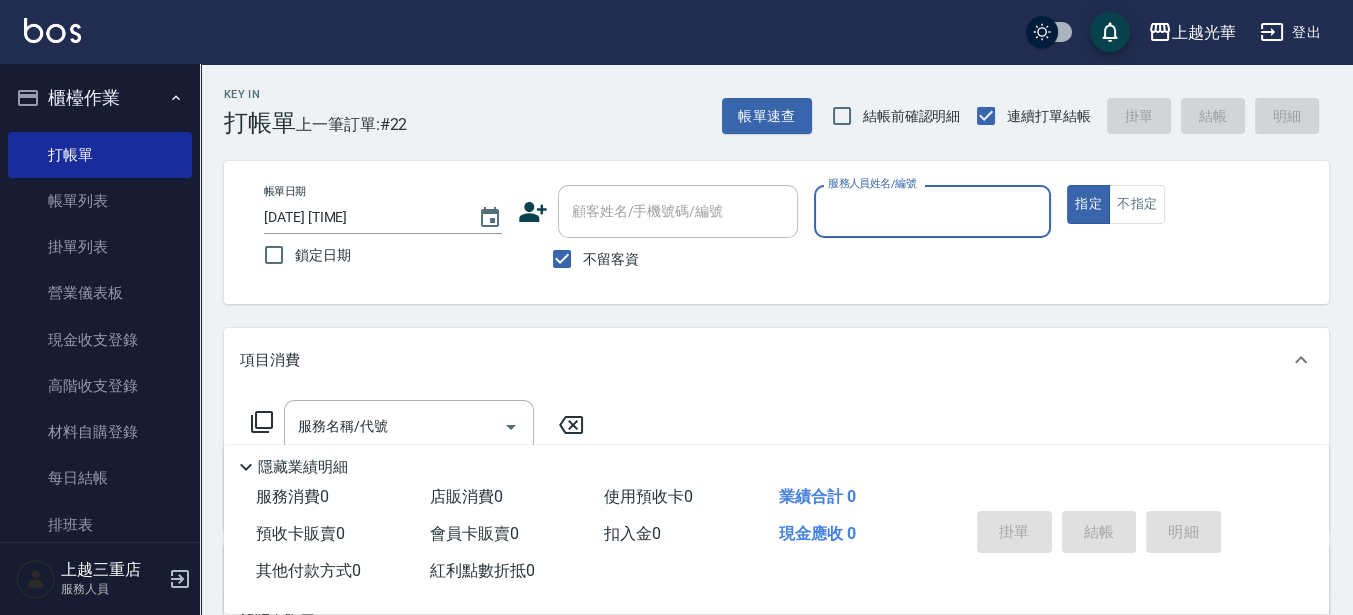 click on "服務人員姓名/編號" at bounding box center (933, 211) 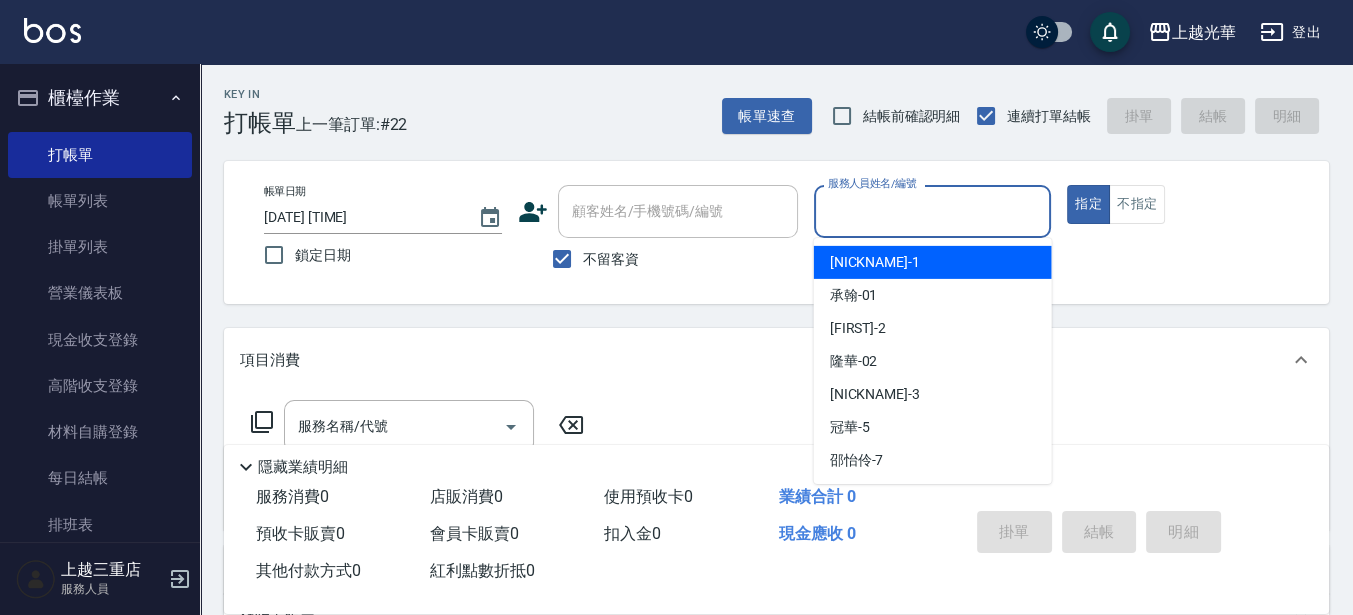 click on "[NICKNAME] -1" at bounding box center (933, 262) 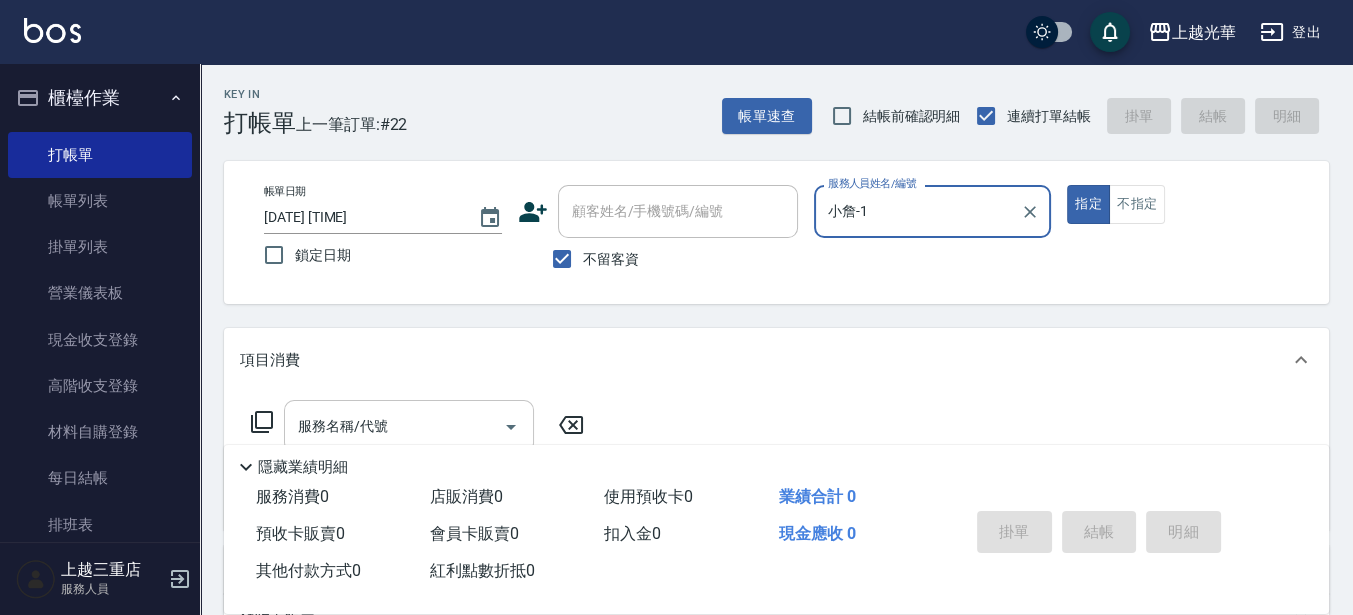 click on "服務名稱/代號" at bounding box center [409, 426] 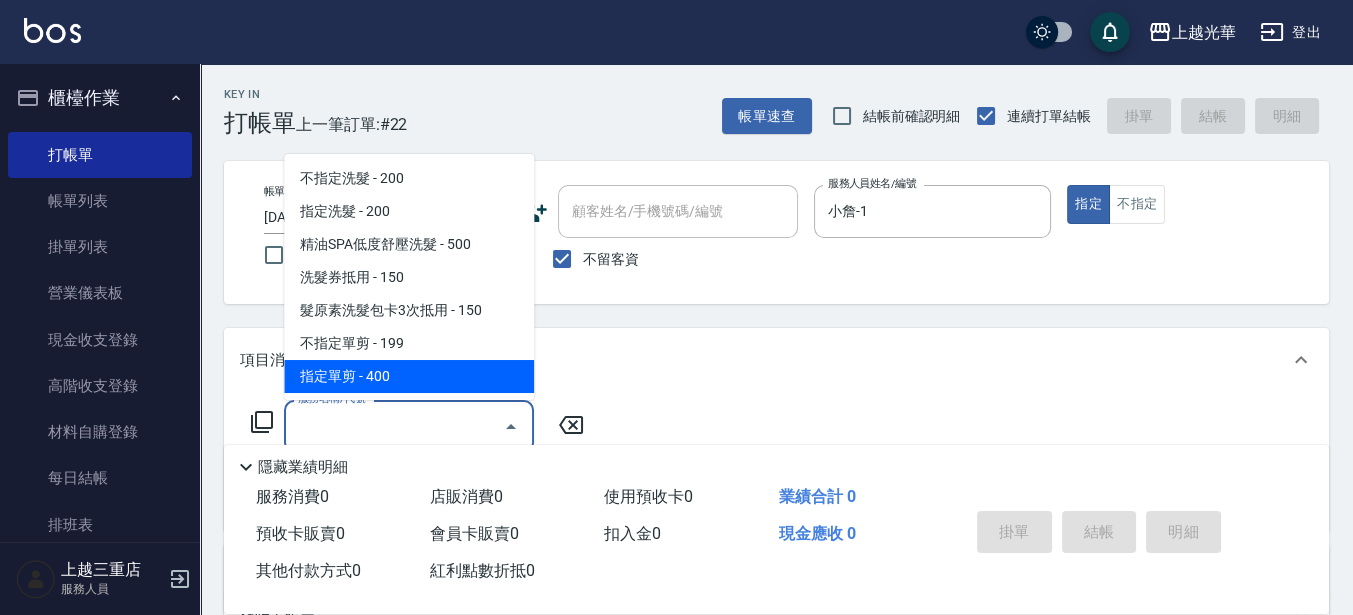 click on "指定單剪 - 400" at bounding box center (409, 376) 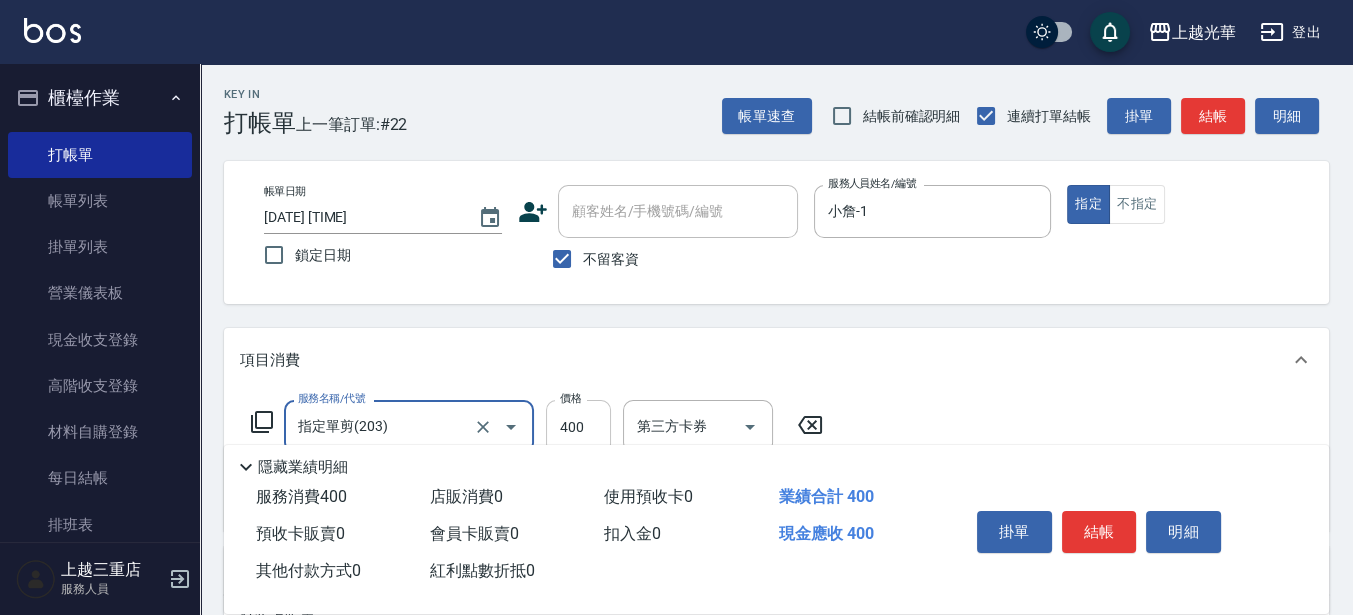 click on "400" at bounding box center [578, 427] 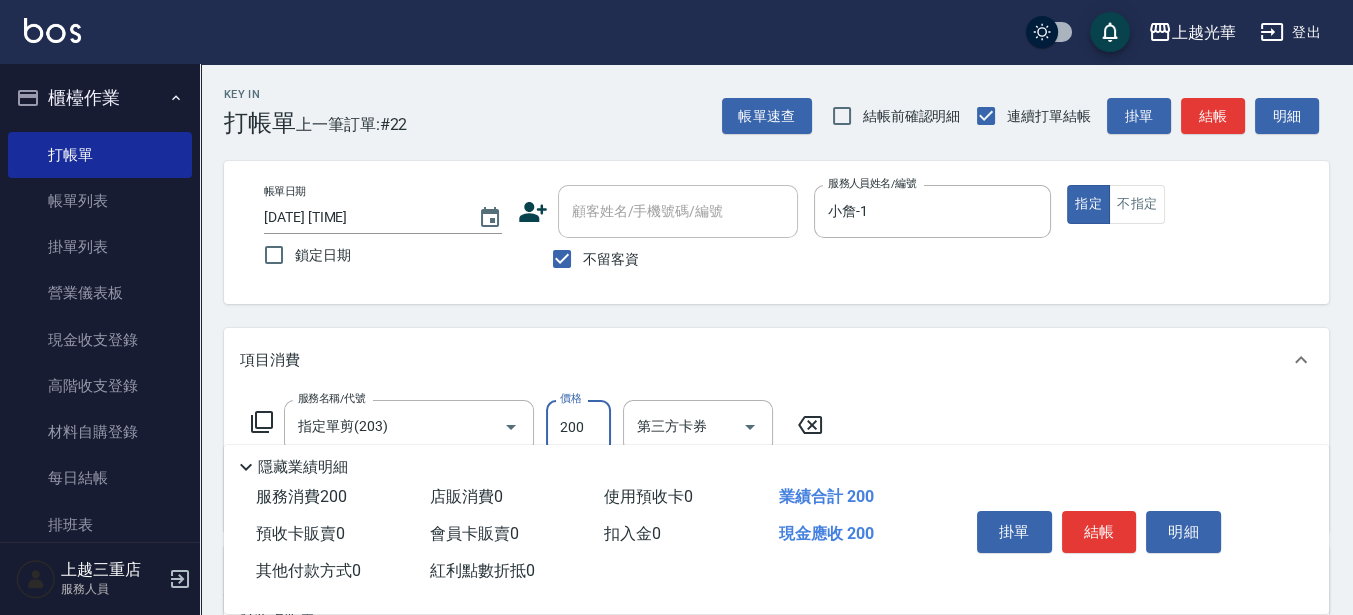 type on "200" 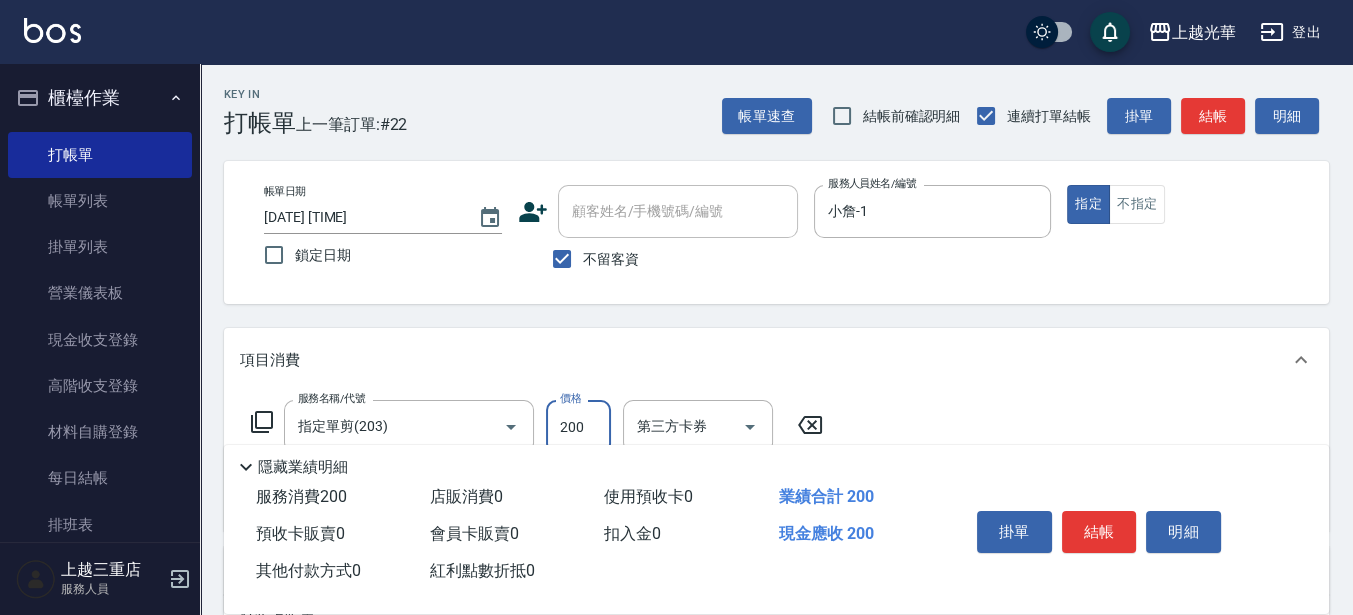 click on "項目消費" at bounding box center [776, 360] 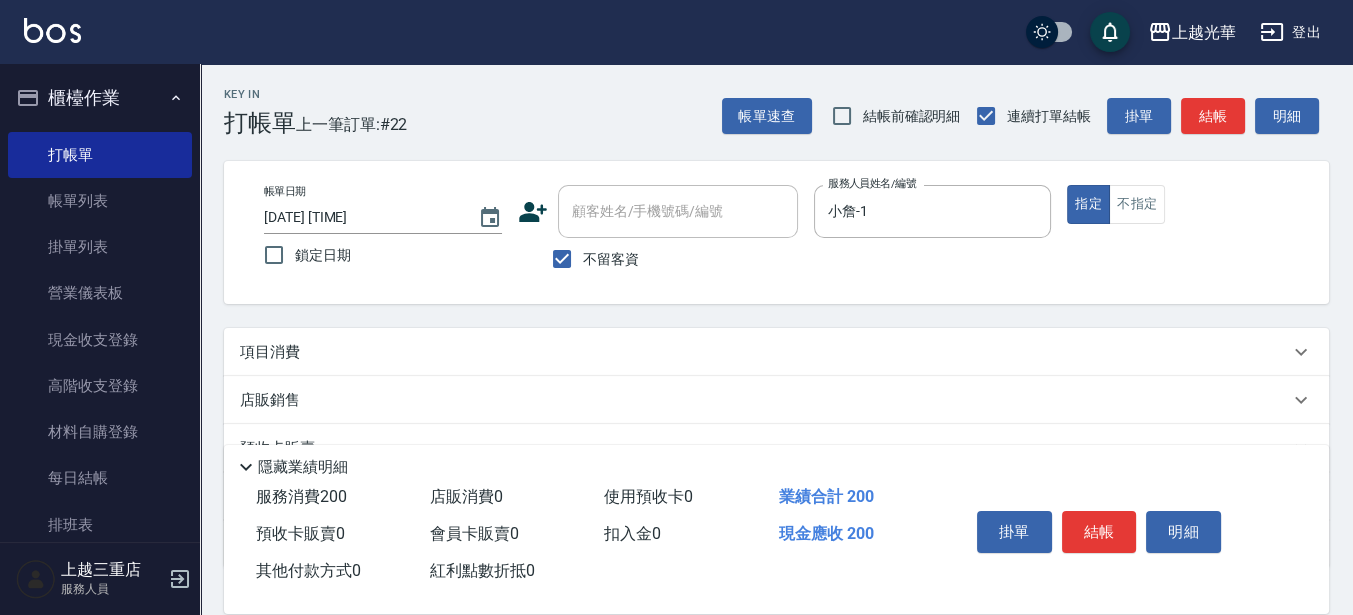 click on "項目消費" at bounding box center [776, 352] 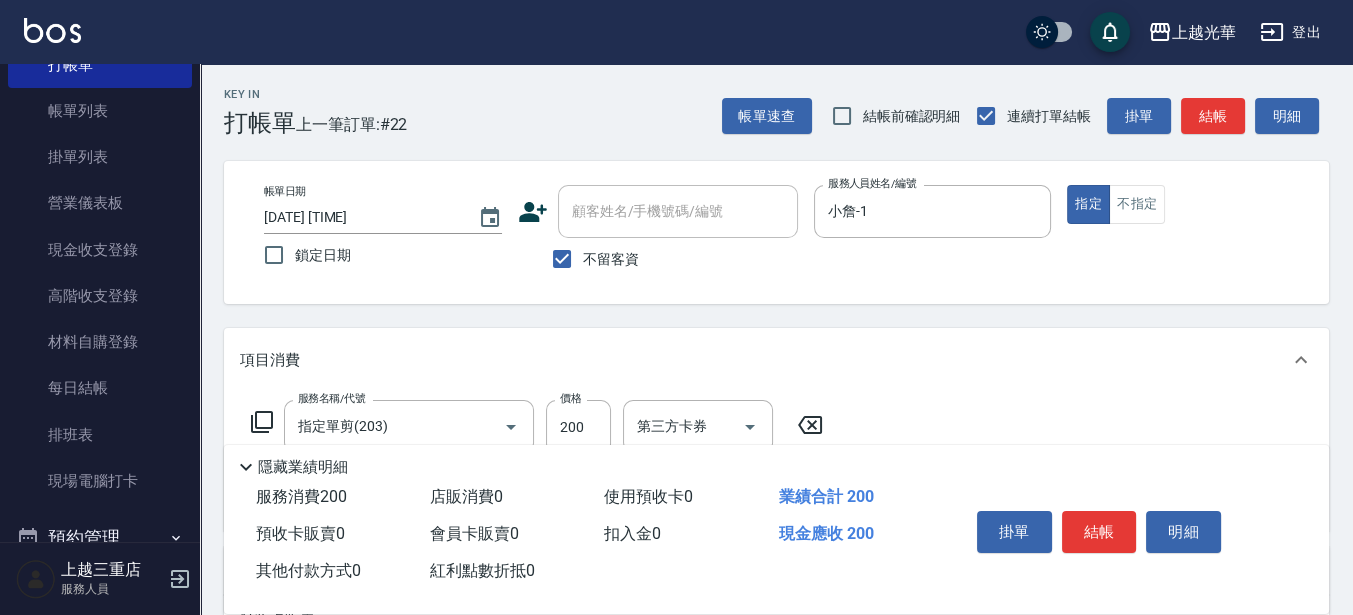 scroll, scrollTop: 125, scrollLeft: 0, axis: vertical 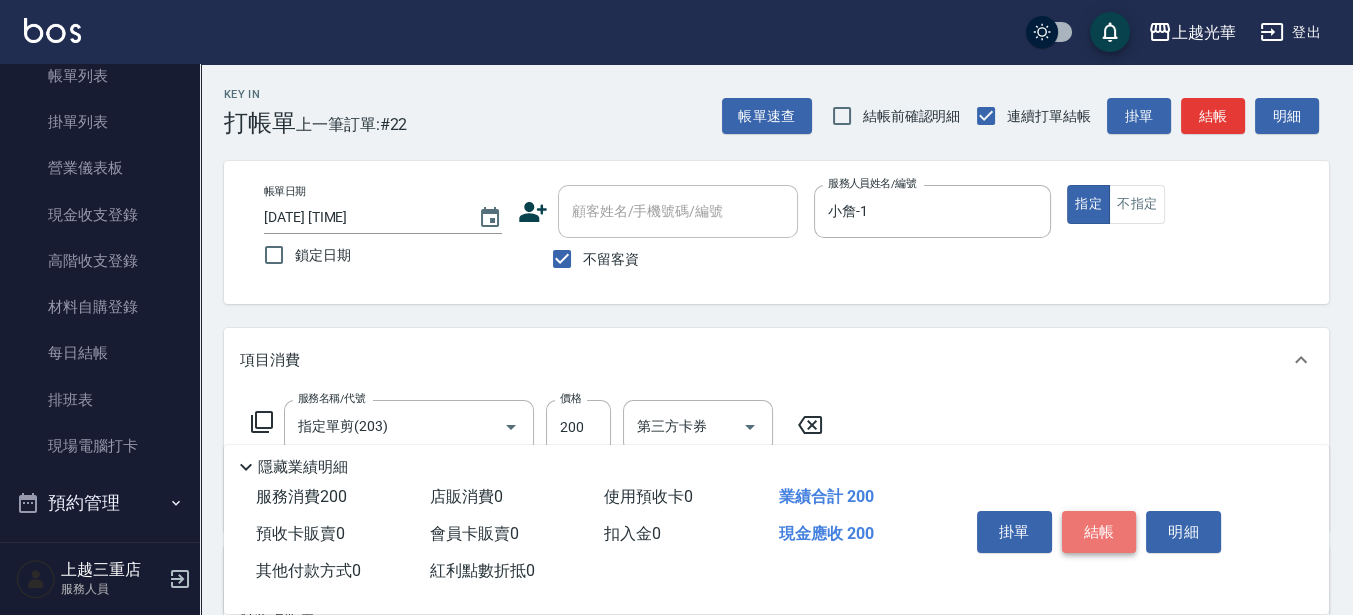 click on "結帳" at bounding box center (1099, 532) 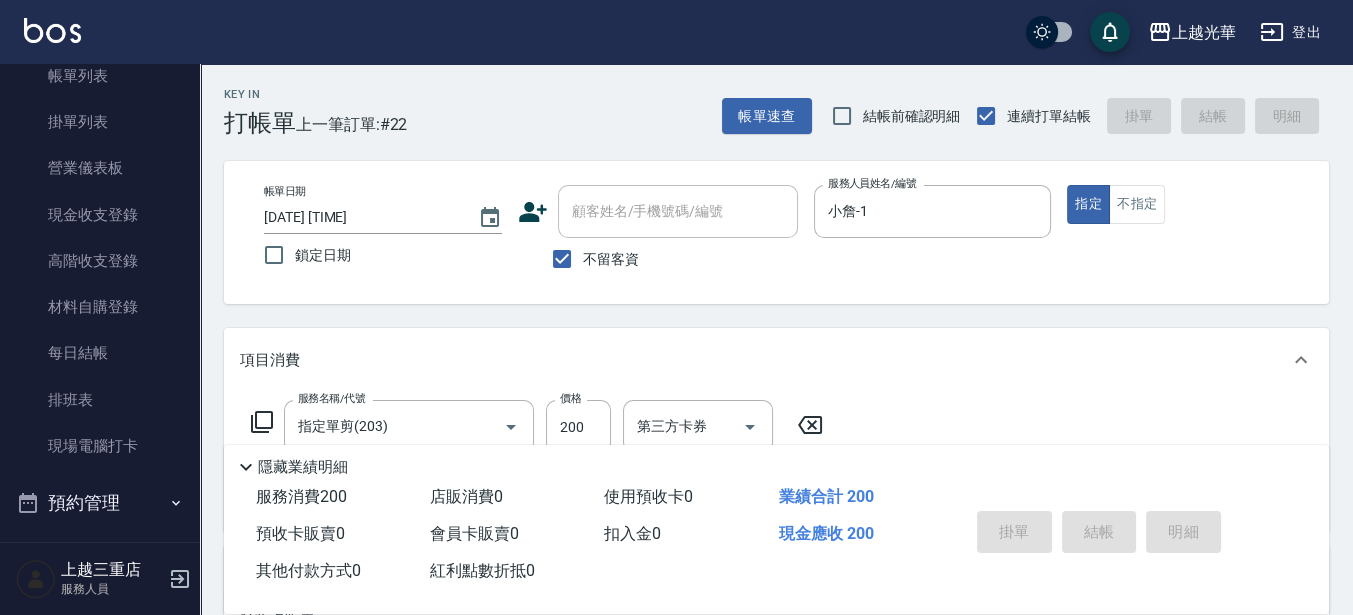 type on "[DATE] [TIME]" 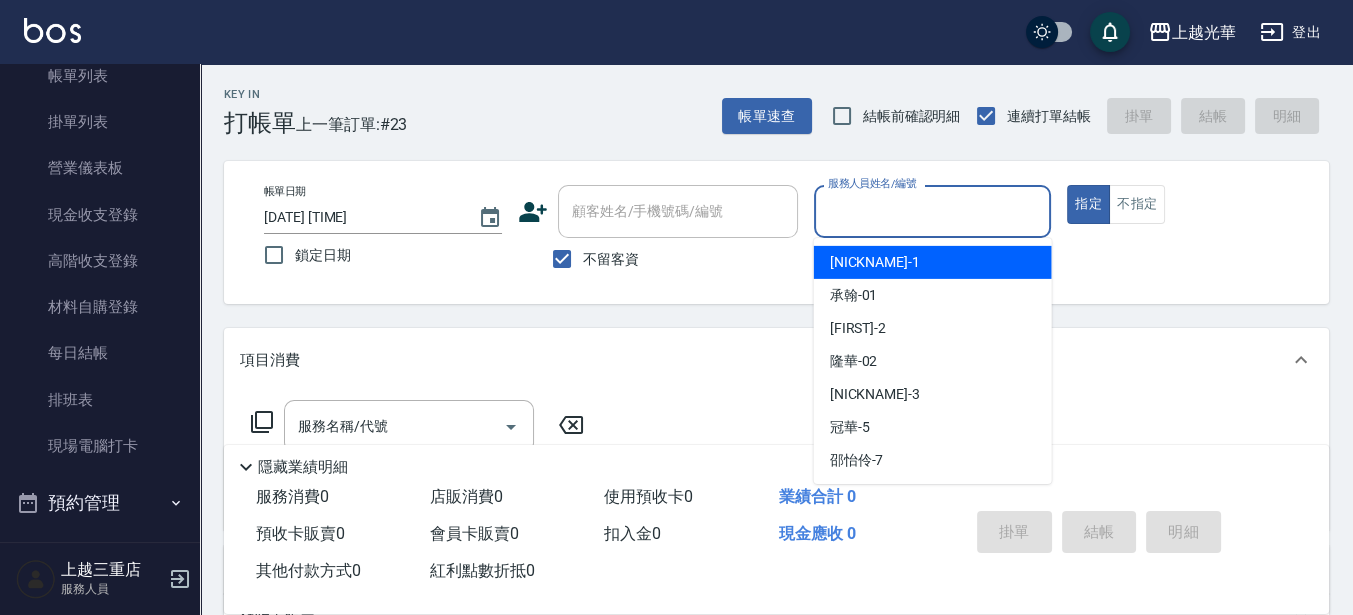 click on "服務人員姓名/編號" at bounding box center [933, 211] 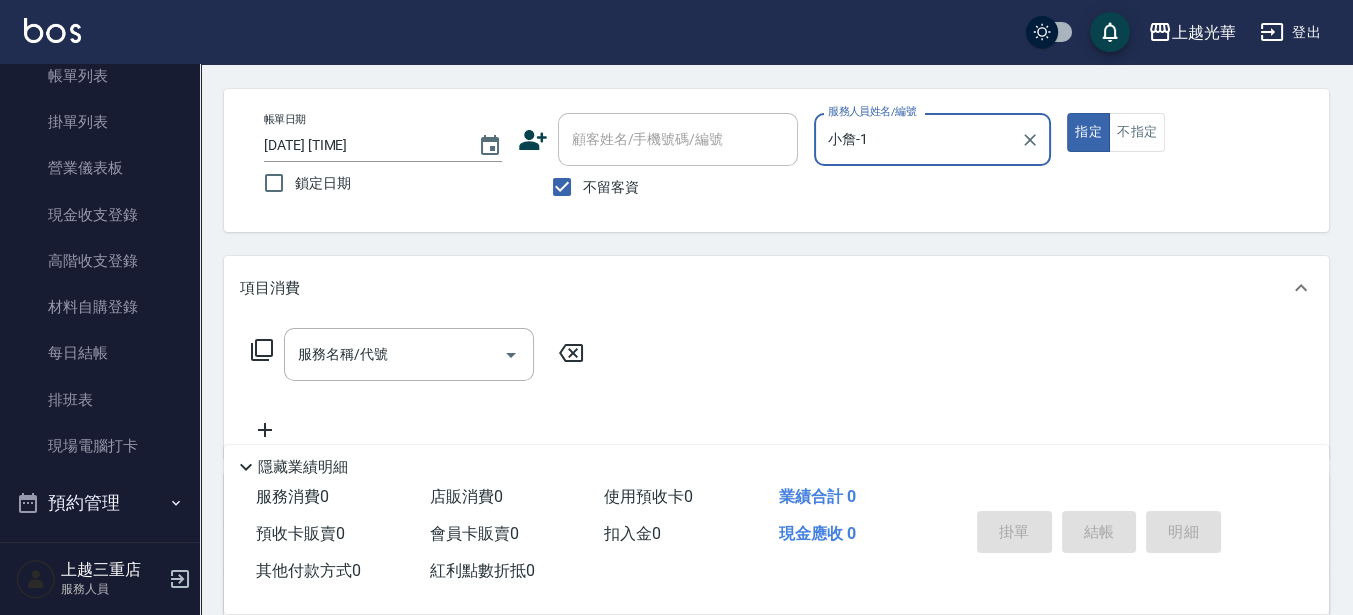 scroll, scrollTop: 125, scrollLeft: 0, axis: vertical 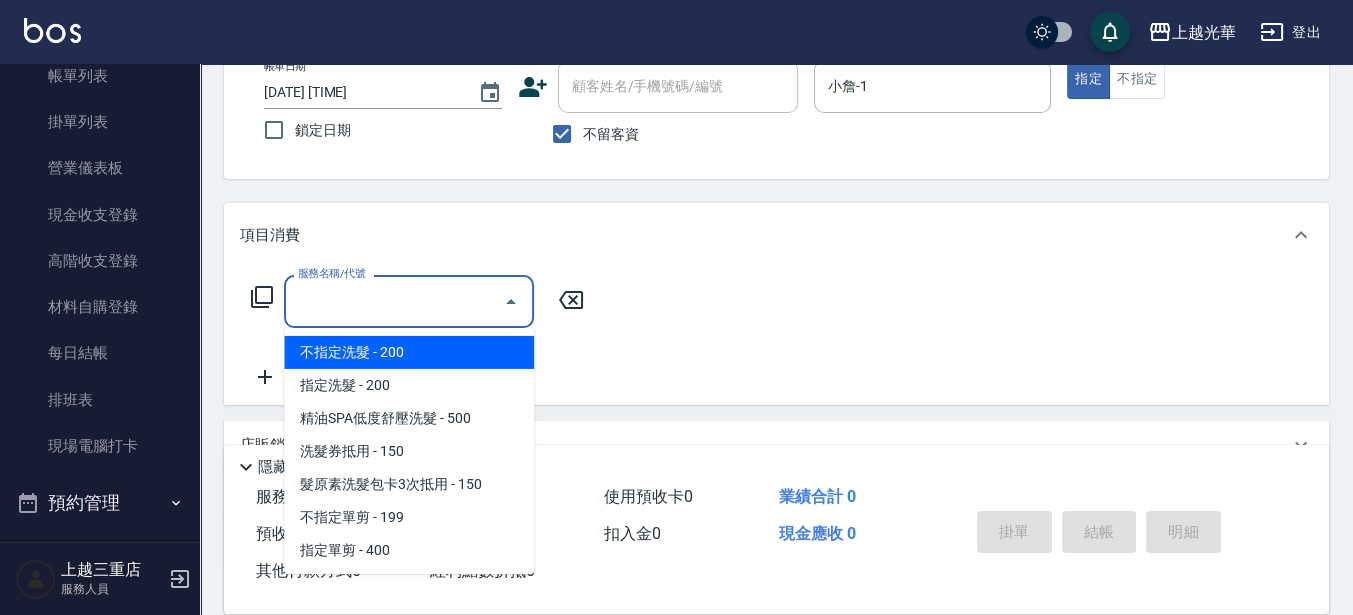click on "服務名稱/代號" at bounding box center [394, 301] 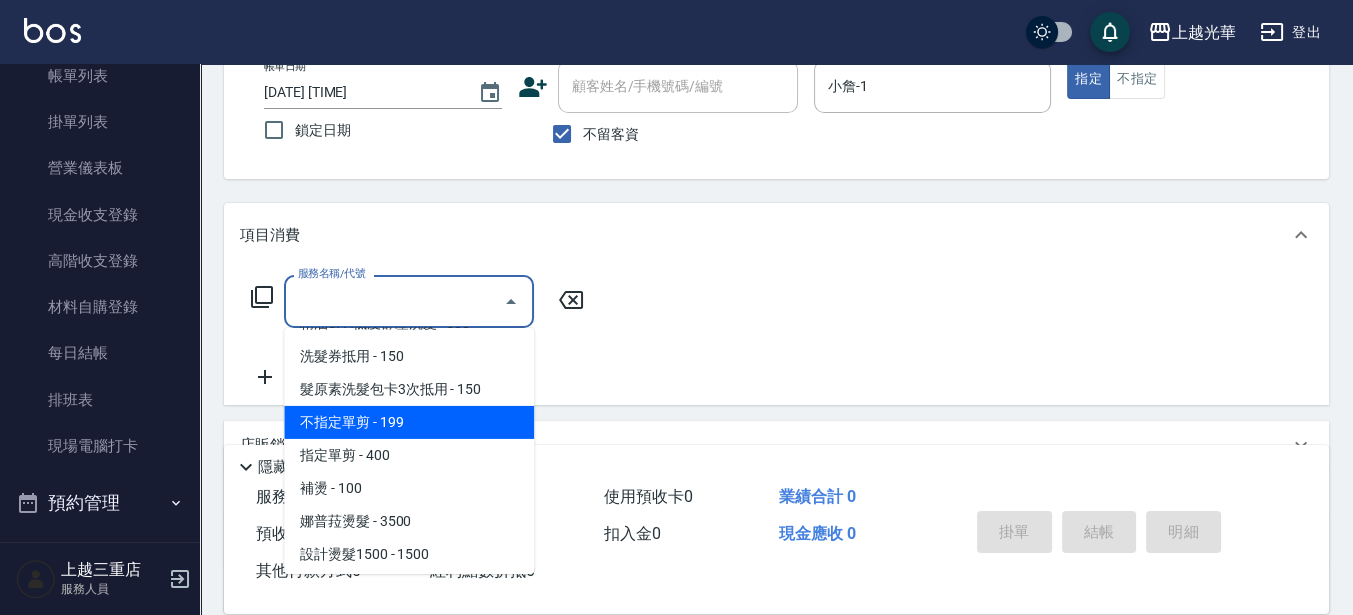 scroll, scrollTop: 125, scrollLeft: 0, axis: vertical 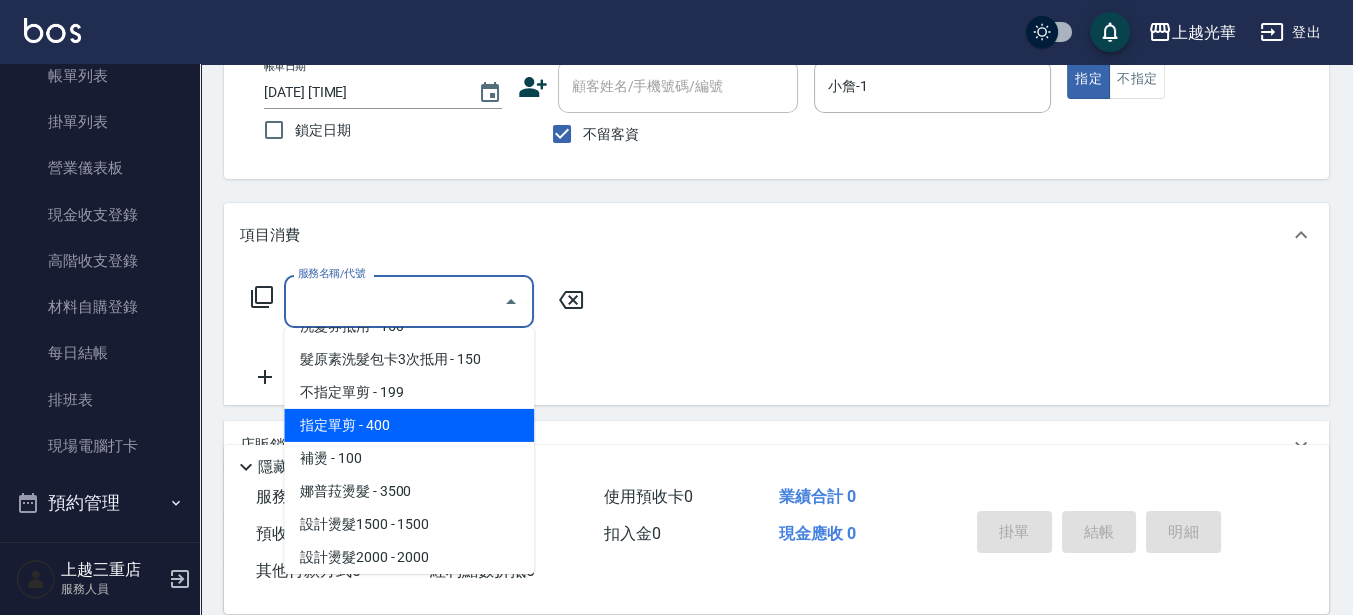 click on "指定單剪 - 400" at bounding box center [409, 425] 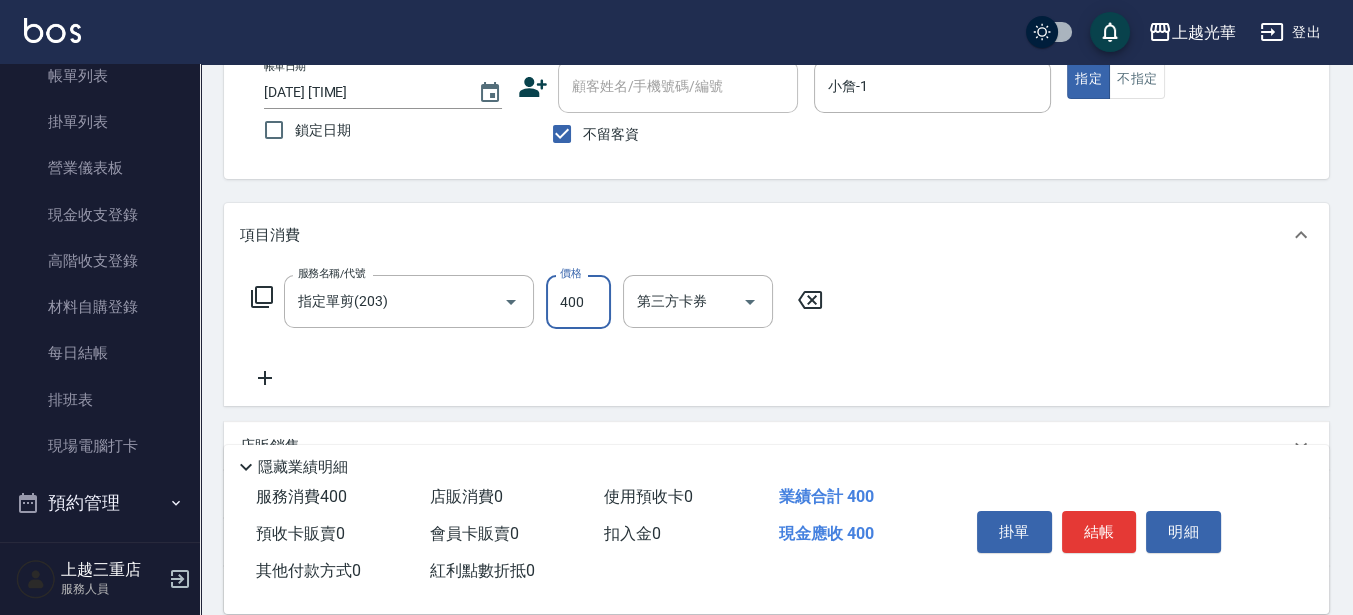 click on "400" at bounding box center (578, 302) 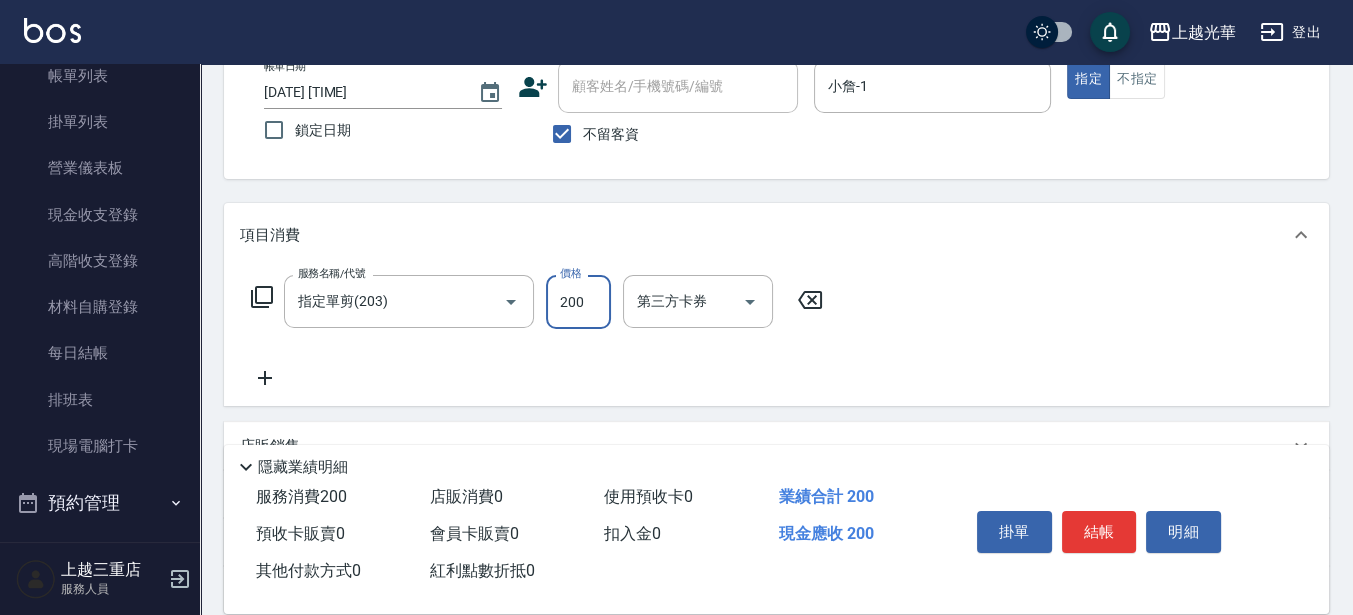 scroll, scrollTop: 250, scrollLeft: 0, axis: vertical 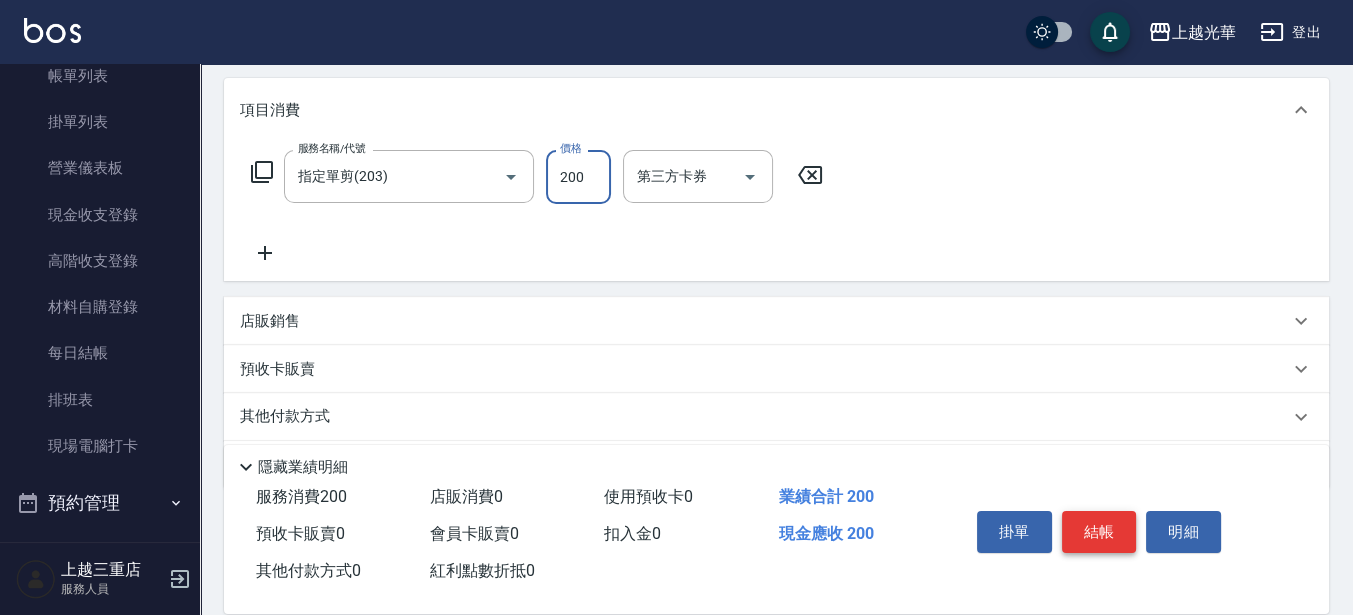 type on "200" 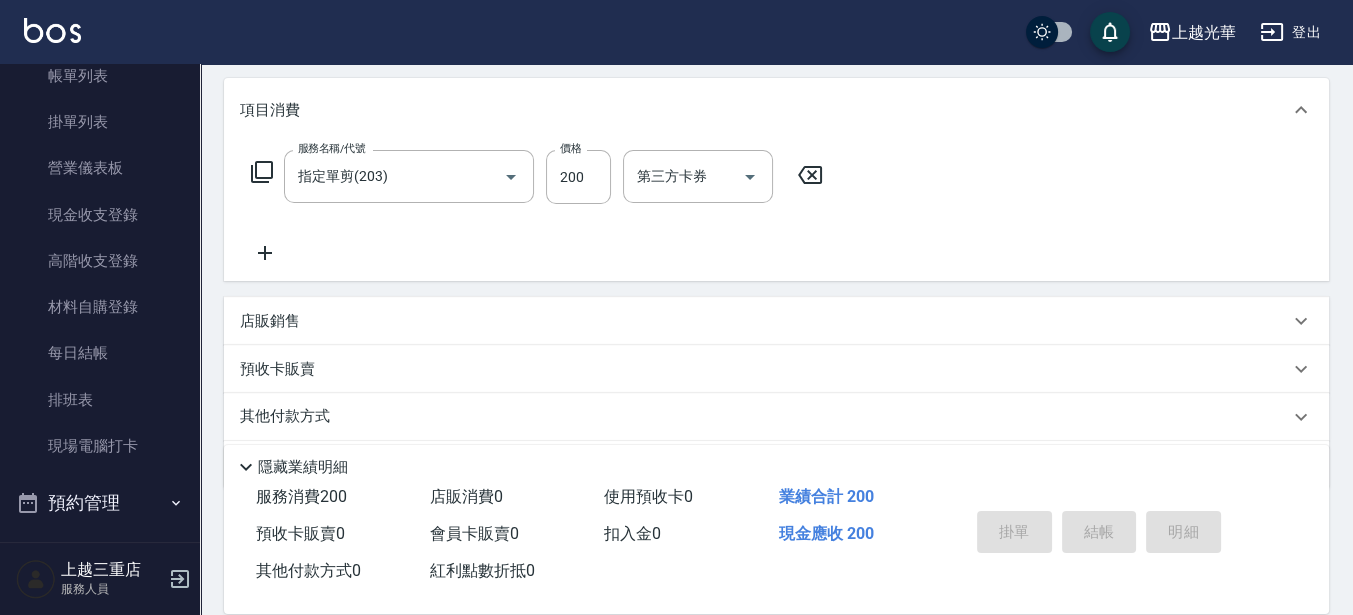 type on "[DATE] [TIME]" 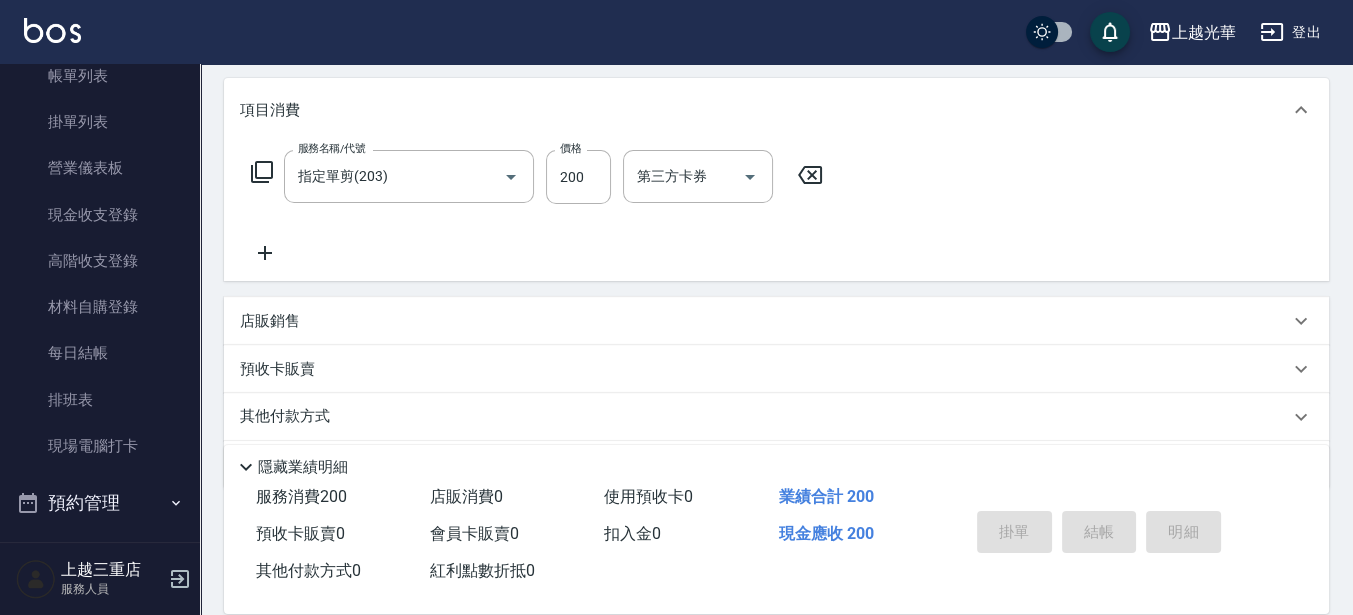 type 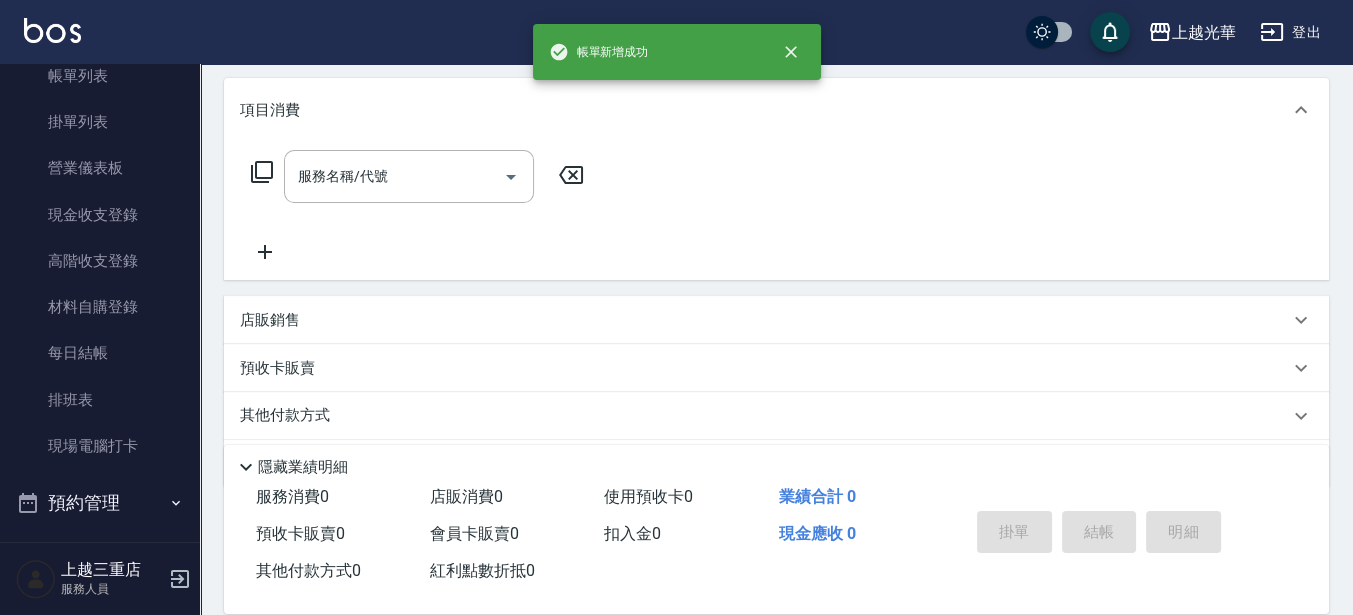 scroll, scrollTop: 0, scrollLeft: 0, axis: both 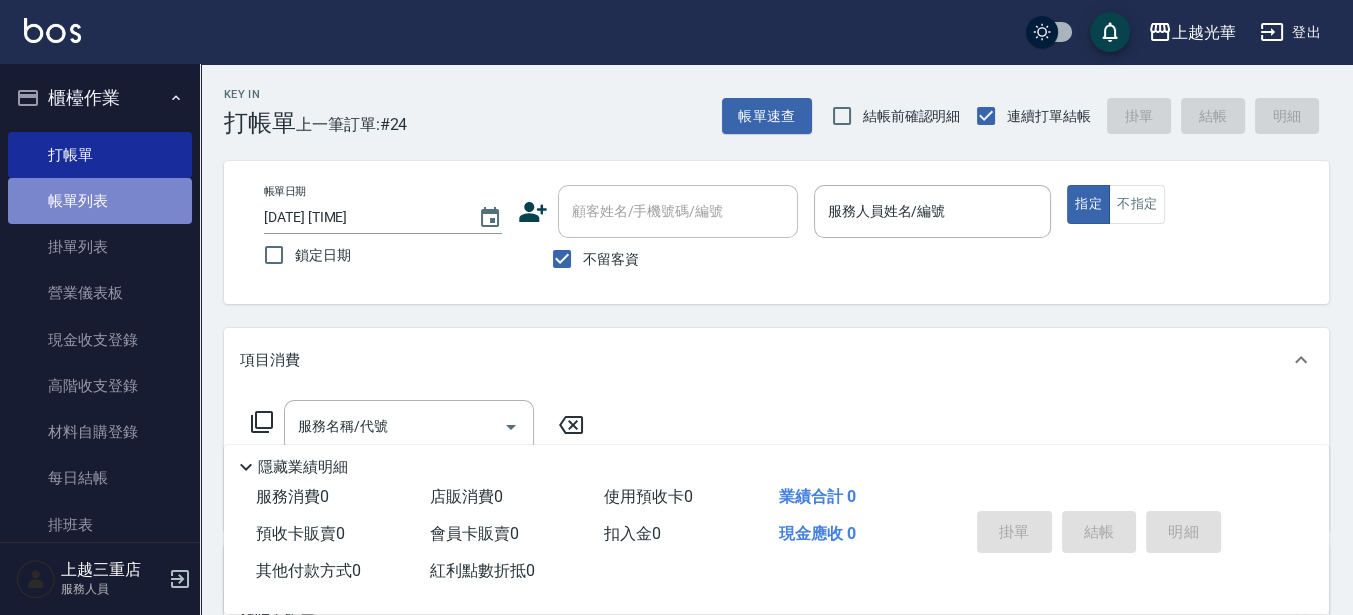 click on "帳單列表" at bounding box center (100, 201) 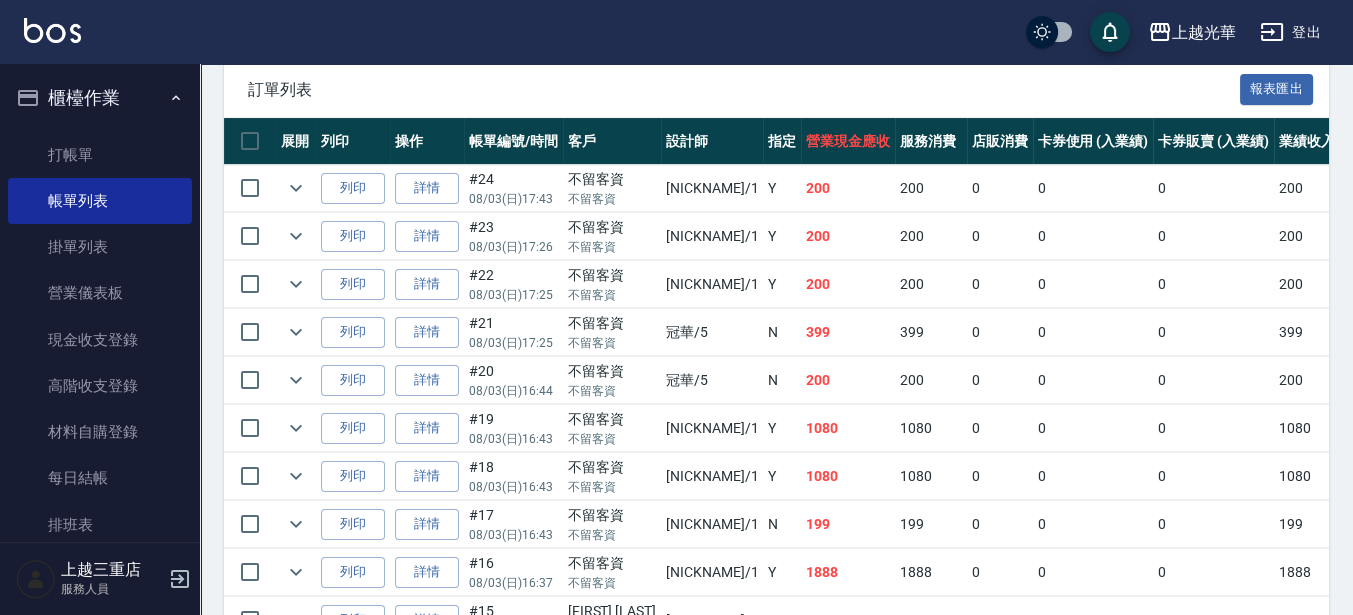 scroll, scrollTop: 0, scrollLeft: 0, axis: both 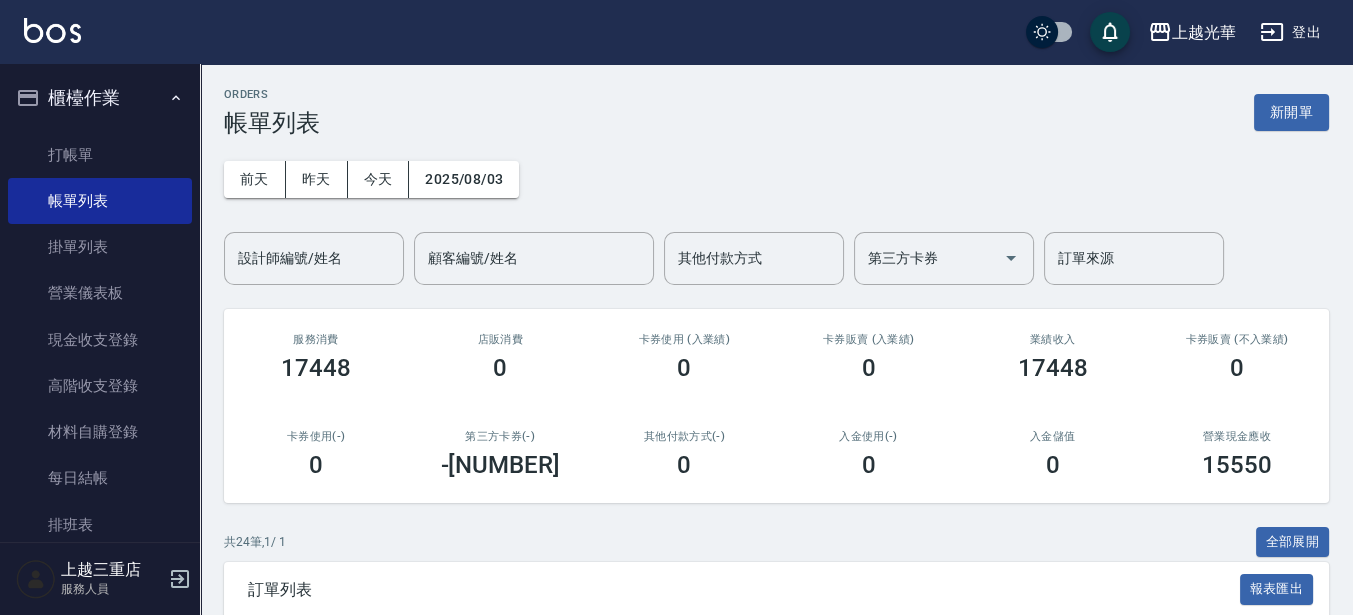 click on "打帳單 帳單列表 掛單列表 營業儀表板 現金收支登錄 高階收支登錄 材料自購登錄 每日結帳 排班表 現場電腦打卡" at bounding box center (100, 363) 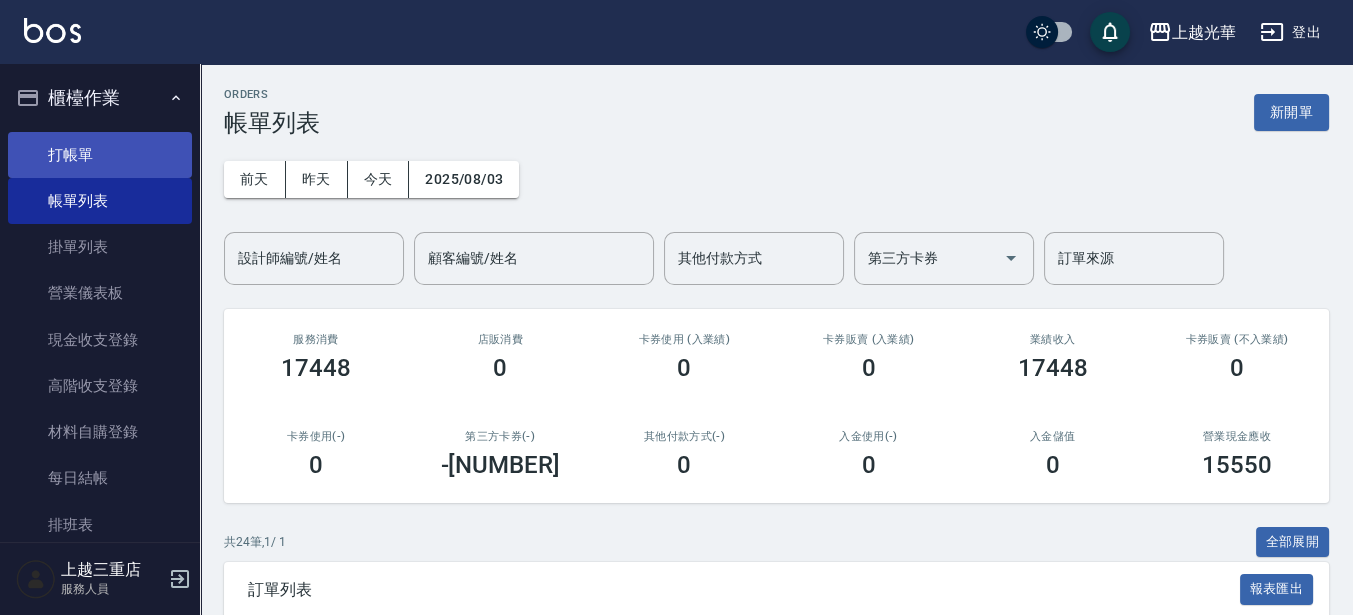 click on "打帳單" at bounding box center [100, 155] 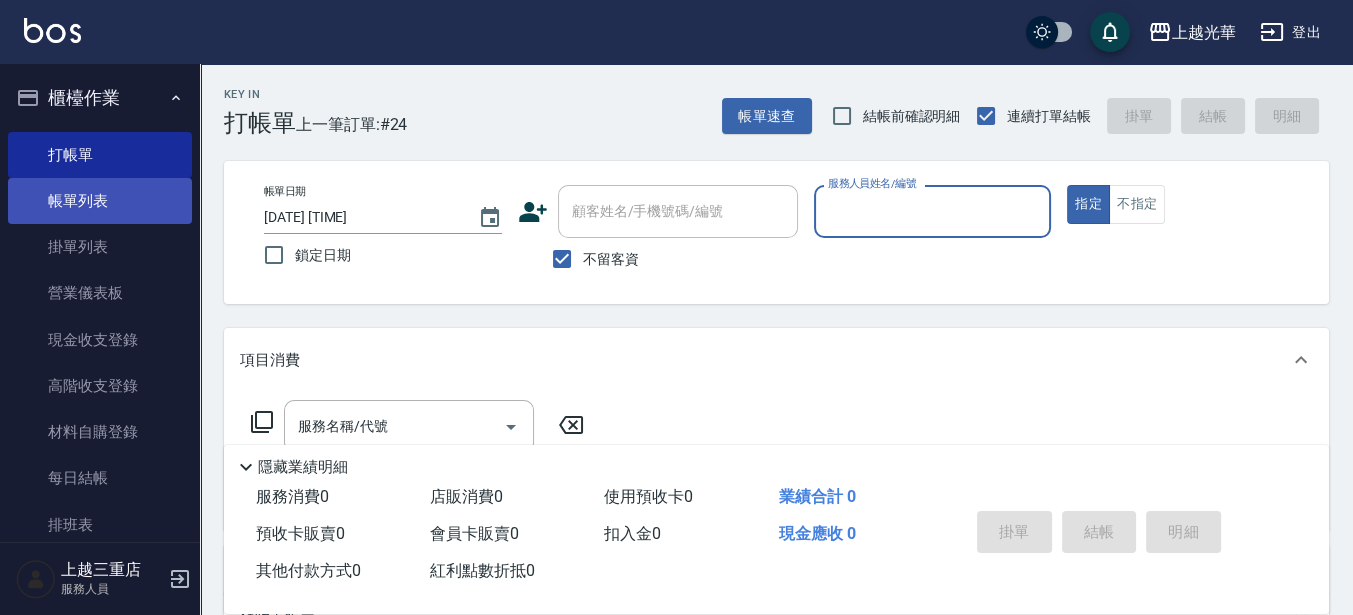 click on "帳單列表" at bounding box center (100, 201) 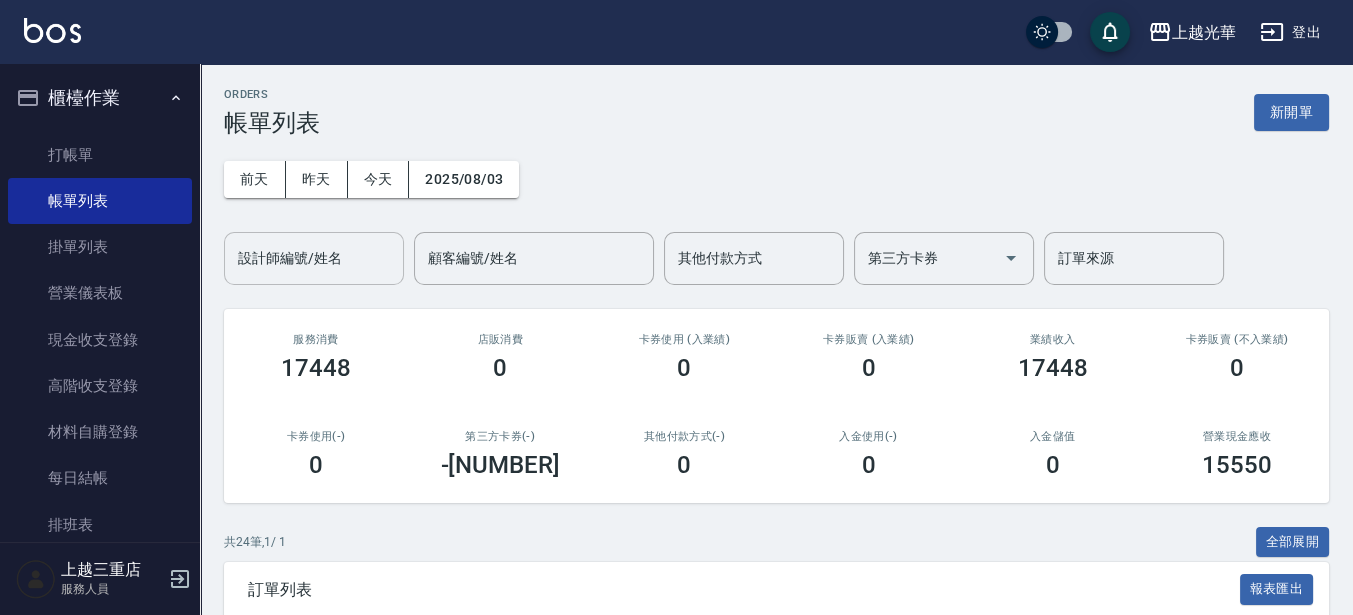 click on "設計師編號/姓名" at bounding box center [314, 258] 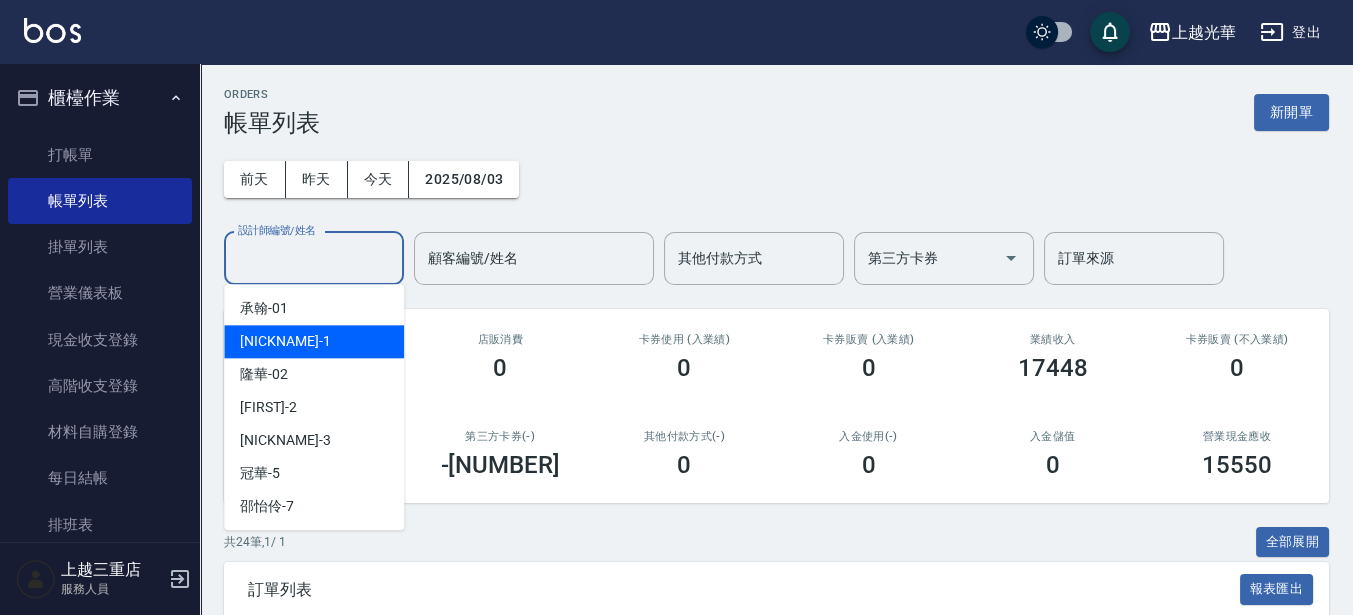 click on "[NICKNAME] -1" at bounding box center (314, 341) 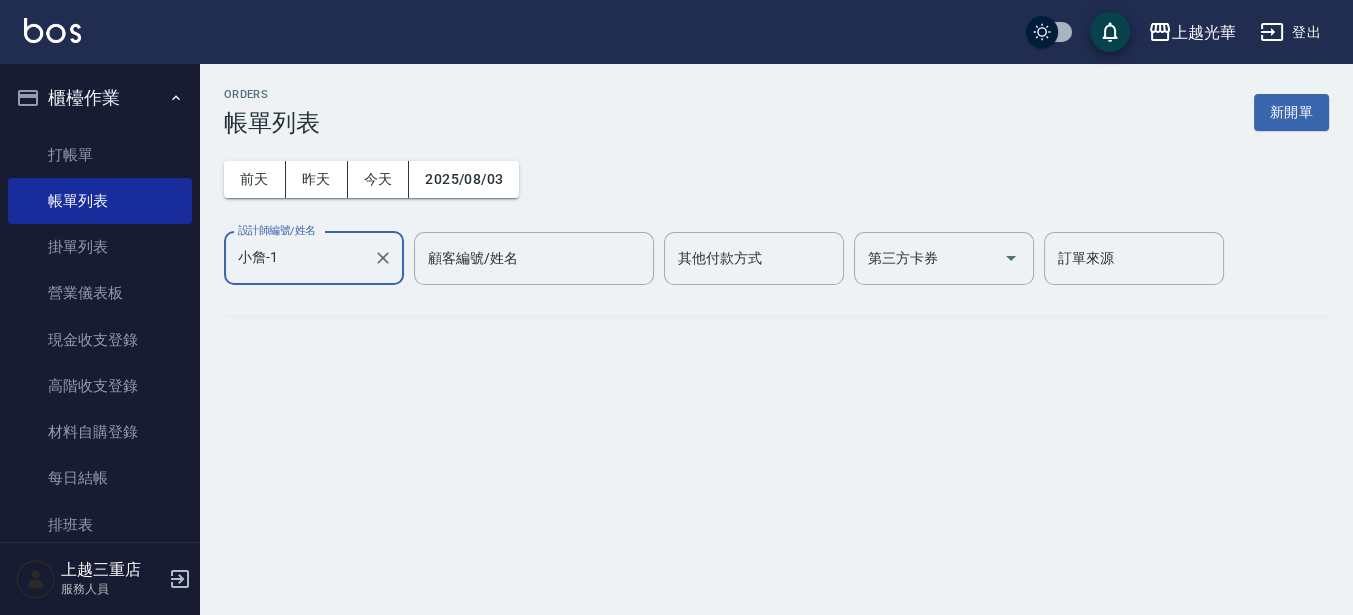 type on "小詹-1" 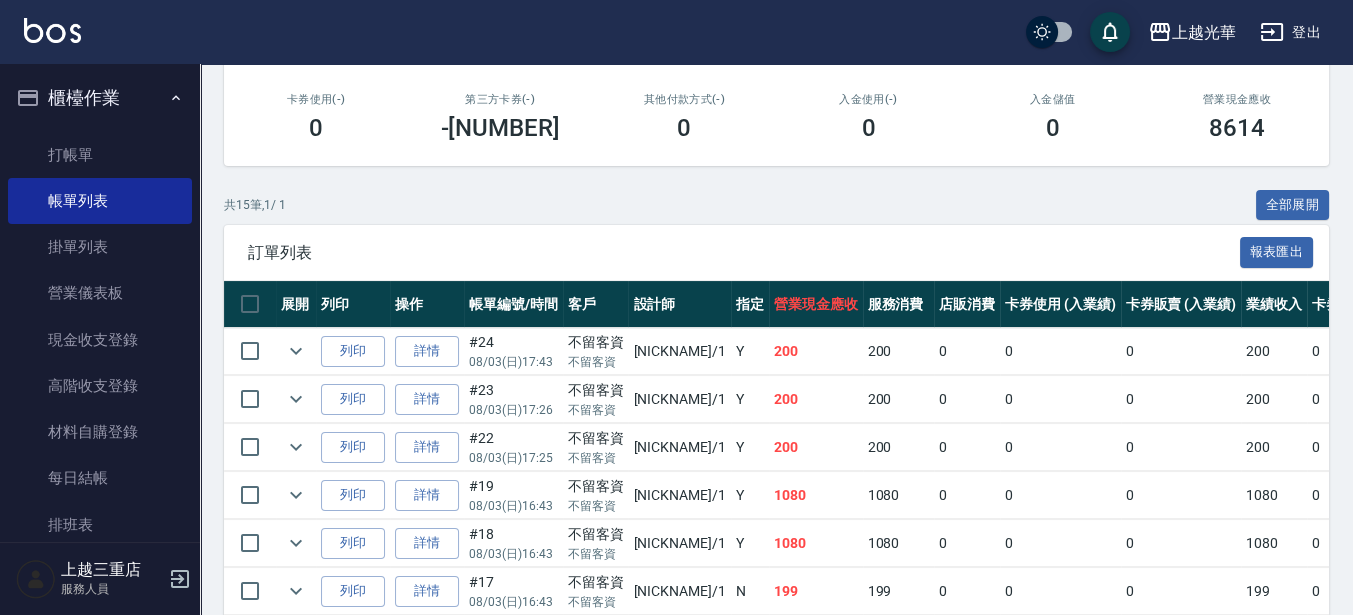 scroll, scrollTop: 375, scrollLeft: 0, axis: vertical 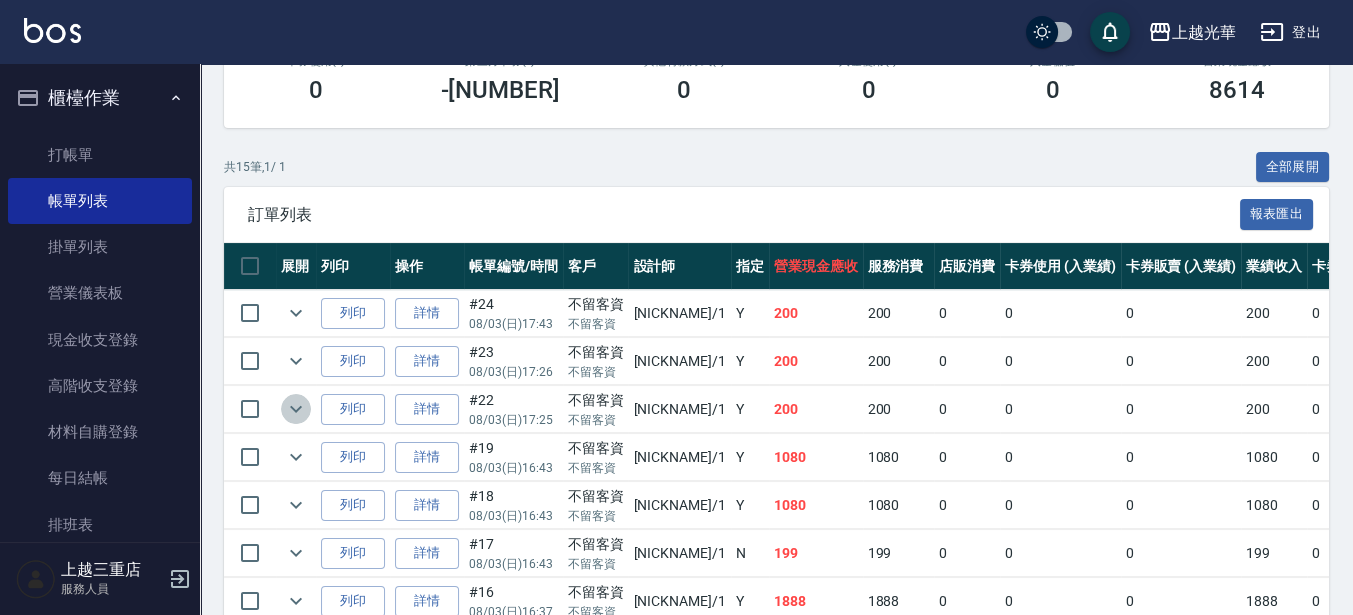 click 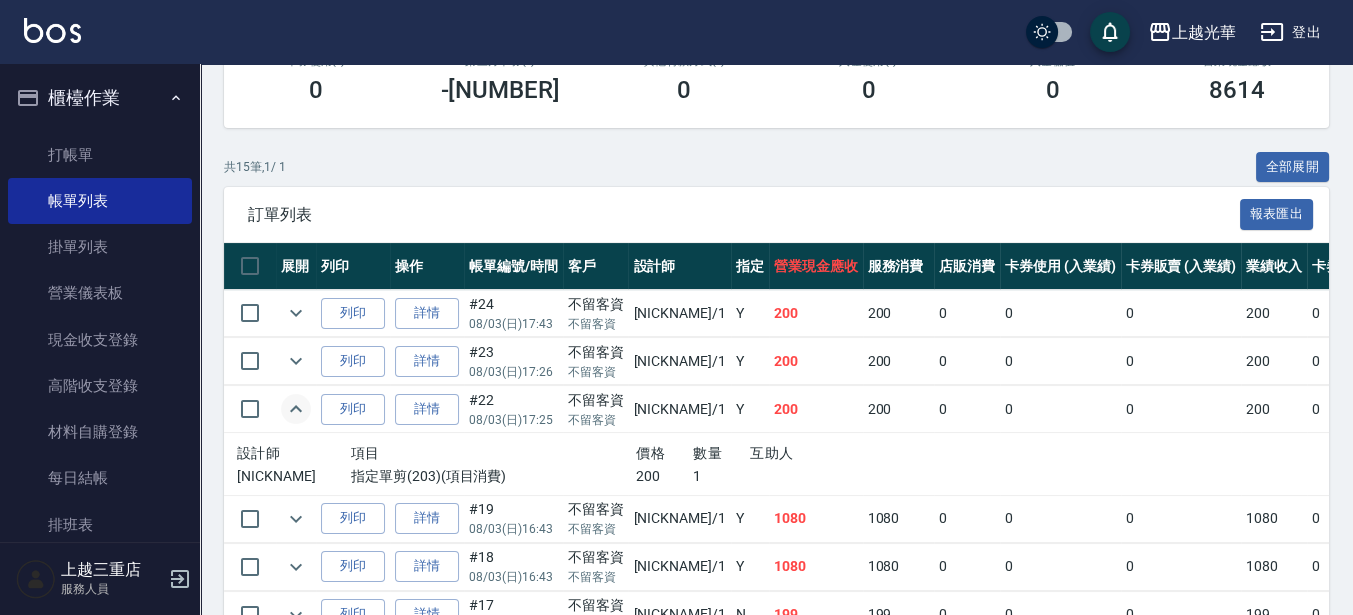 click 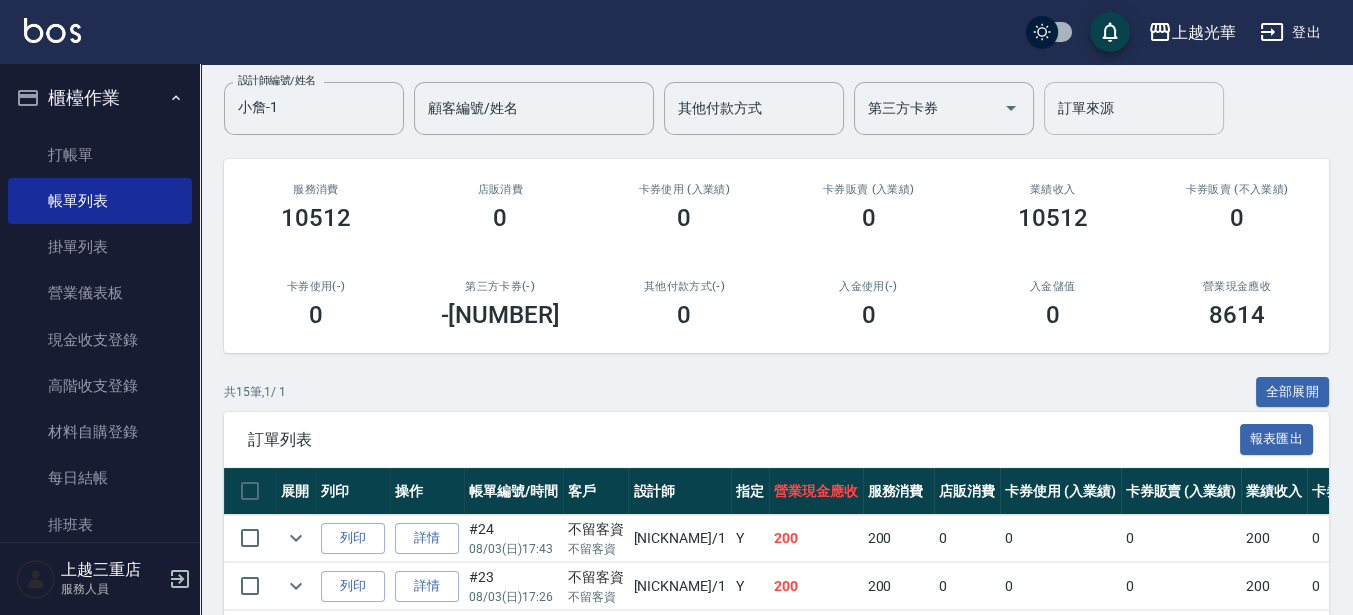 scroll, scrollTop: 0, scrollLeft: 0, axis: both 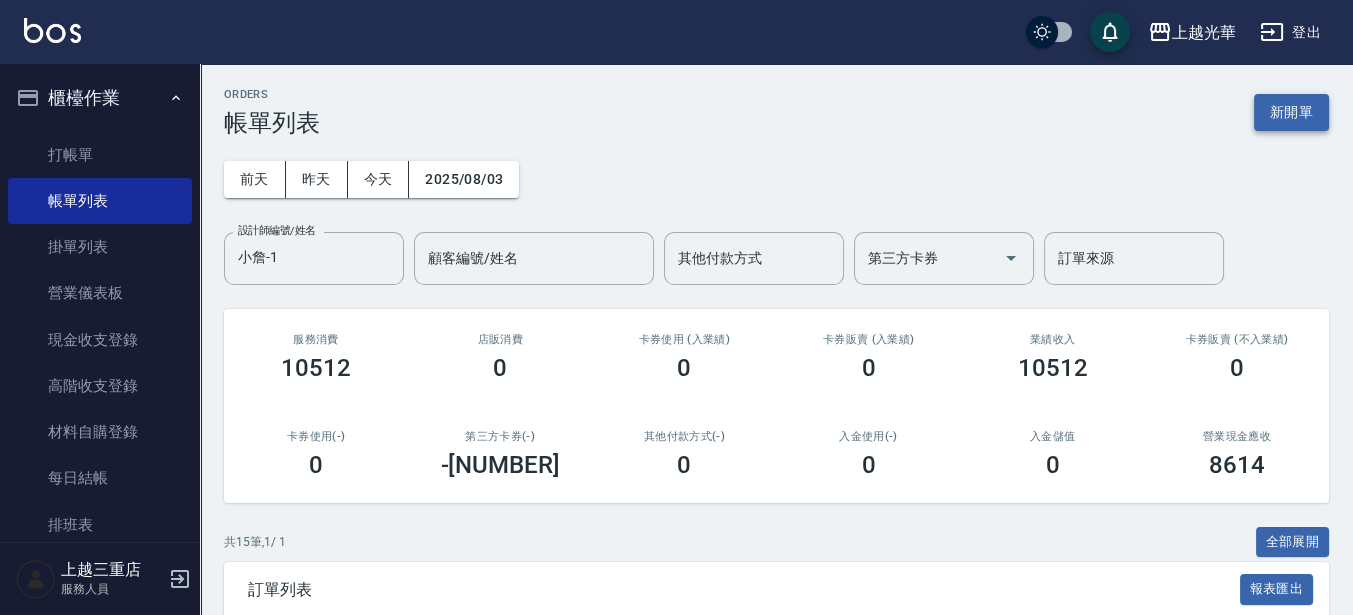 click on "新開單" at bounding box center [1291, 112] 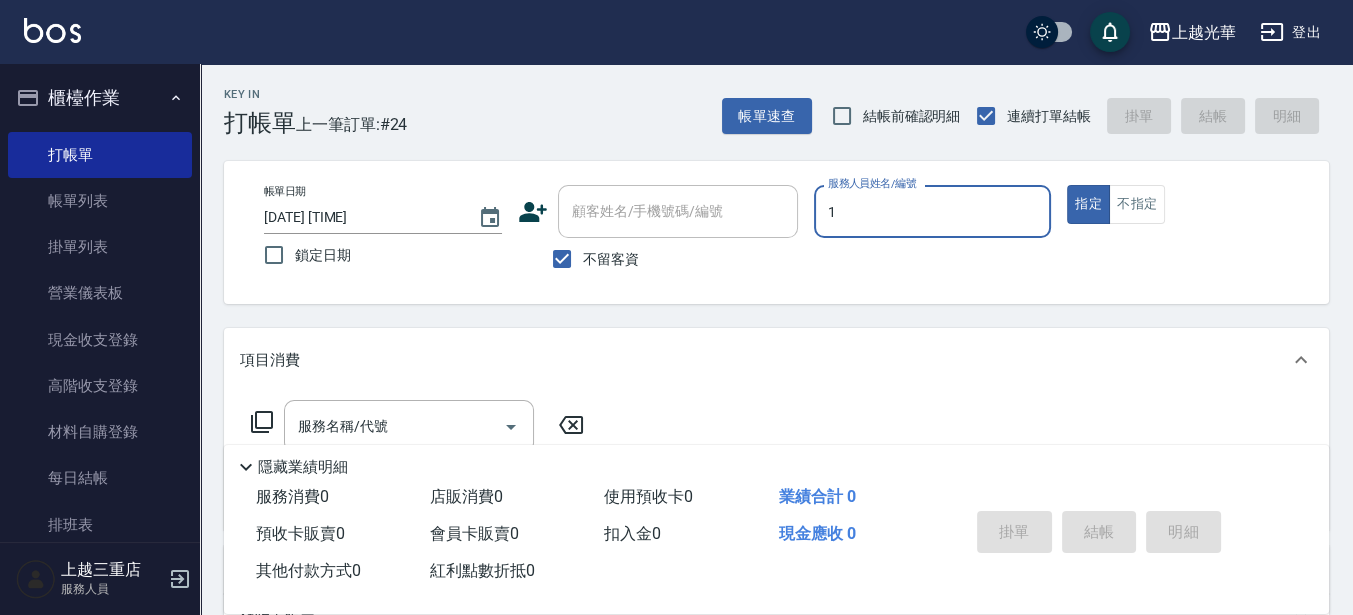 type on "1" 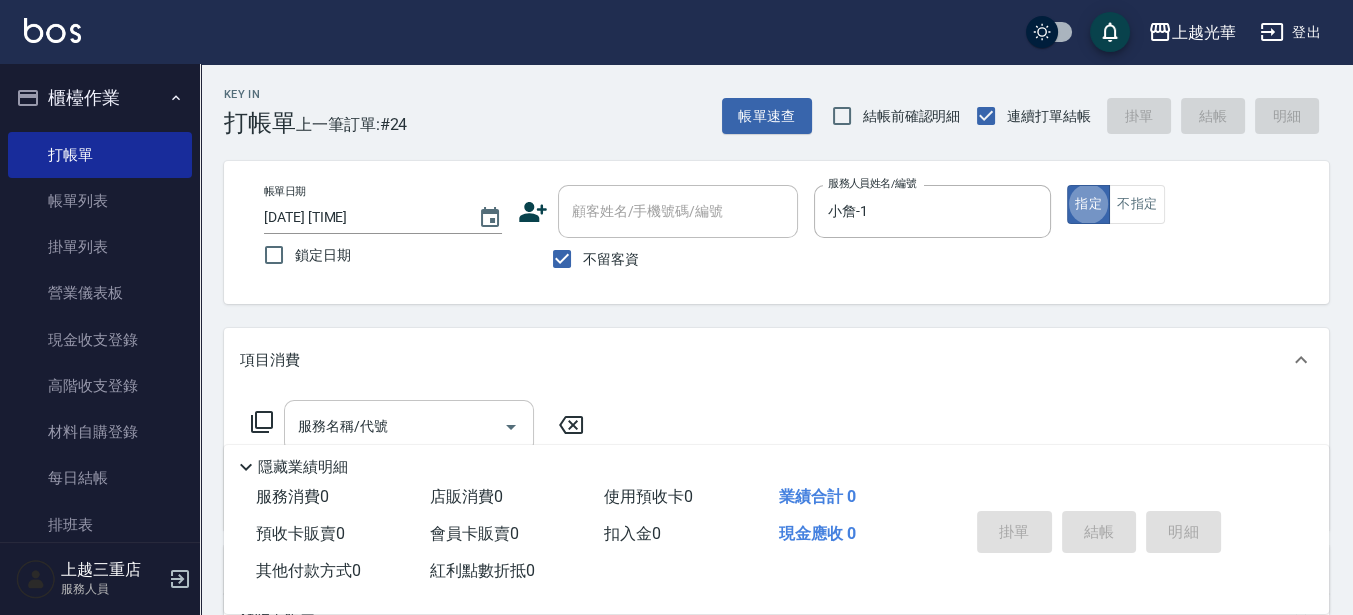 click on "服務名稱/代號" at bounding box center (394, 426) 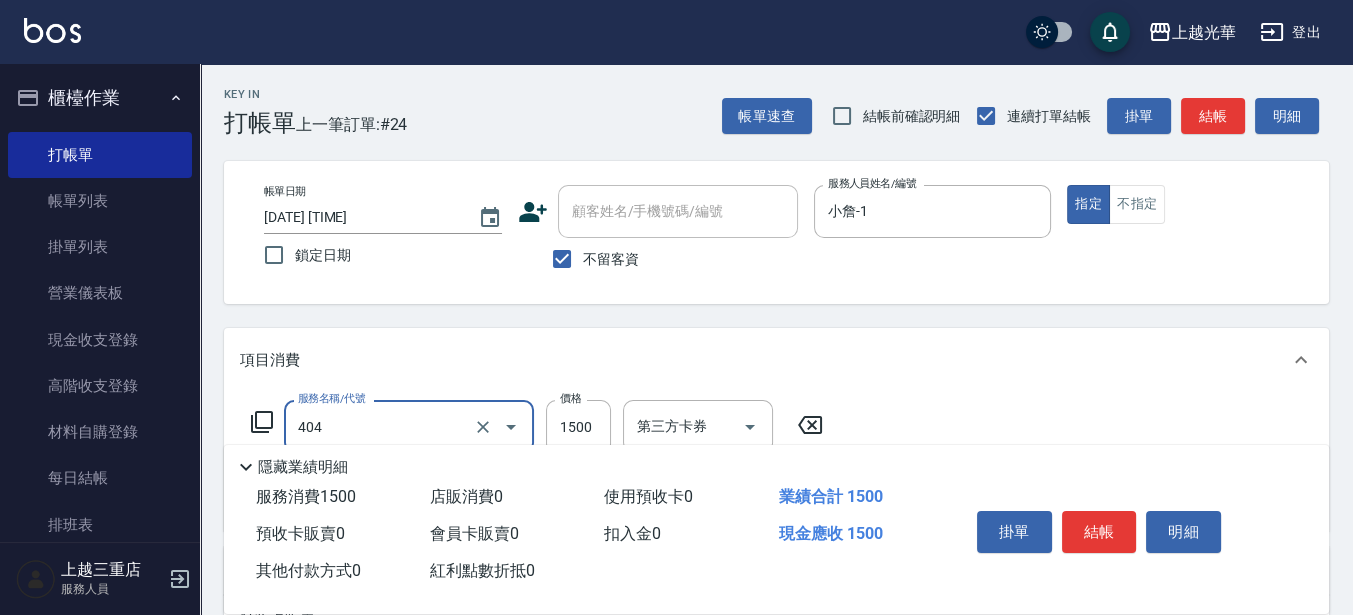 type on "設計染髮(404)" 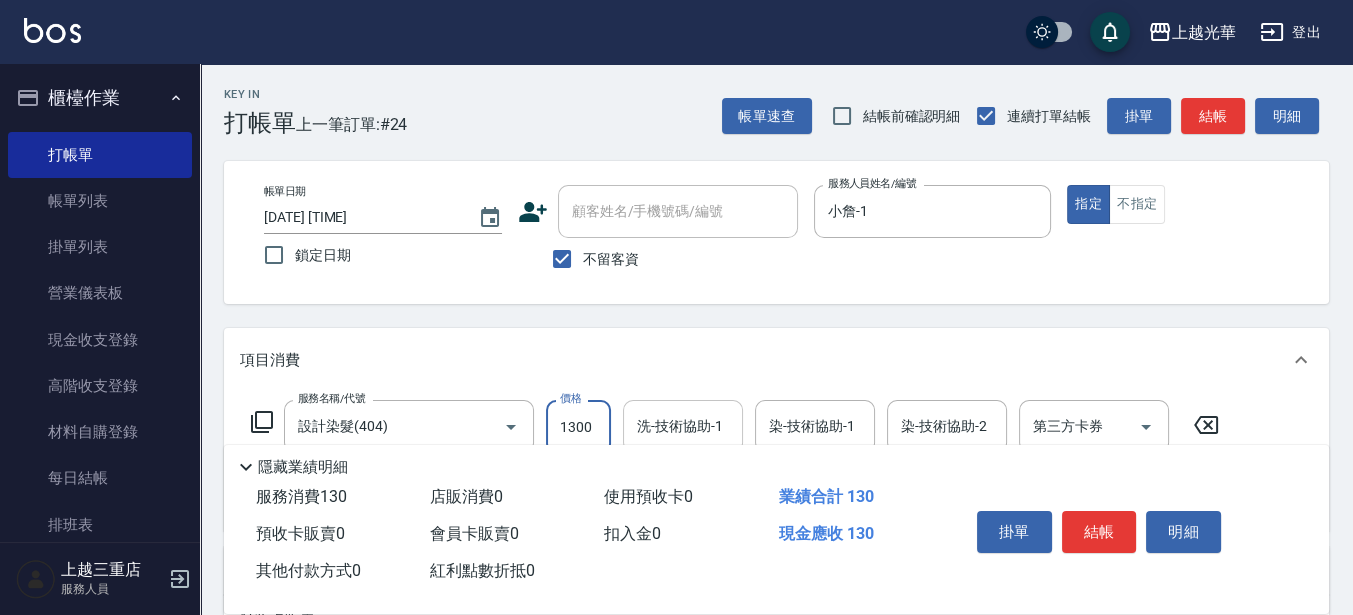 type on "1300" 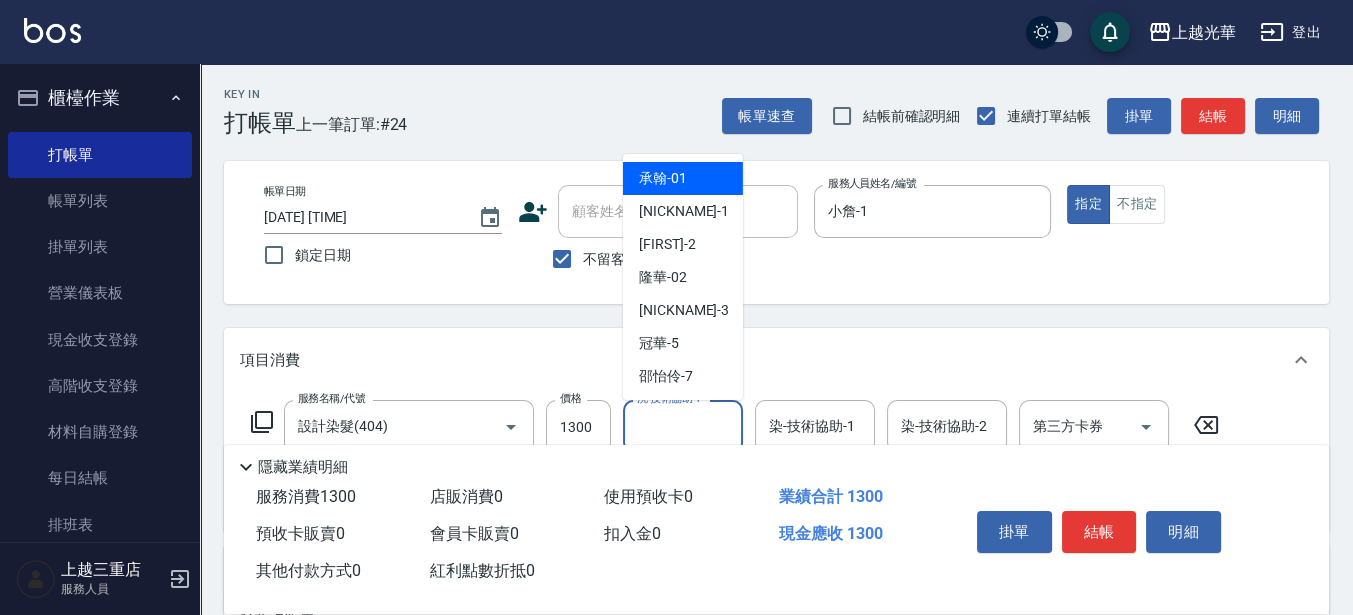 click on "洗-技術協助-1 洗-技術協助-1" at bounding box center (683, 426) 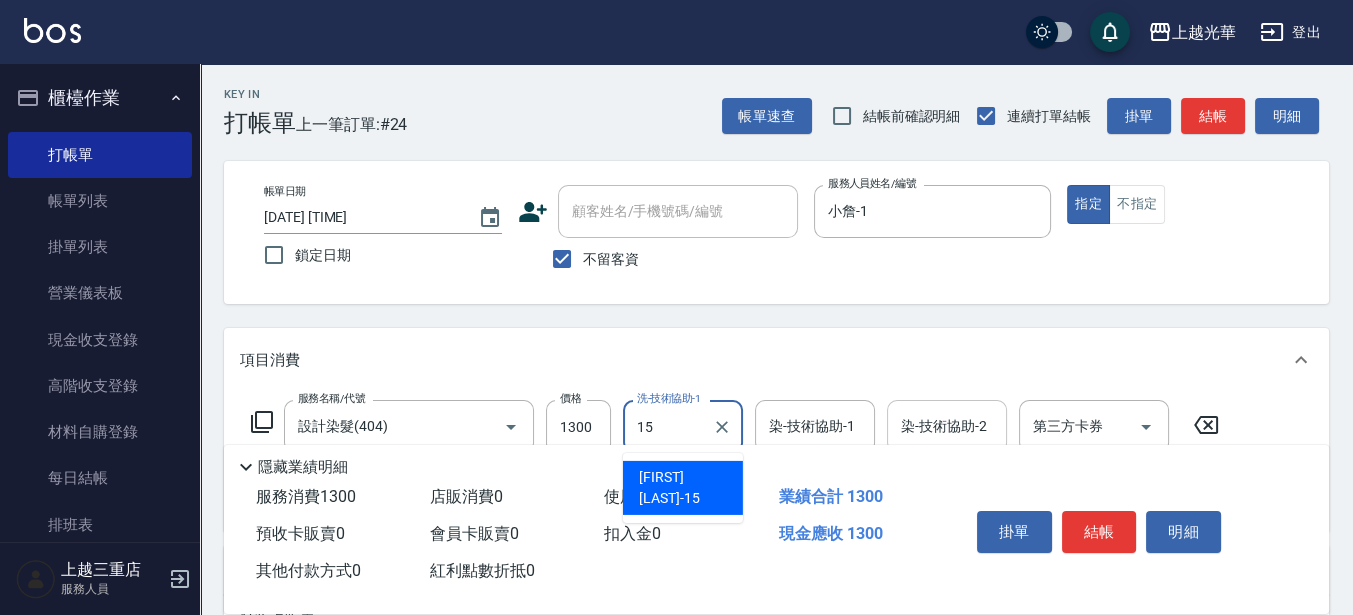 type on "[FIRST] [LAST]-15" 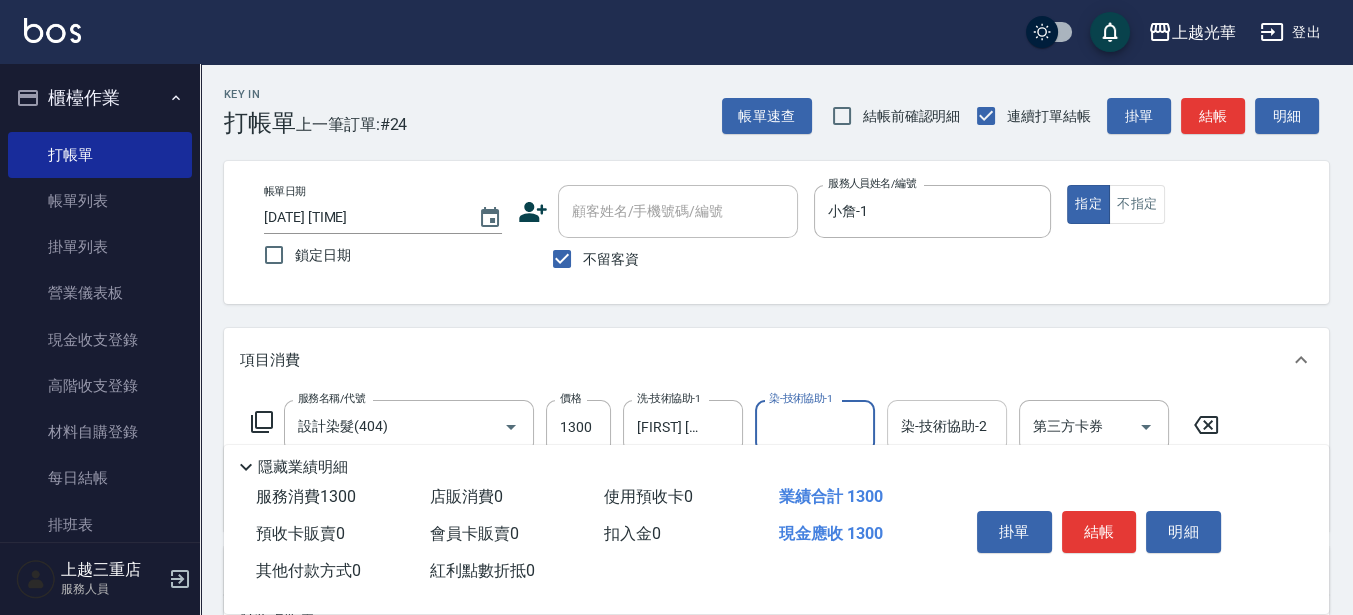 click on "染-技術協助-2" at bounding box center (947, 426) 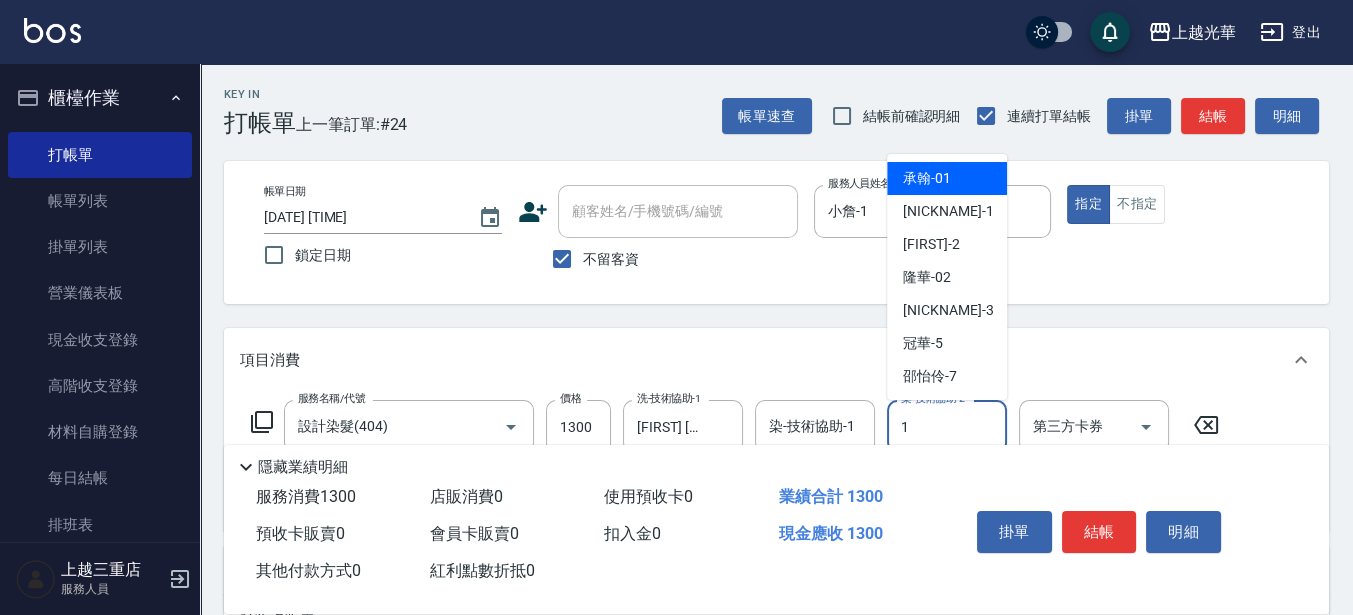 type on "小詹-1" 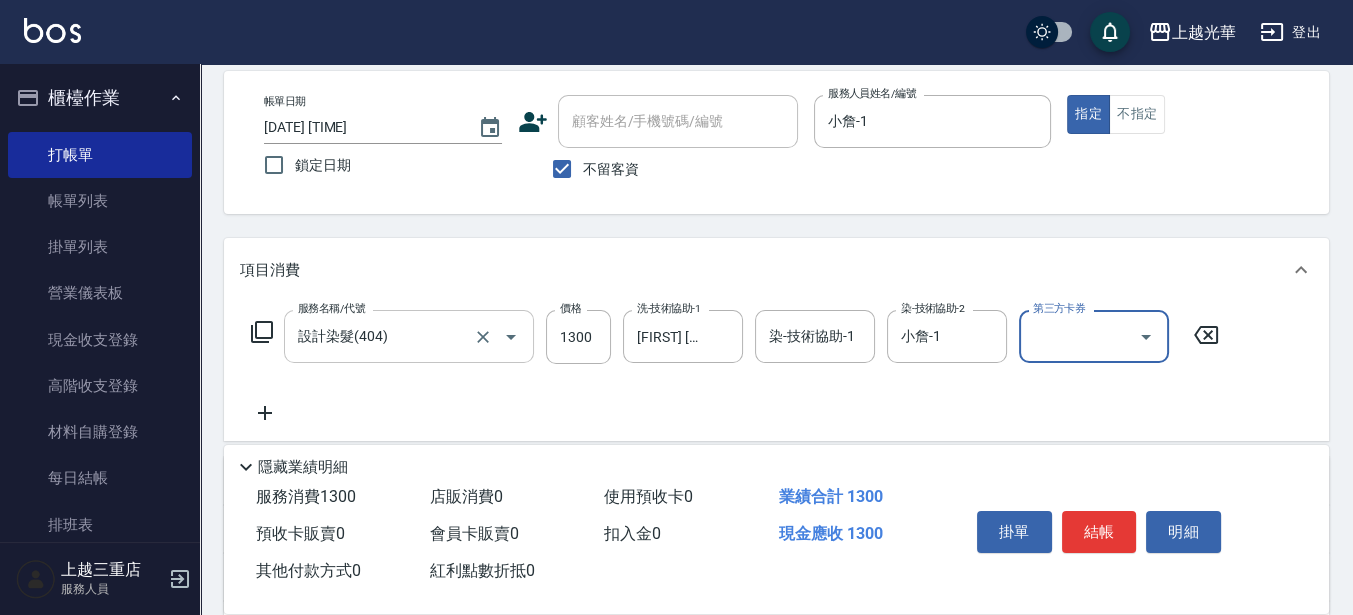 scroll, scrollTop: 125, scrollLeft: 0, axis: vertical 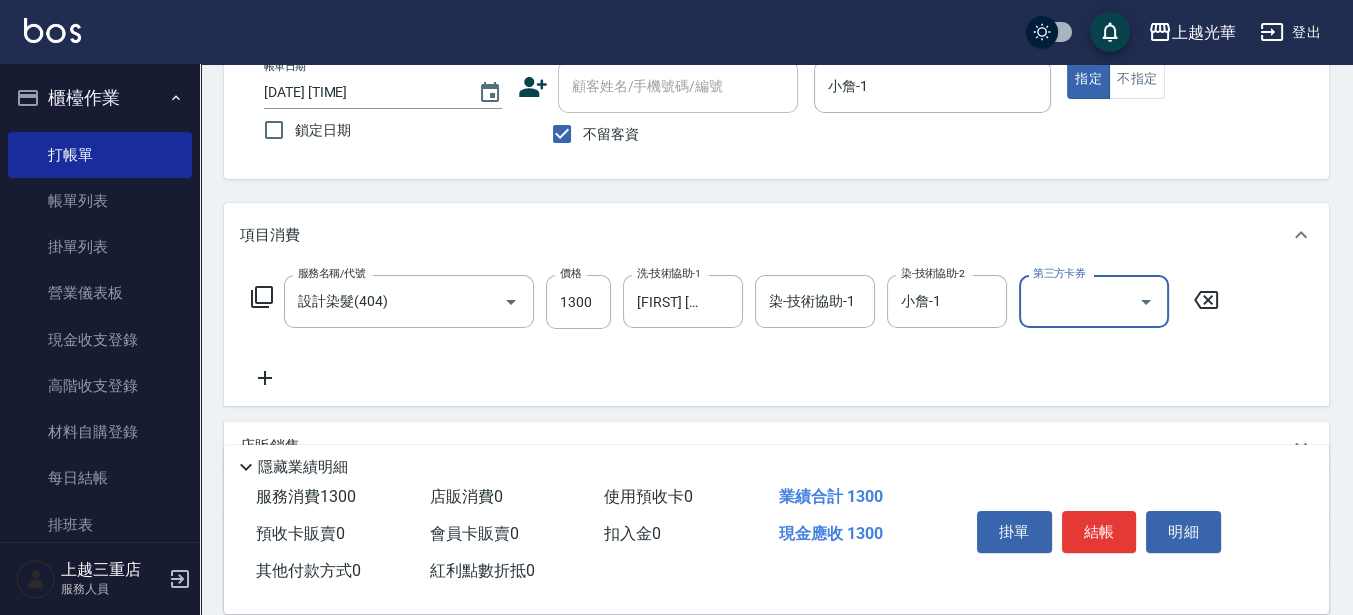 click on "服務名稱/代號 設計染髮(404) 服務名稱/代號 價格 1300 價格 洗-技術協助-1 [FIRST] [LAST]-15 洗-技術協助-1 染-技術協助-1 染-技術協助-1 染-技術協助-2 [NICKNAME]-1 染-技術協助-2 第三方卡券 第三方卡券" at bounding box center (735, 332) 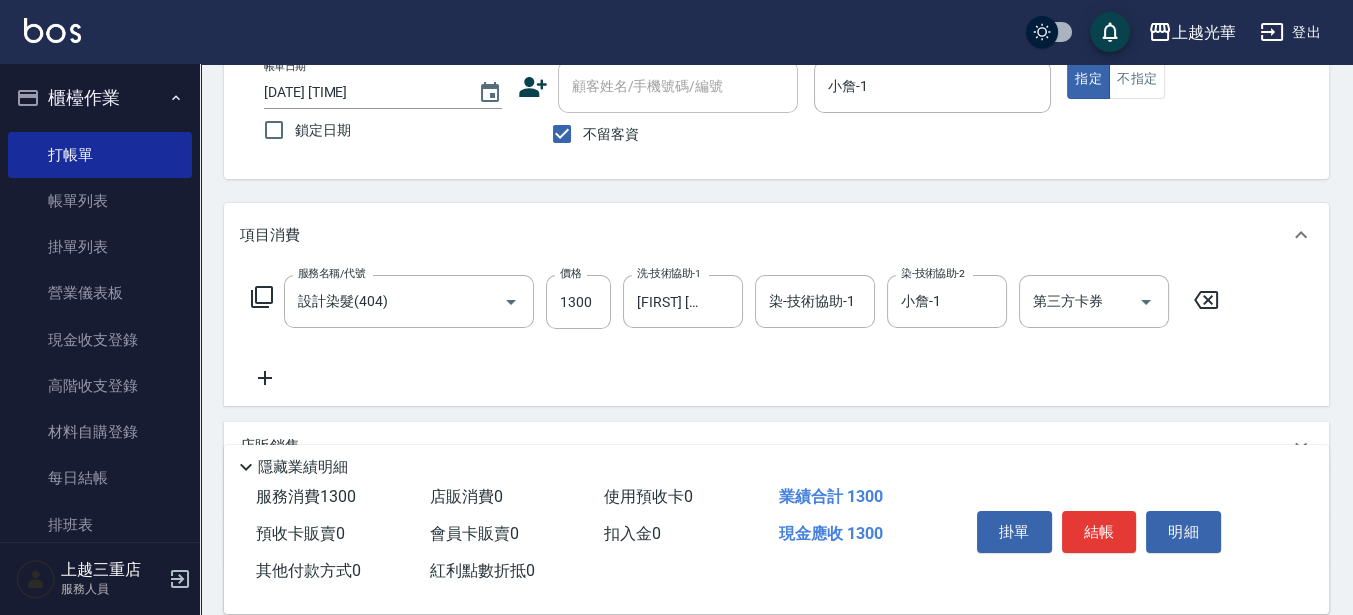 click 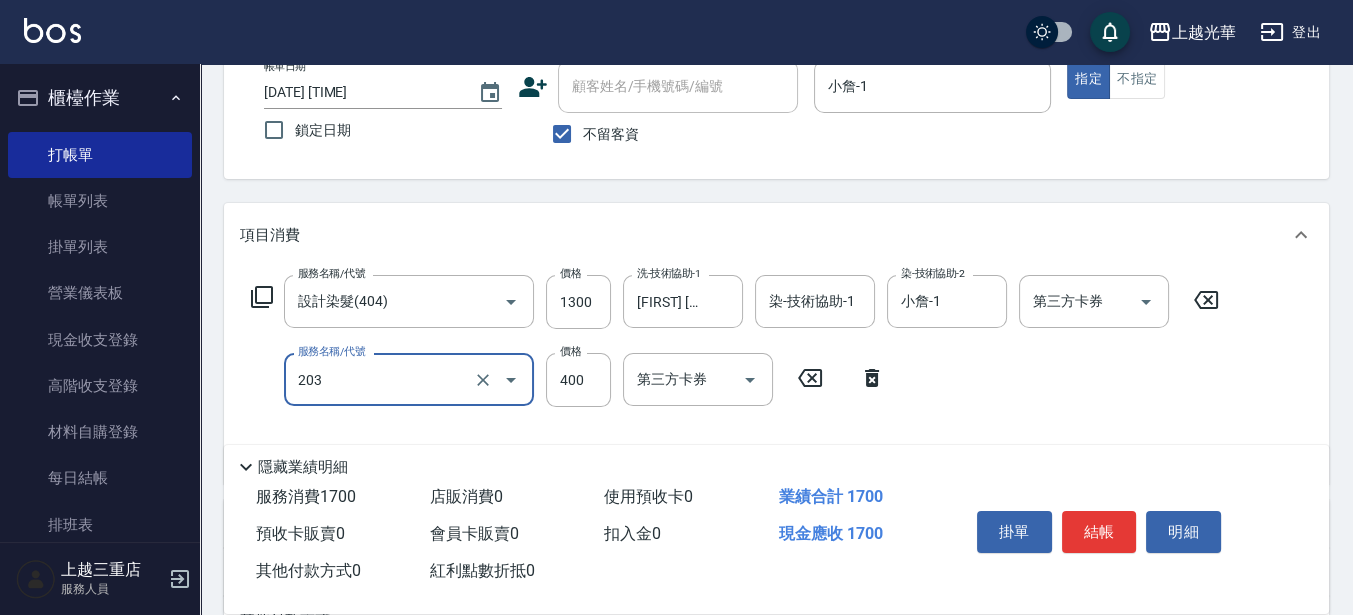 type on "指定單剪(203)" 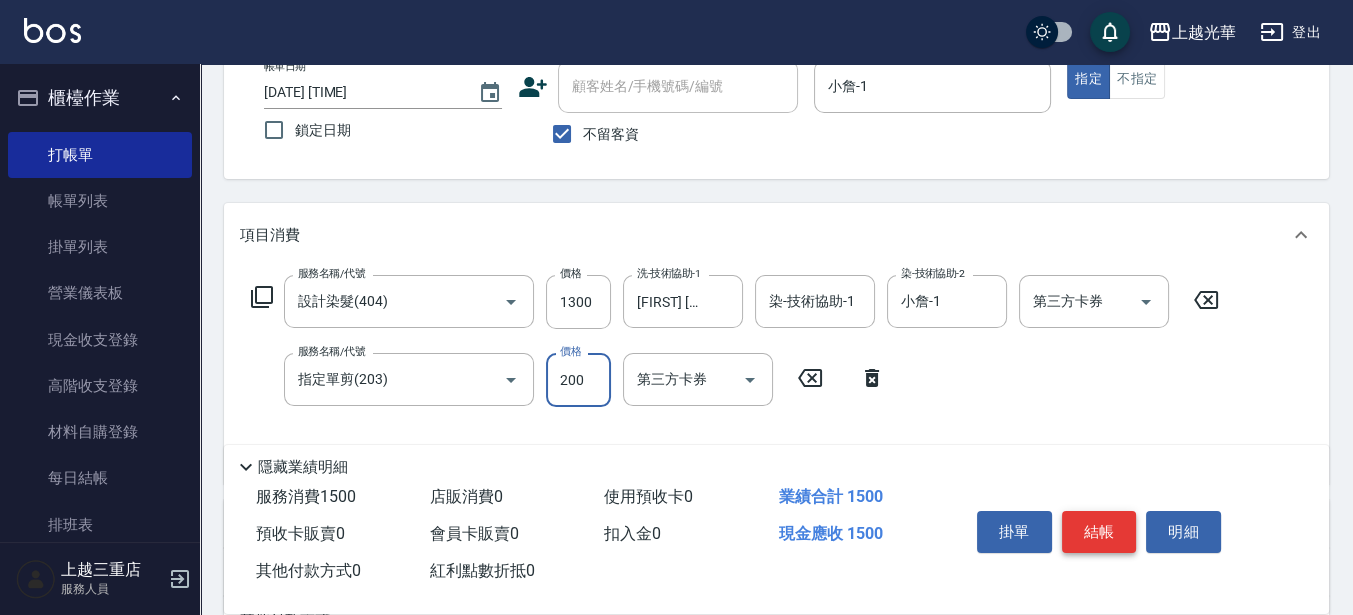 type on "200" 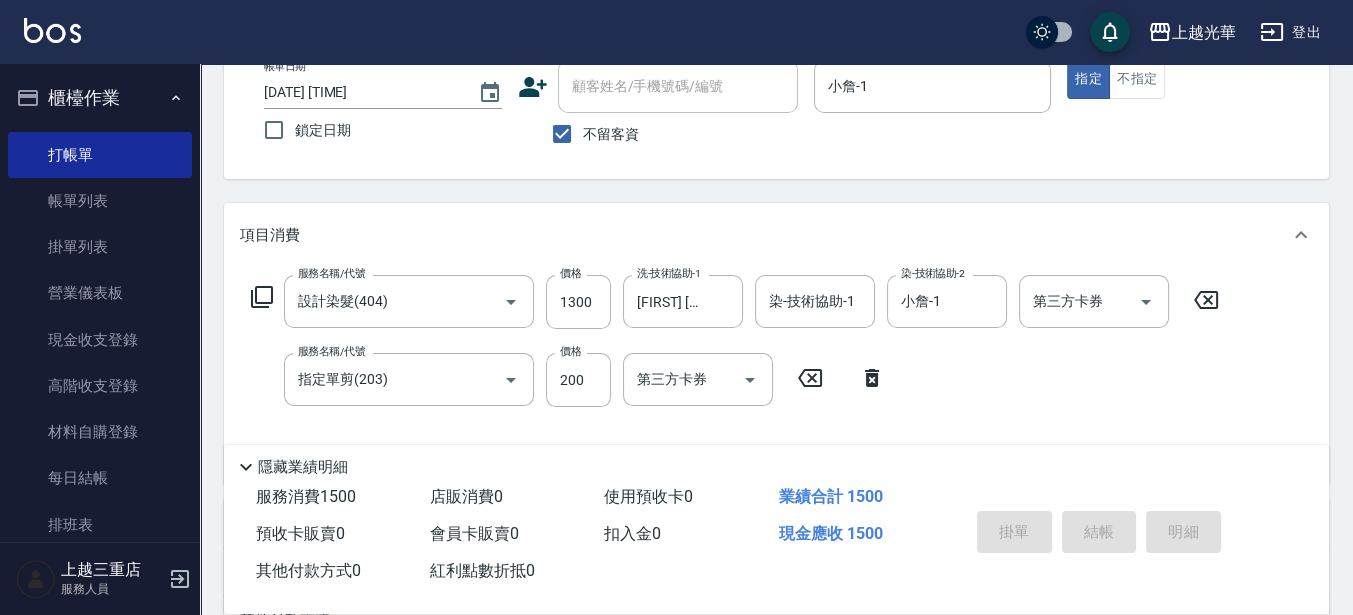 type on "[DATE] [TIME]" 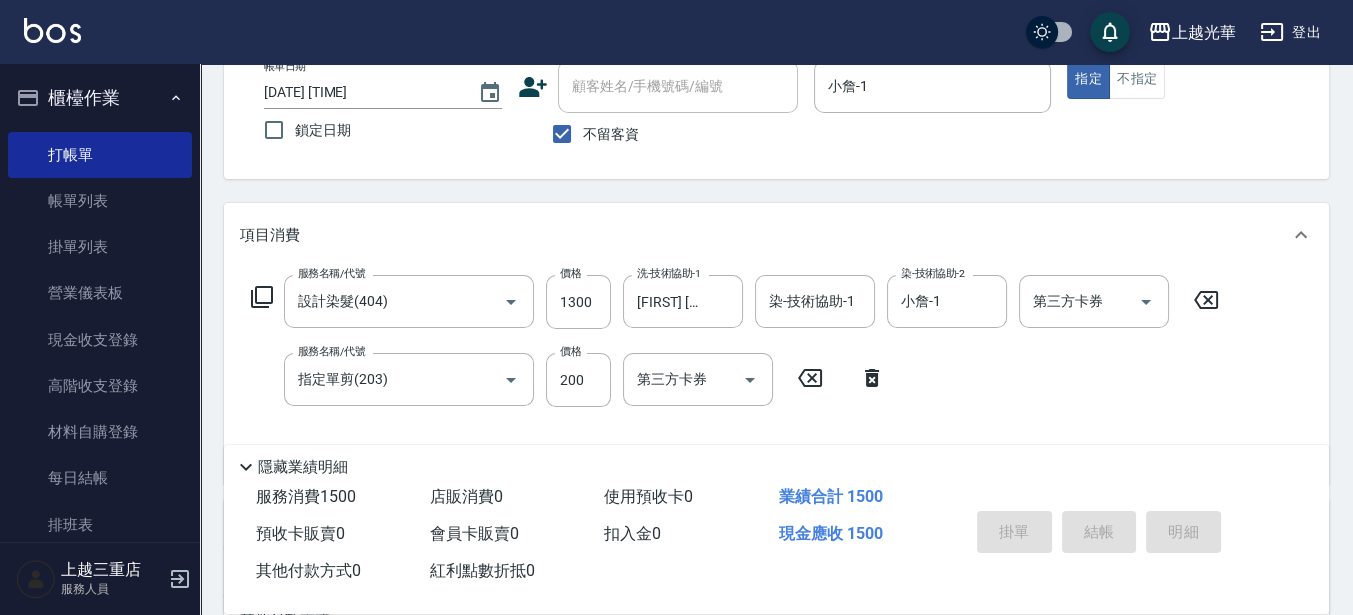 type 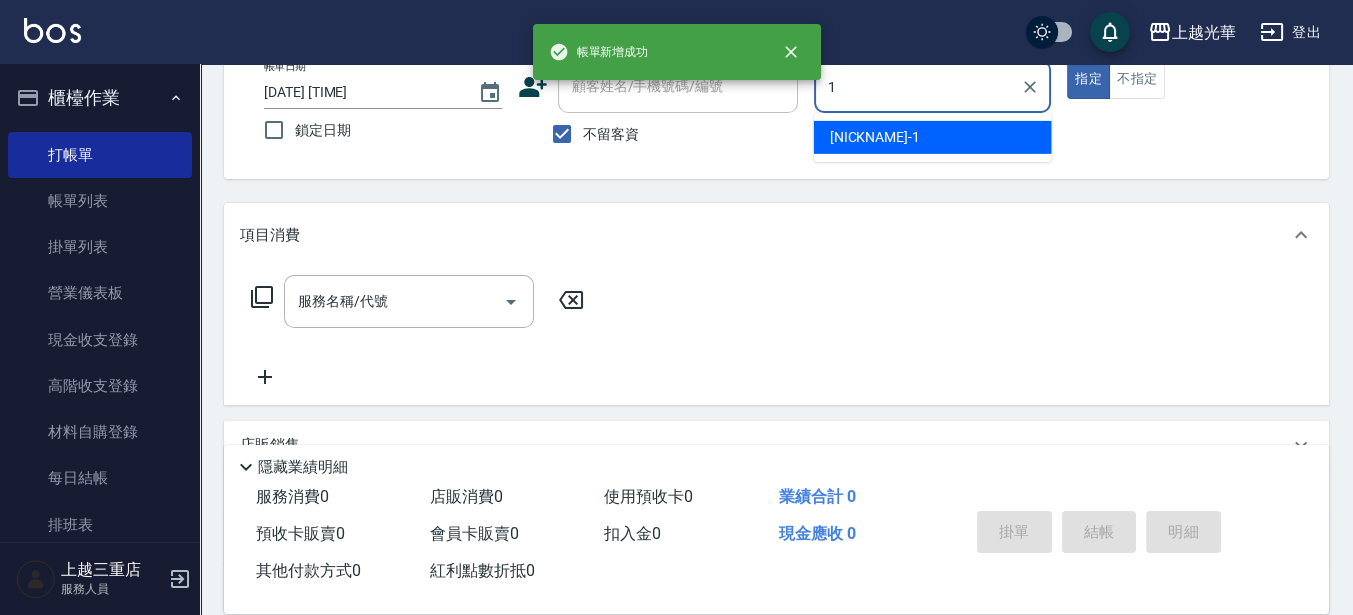 type on "小詹-1" 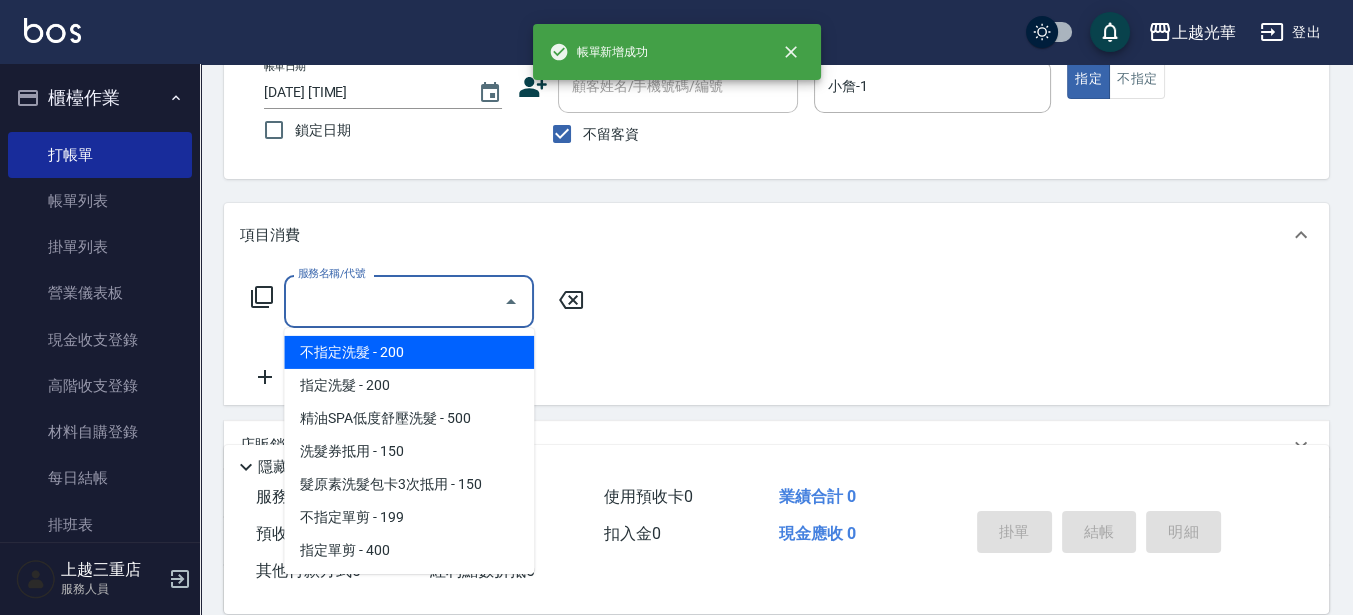 click on "服務名稱/代號" at bounding box center (394, 301) 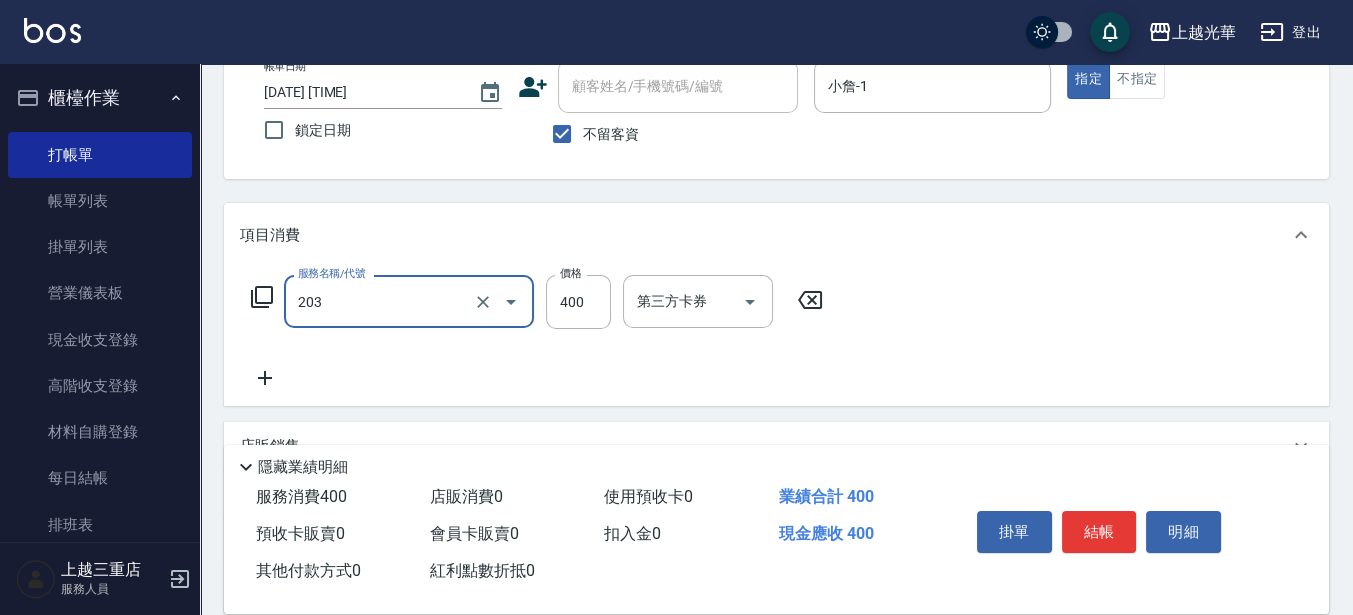 type on "指定單剪(203)" 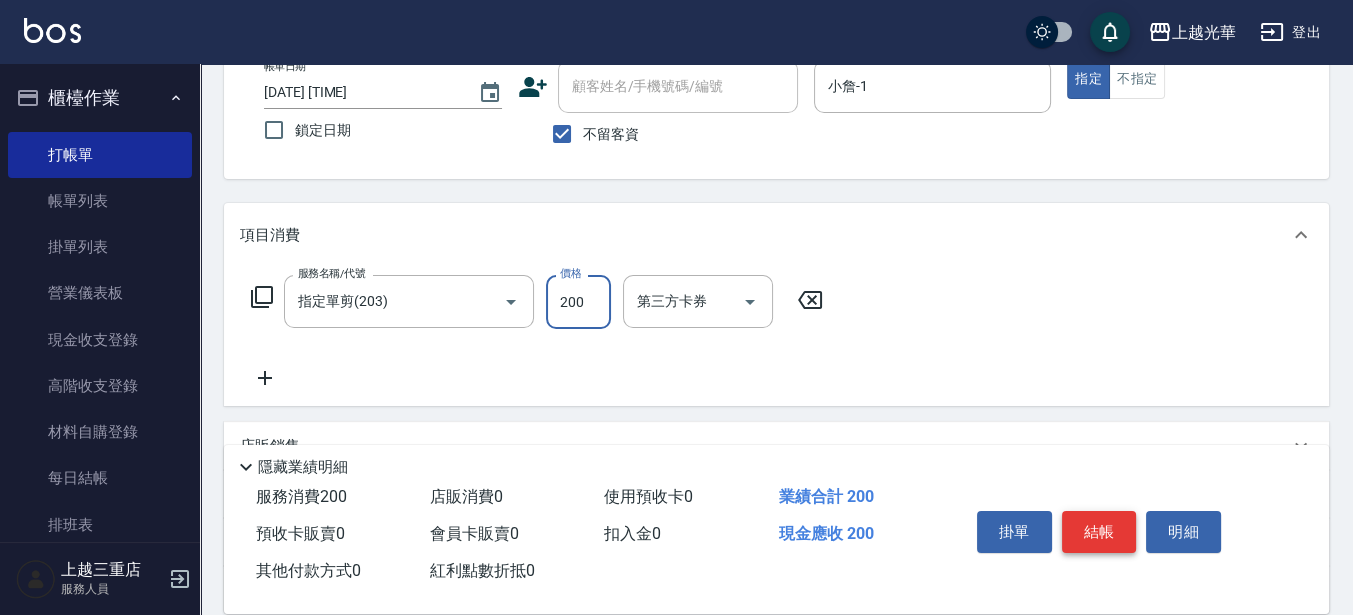 type on "200" 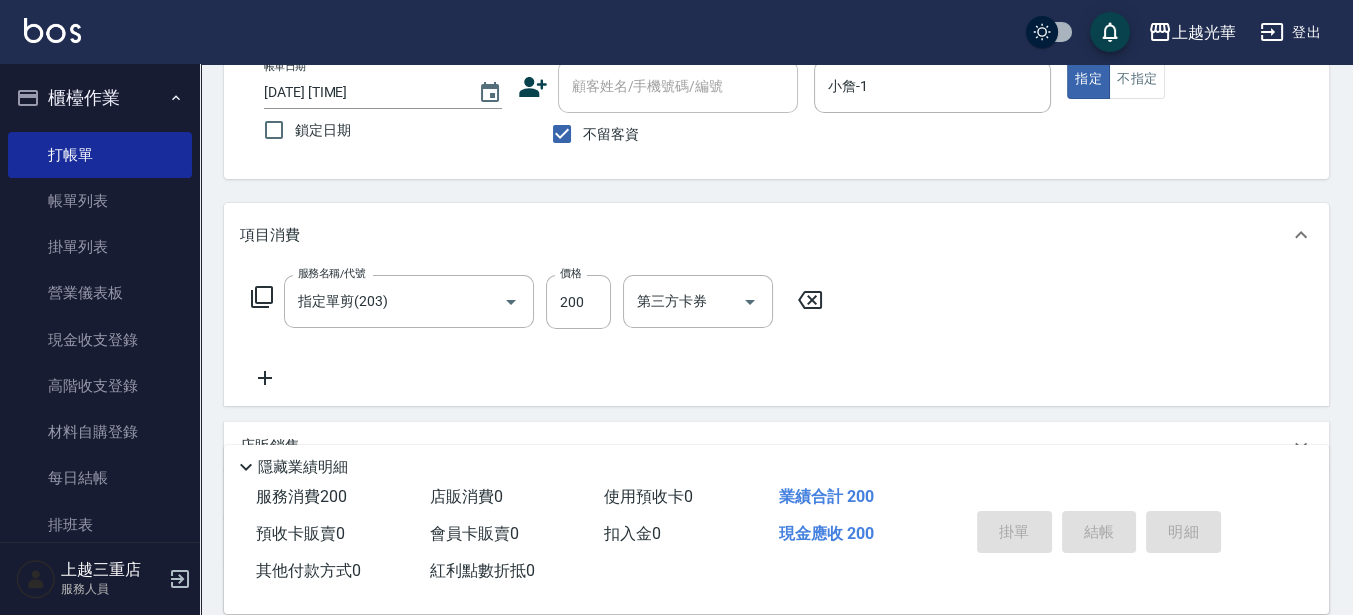 type 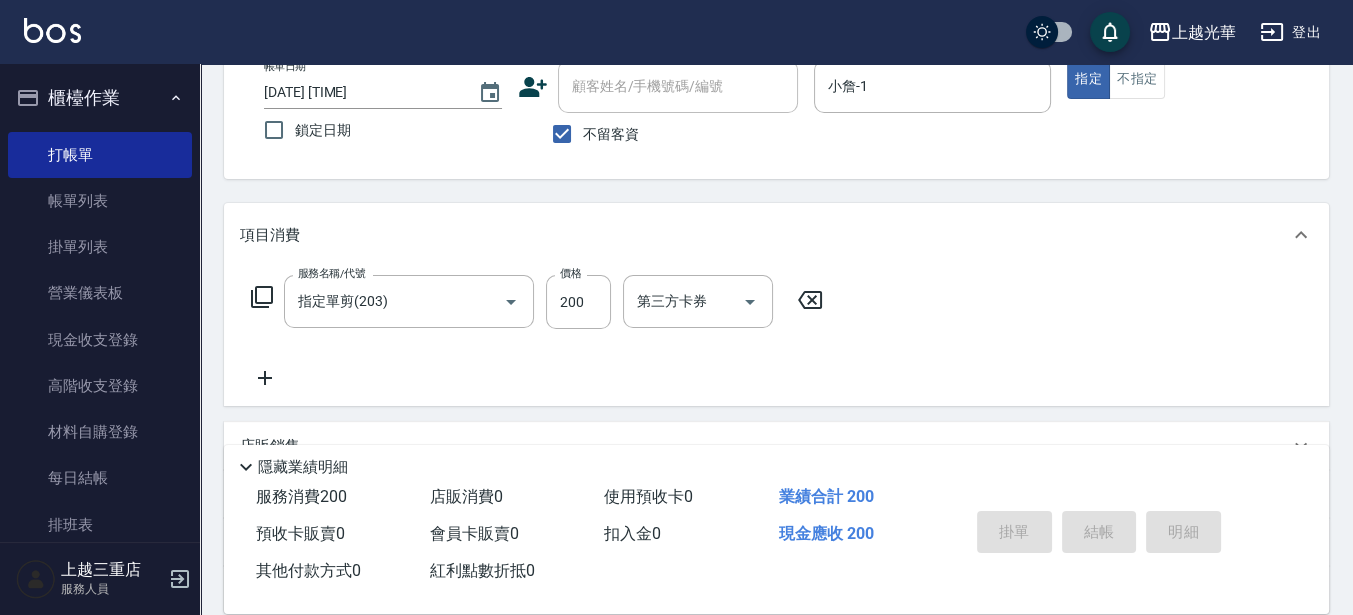 type 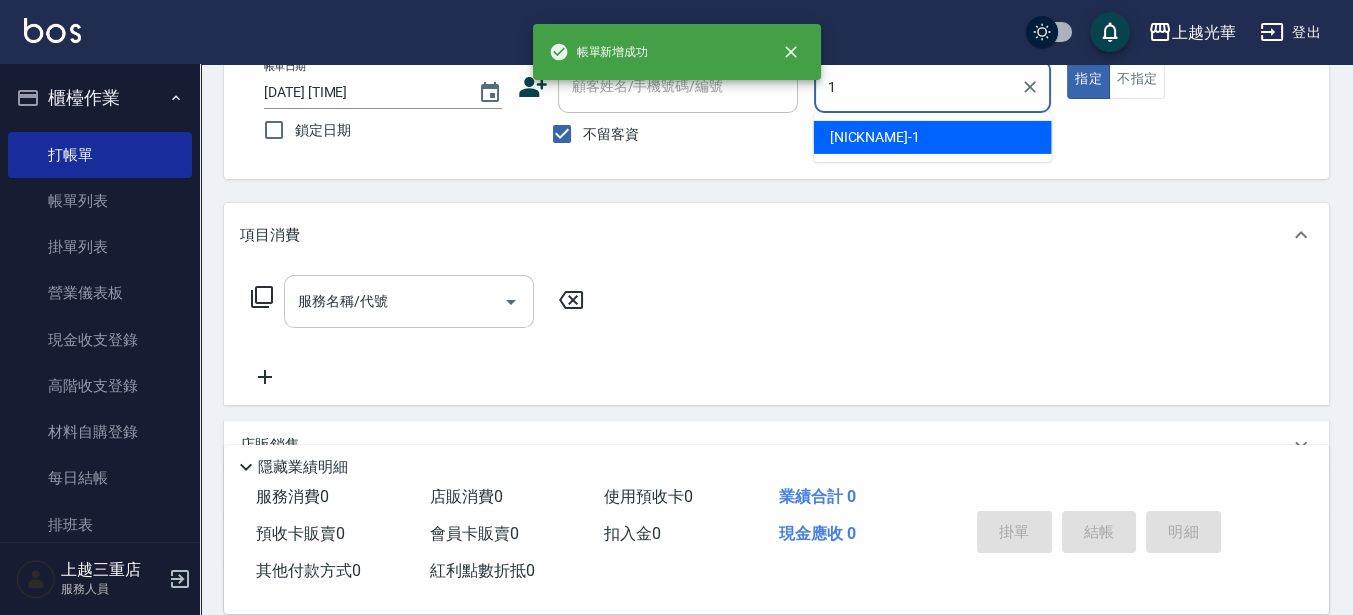 type on "小詹-1" 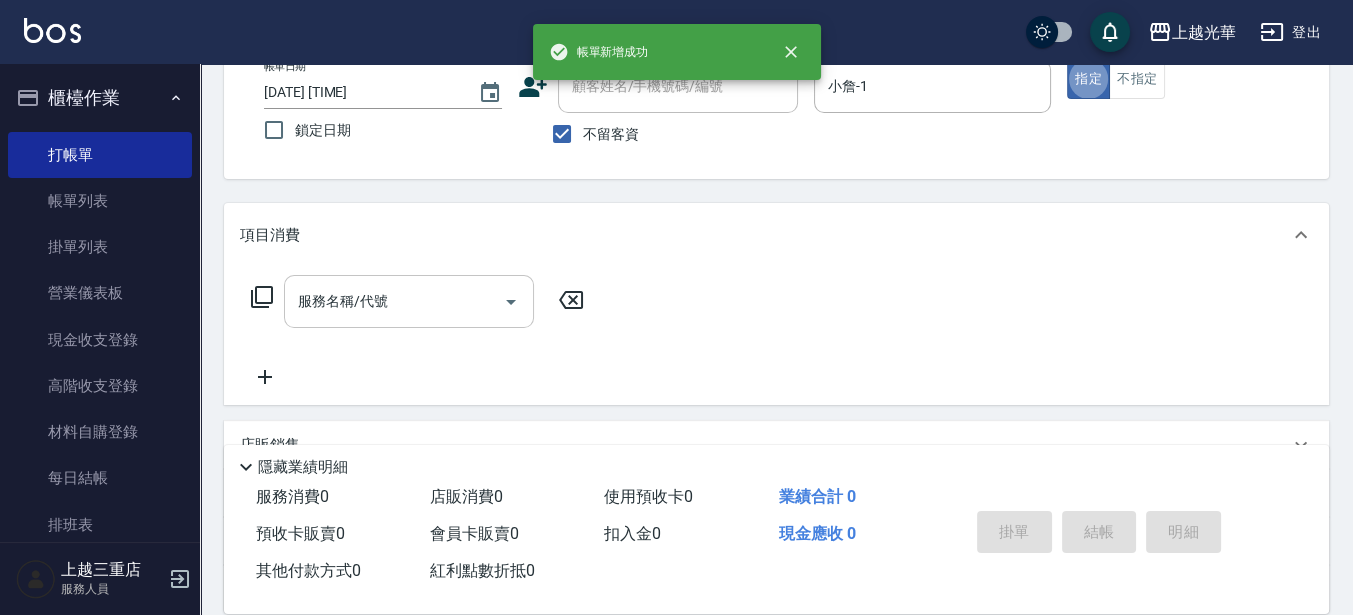click on "服務名稱/代號" at bounding box center (409, 301) 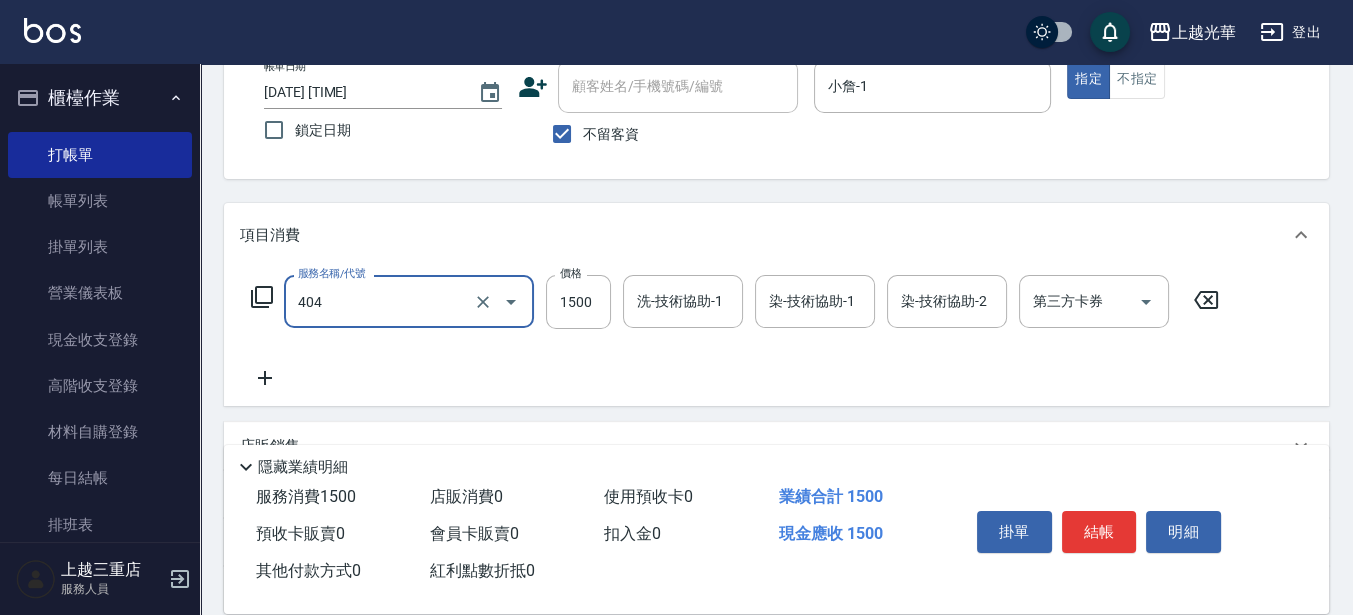 type on "設計染髮(404)" 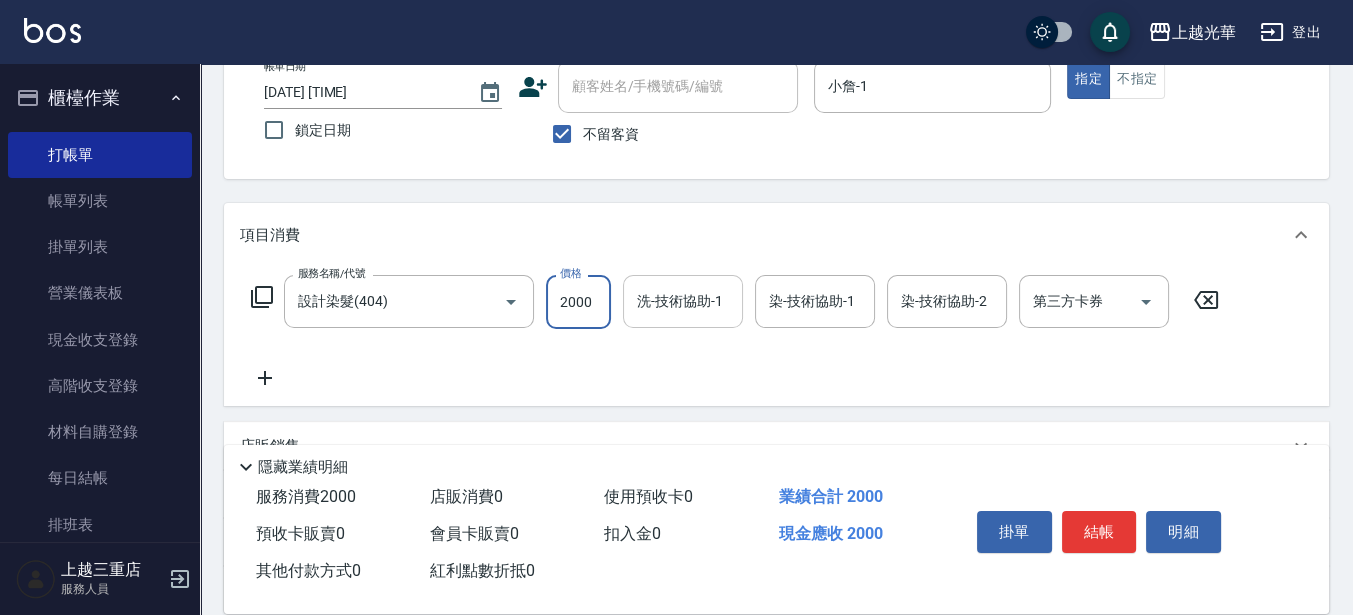 type on "2000" 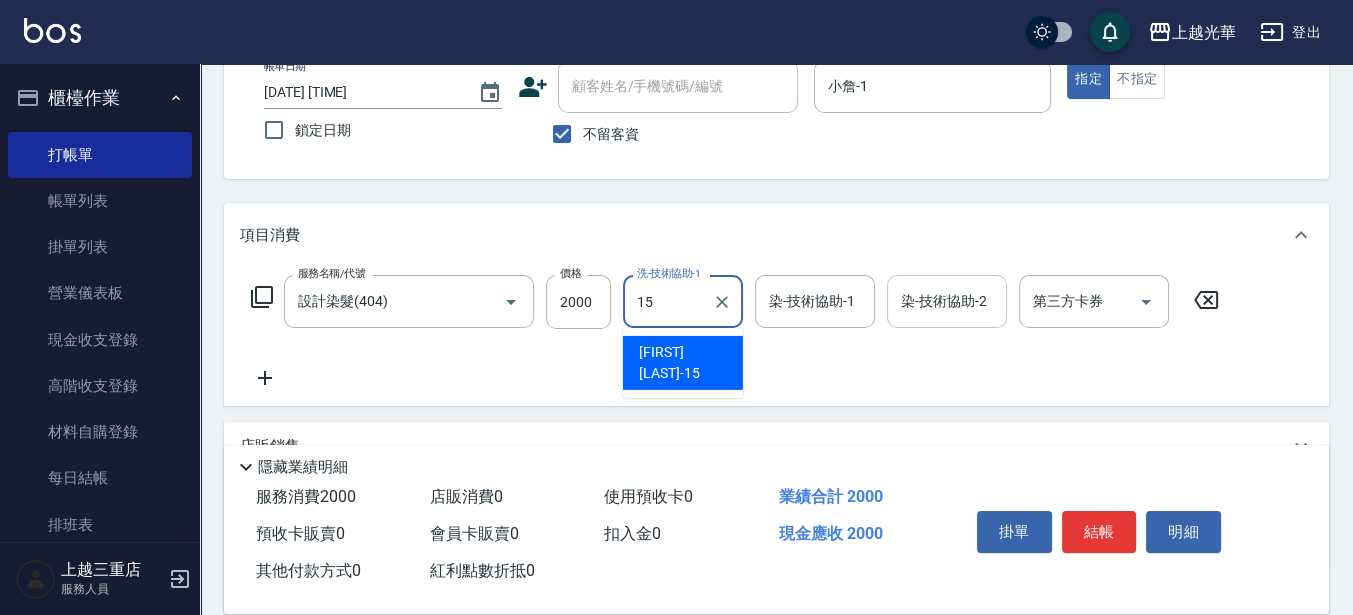 type on "[FIRST] [LAST]-15" 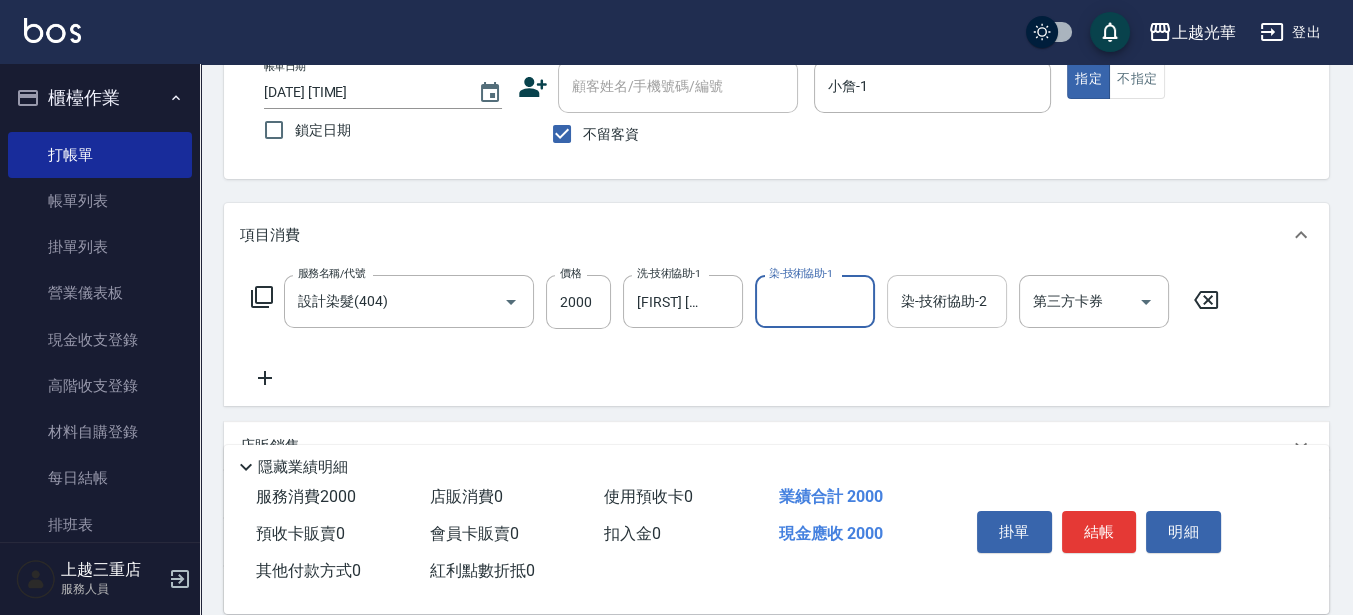 click on "染-技術協助-2 染-技術協助-2" at bounding box center (947, 301) 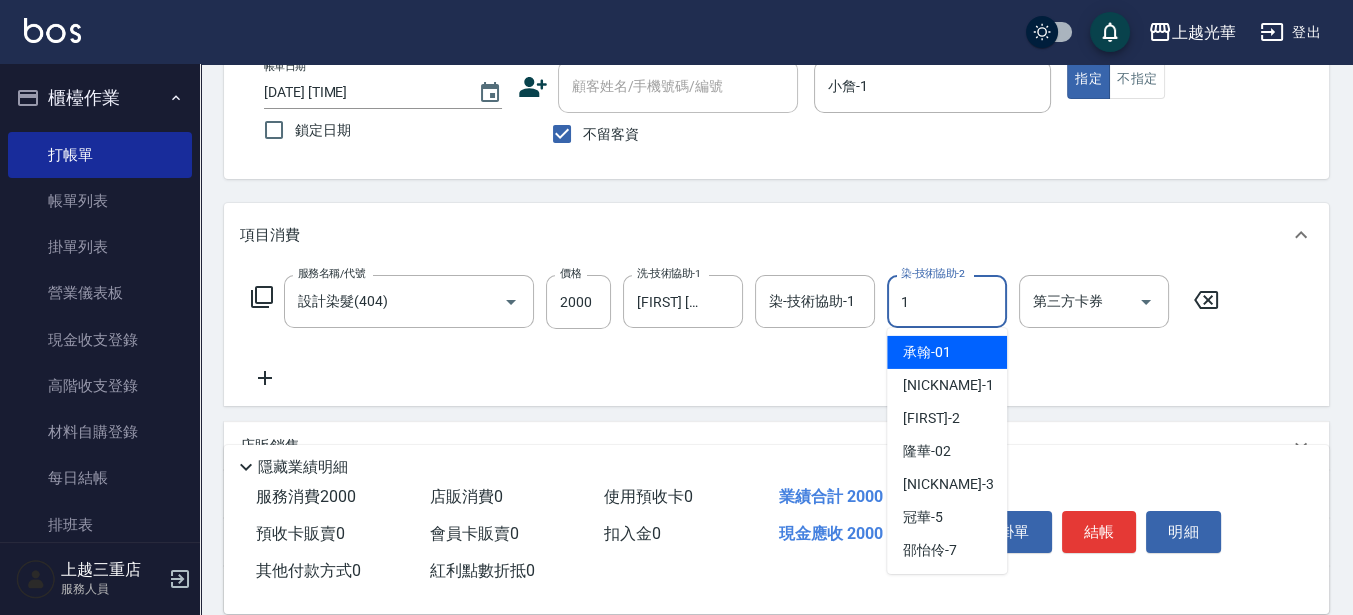 type on "小詹-1" 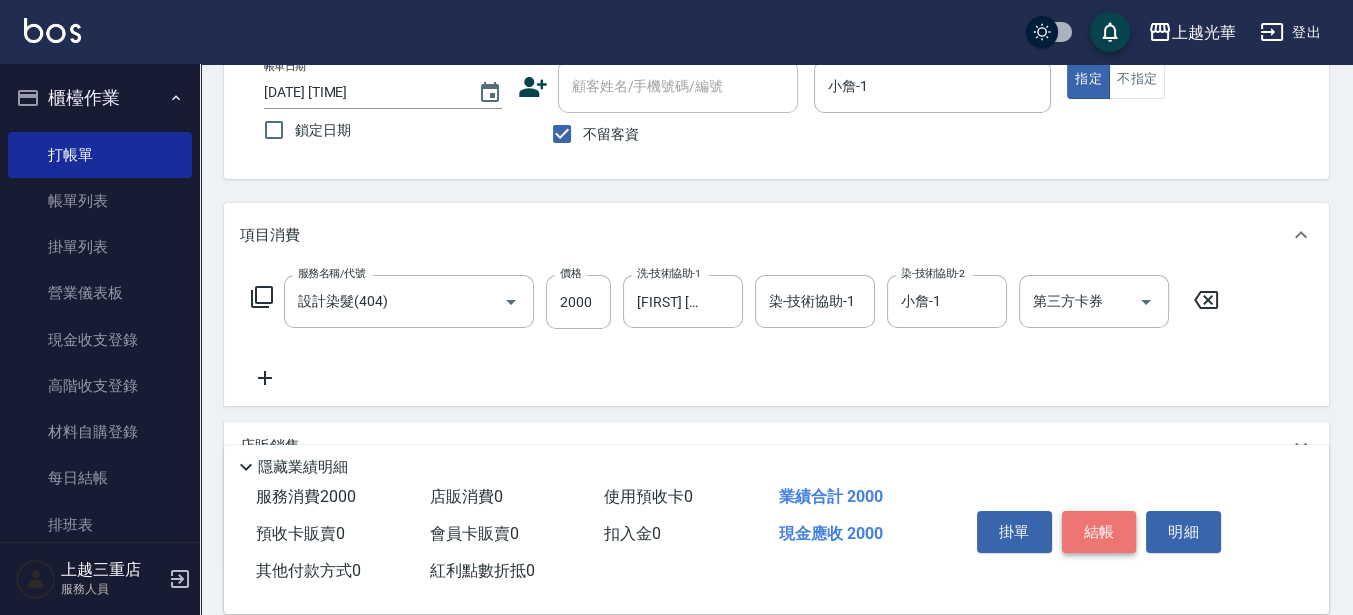 click on "結帳" at bounding box center (1099, 532) 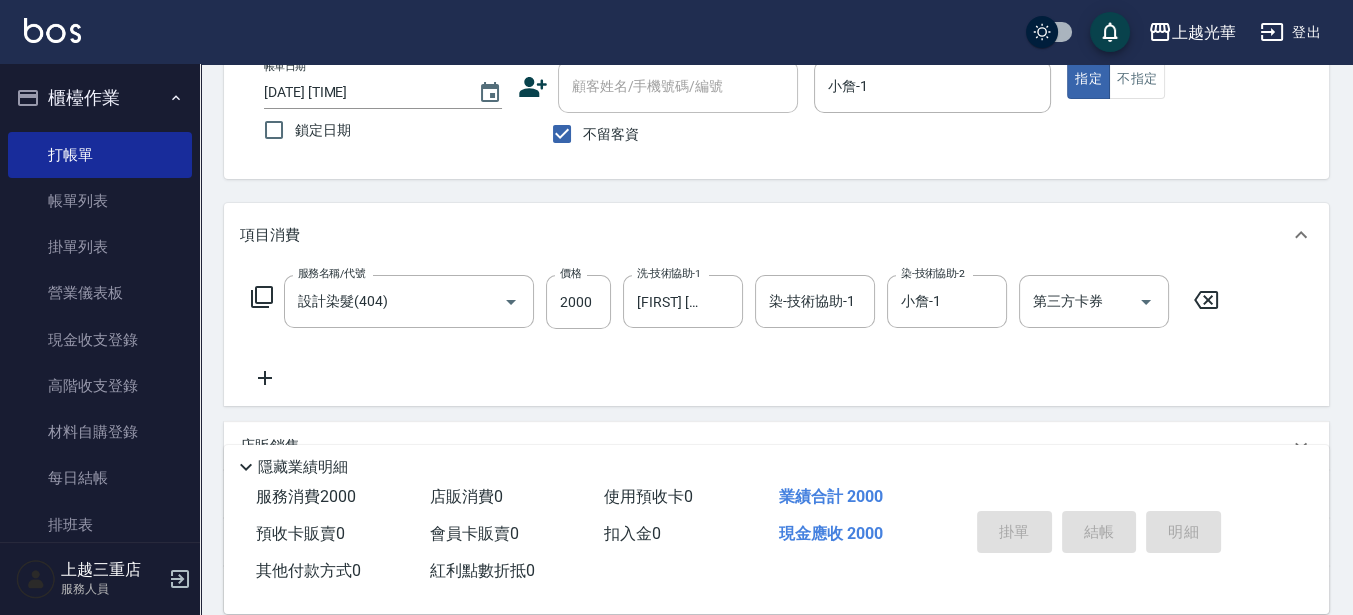 type 